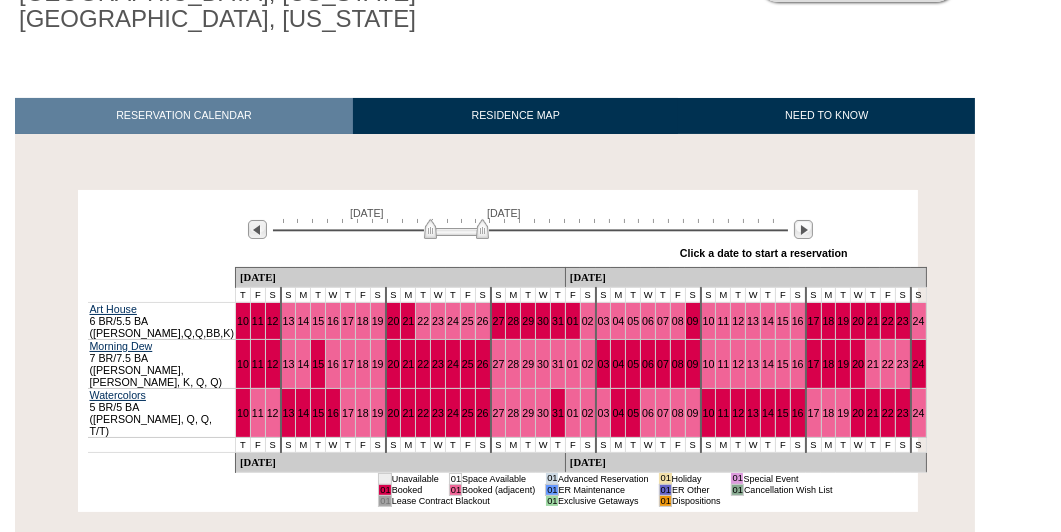 scroll, scrollTop: 218, scrollLeft: 0, axis: vertical 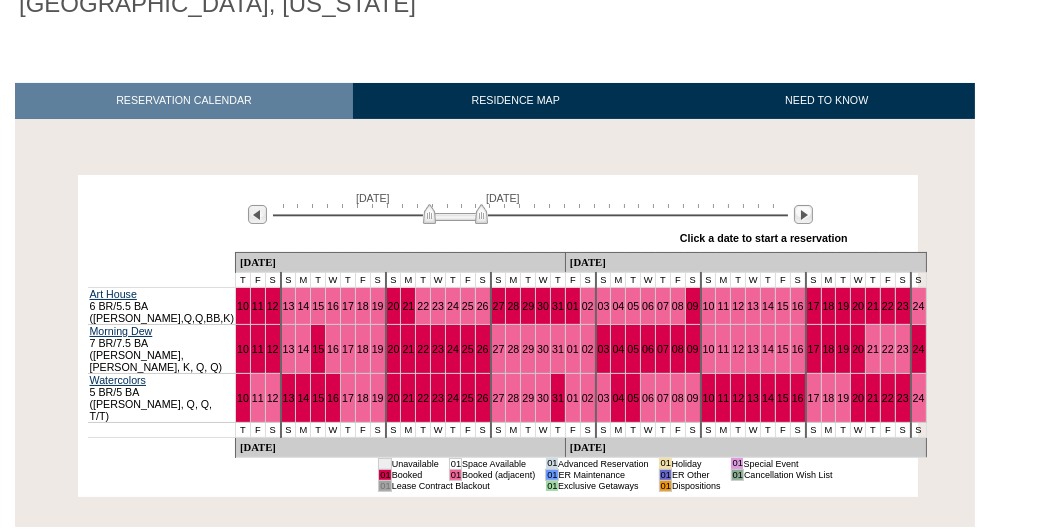 click at bounding box center (455, 214) 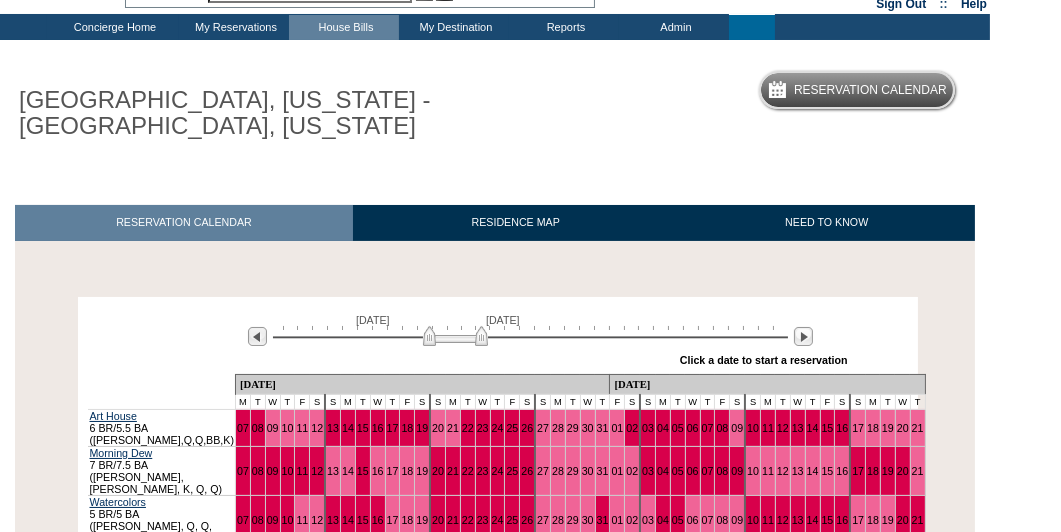 scroll, scrollTop: 0, scrollLeft: 0, axis: both 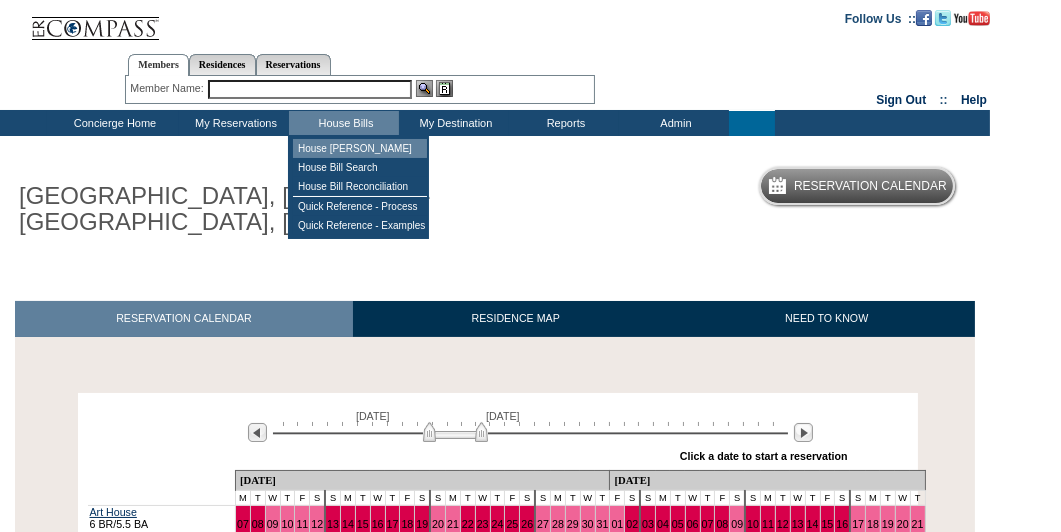click on "House [PERSON_NAME]" at bounding box center [360, 148] 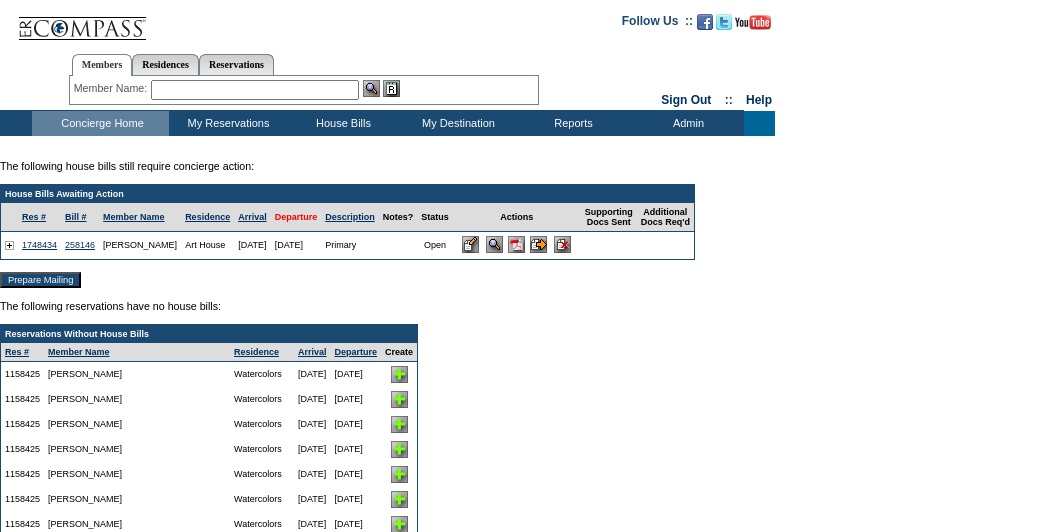 scroll, scrollTop: 0, scrollLeft: 0, axis: both 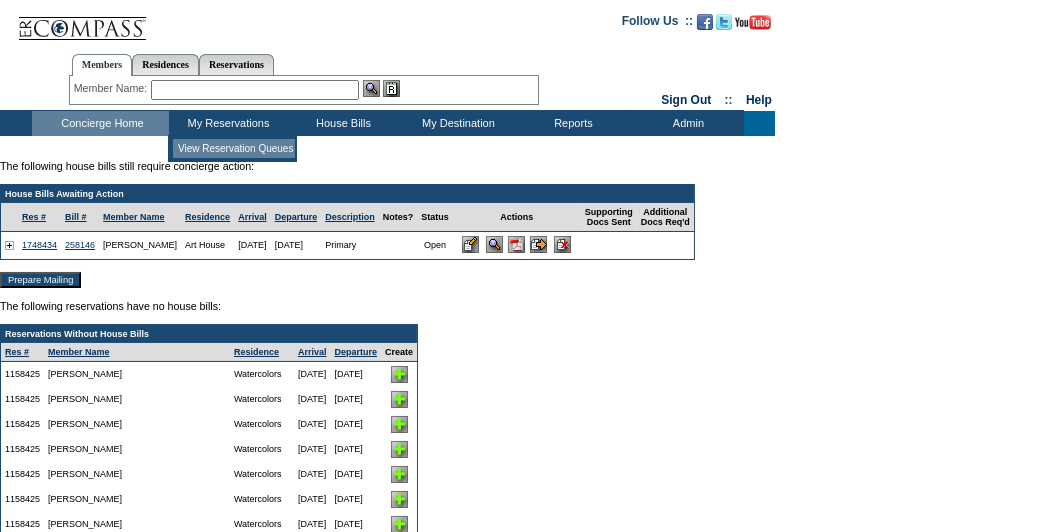 click on "View Reservation Queues" at bounding box center [234, 148] 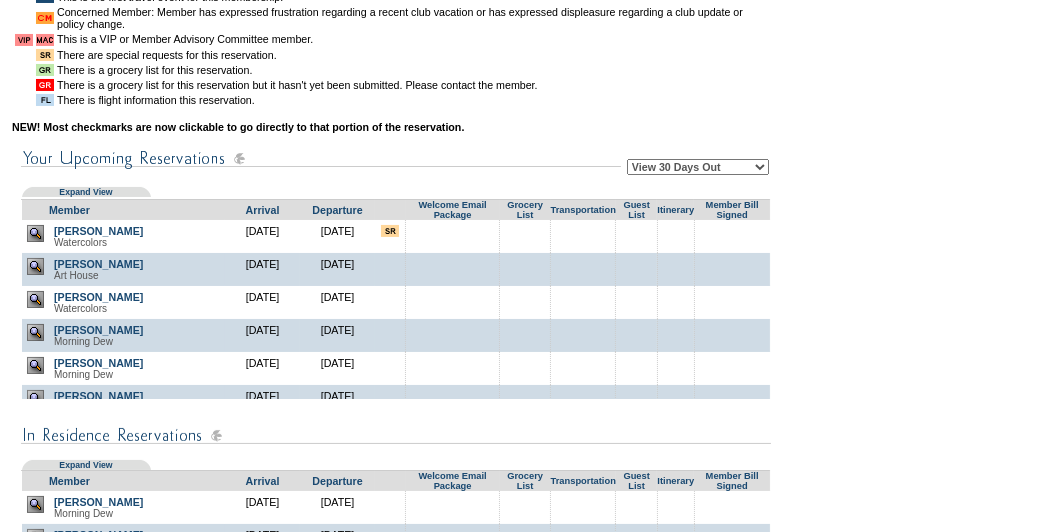 scroll, scrollTop: 226, scrollLeft: 0, axis: vertical 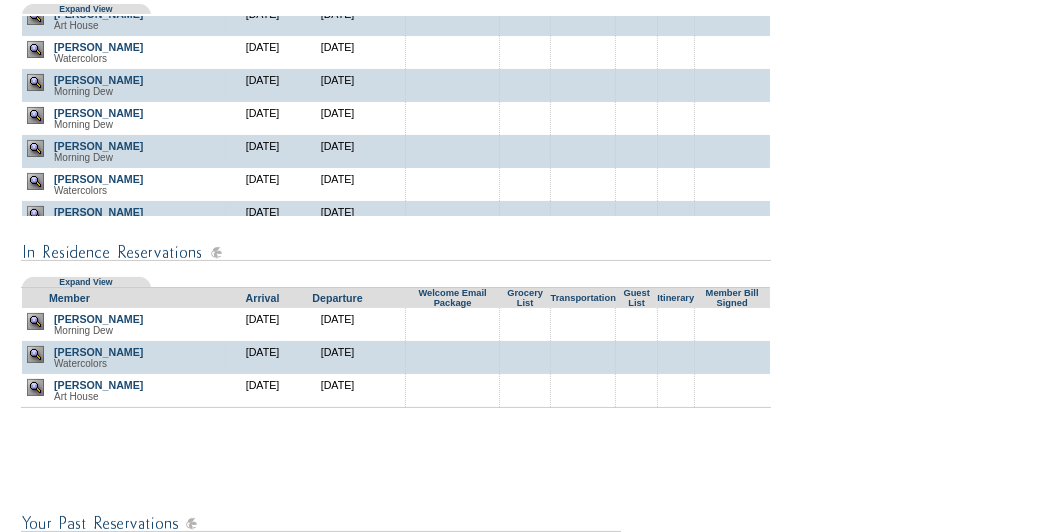 click at bounding box center [35, 354] 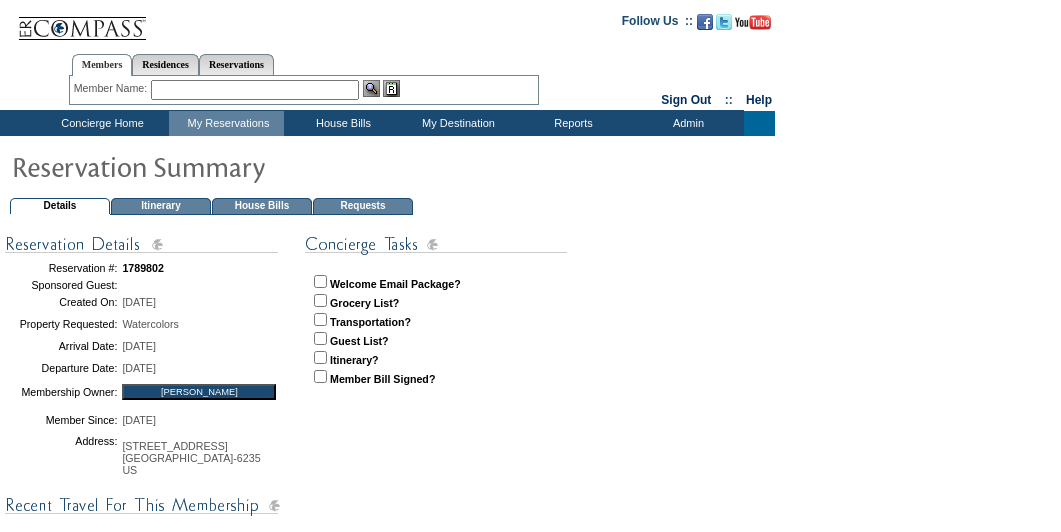 scroll, scrollTop: 0, scrollLeft: 0, axis: both 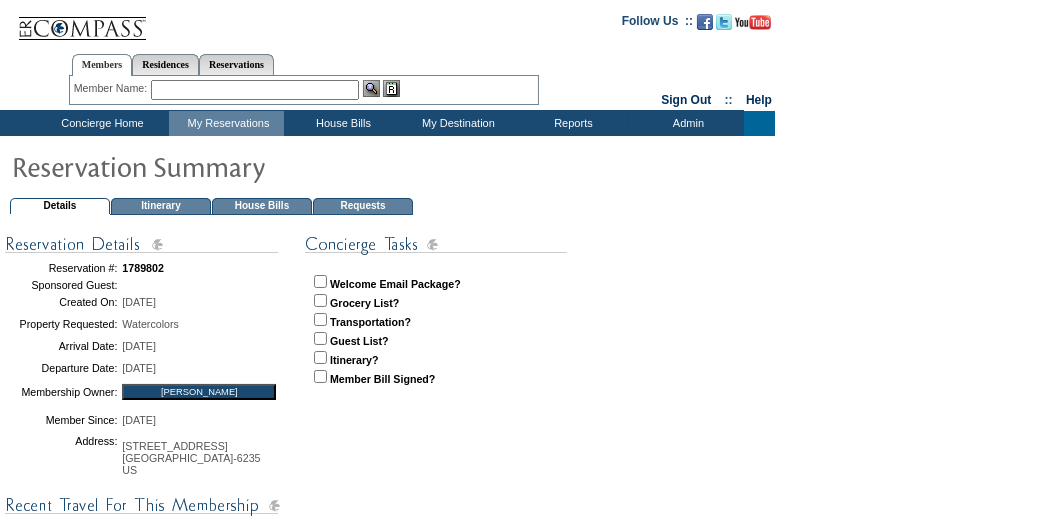 click on "House Bills" at bounding box center [262, 206] 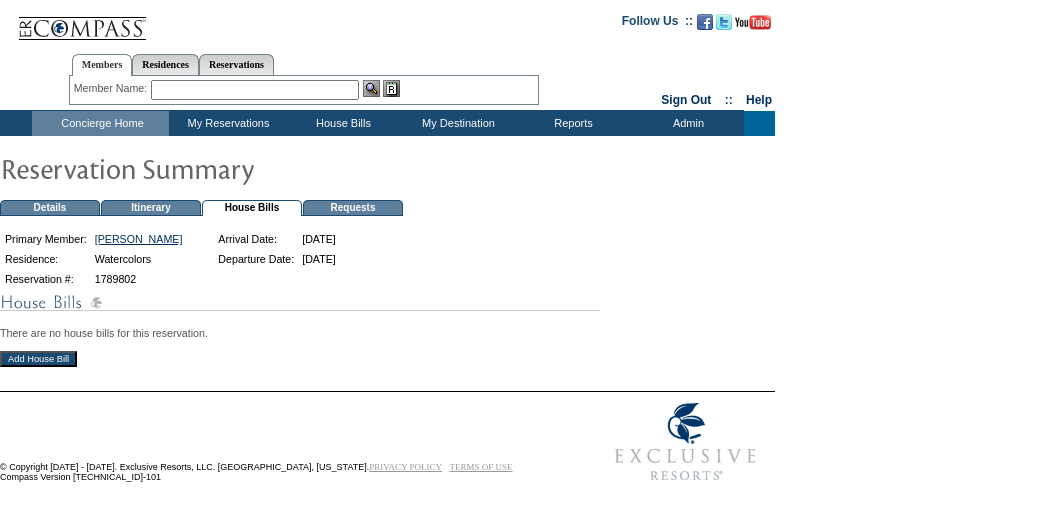 scroll, scrollTop: 0, scrollLeft: 0, axis: both 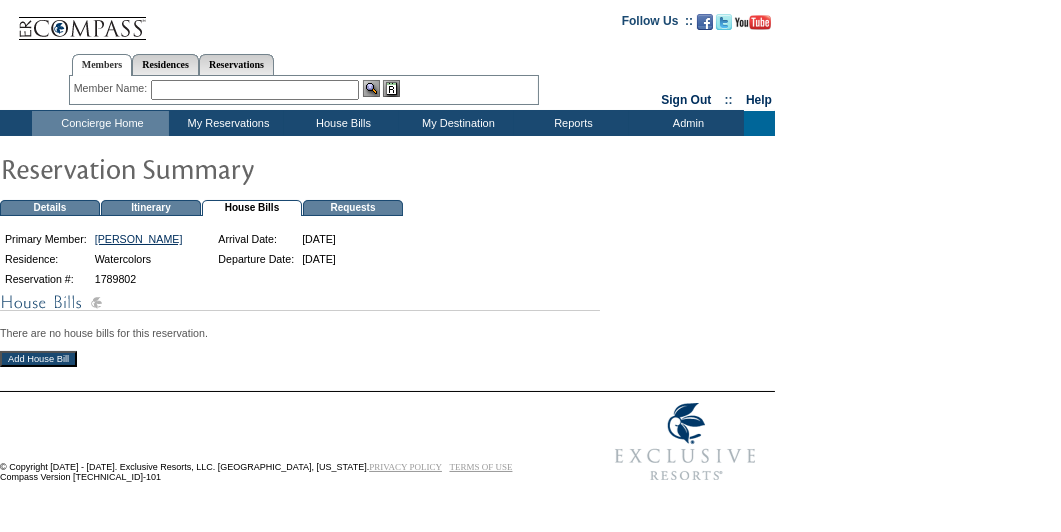 click on "Add House Bill" at bounding box center [38, 359] 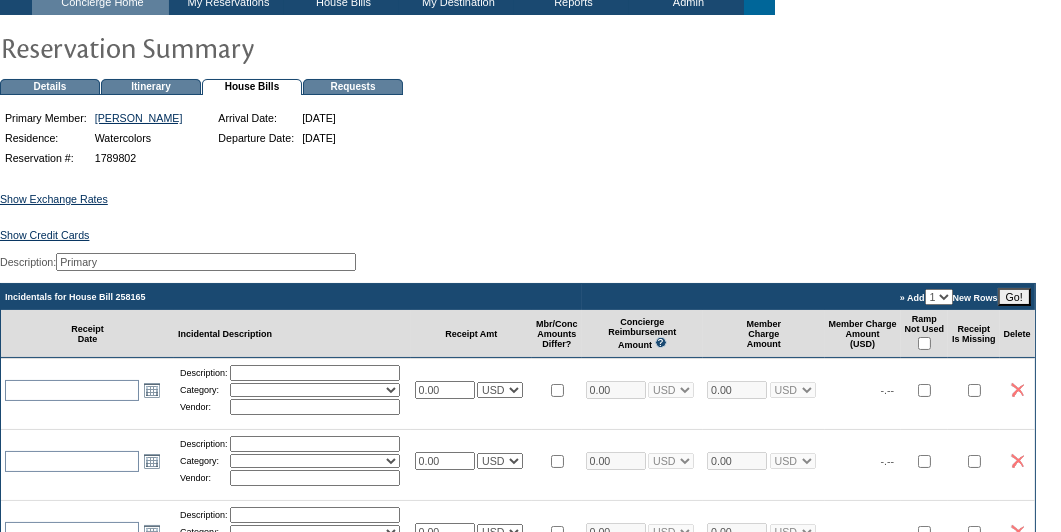 scroll, scrollTop: 84, scrollLeft: 0, axis: vertical 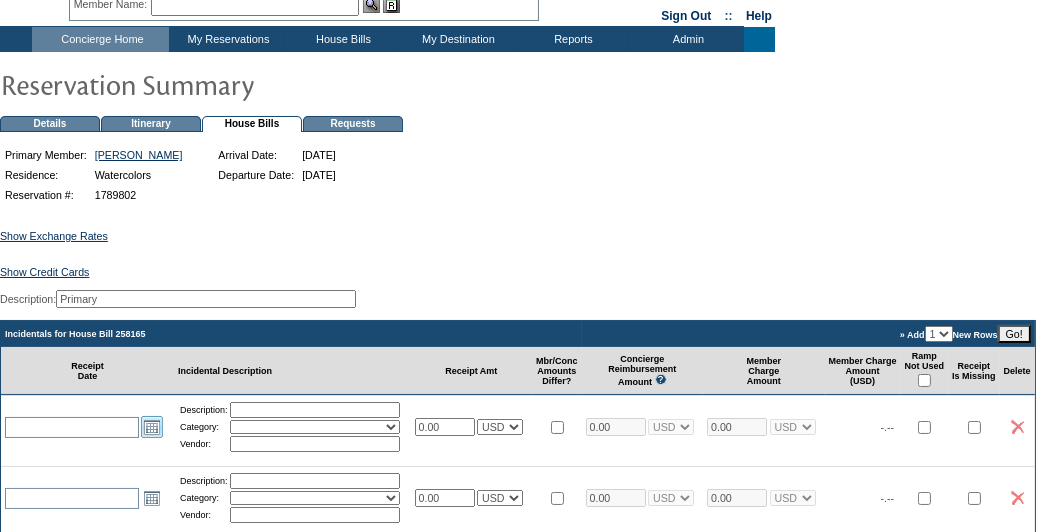 click on "Open the calendar popup." at bounding box center (152, 427) 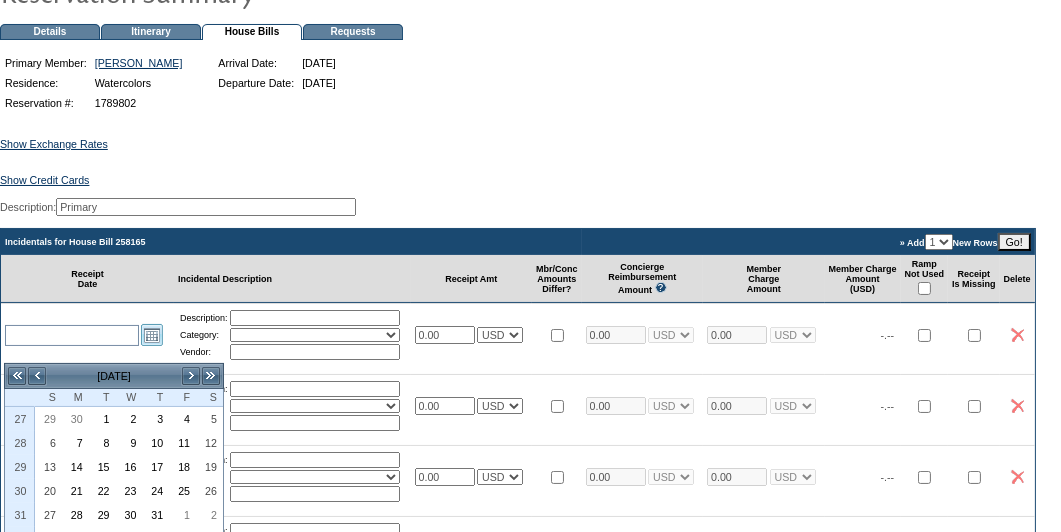 scroll, scrollTop: 194, scrollLeft: 0, axis: vertical 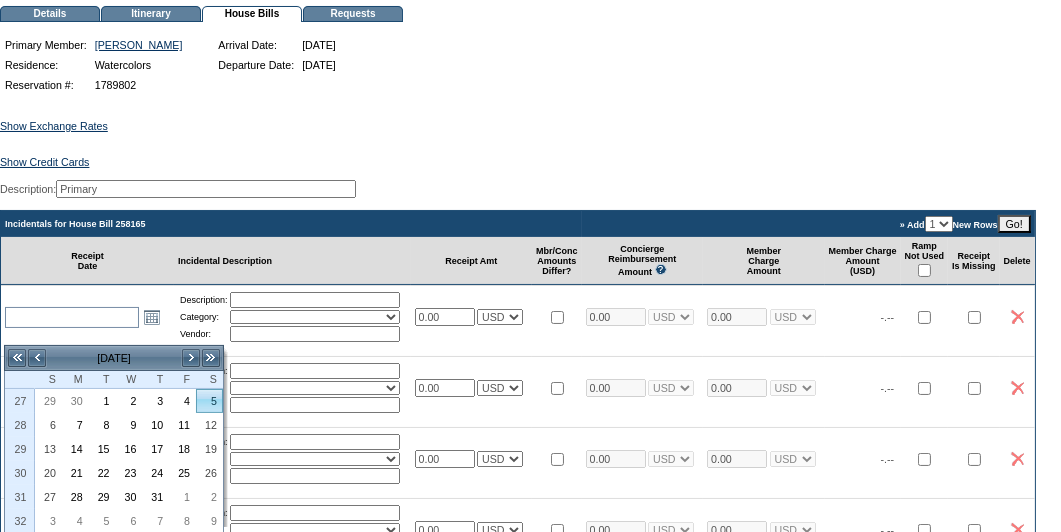 click on "5" at bounding box center (209, 401) 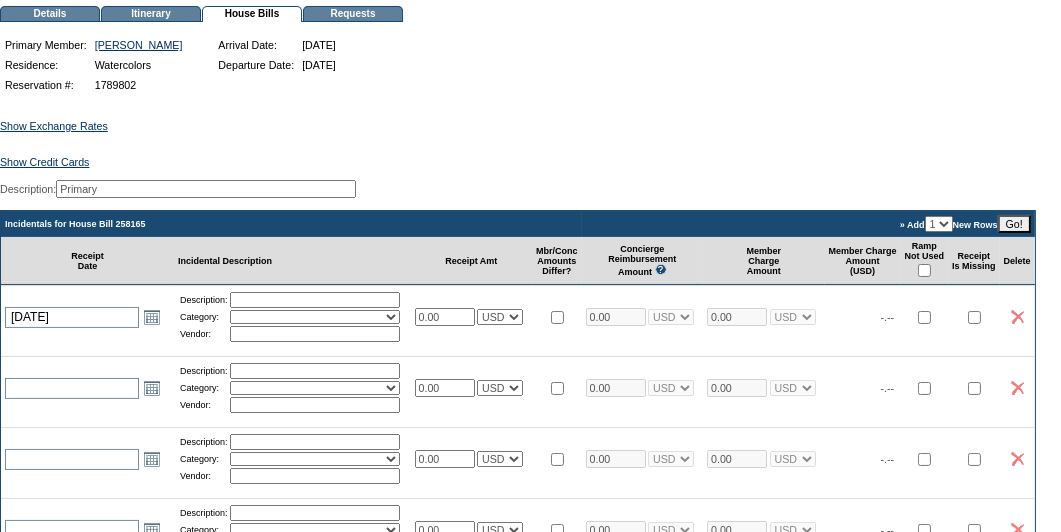 click at bounding box center [315, 300] 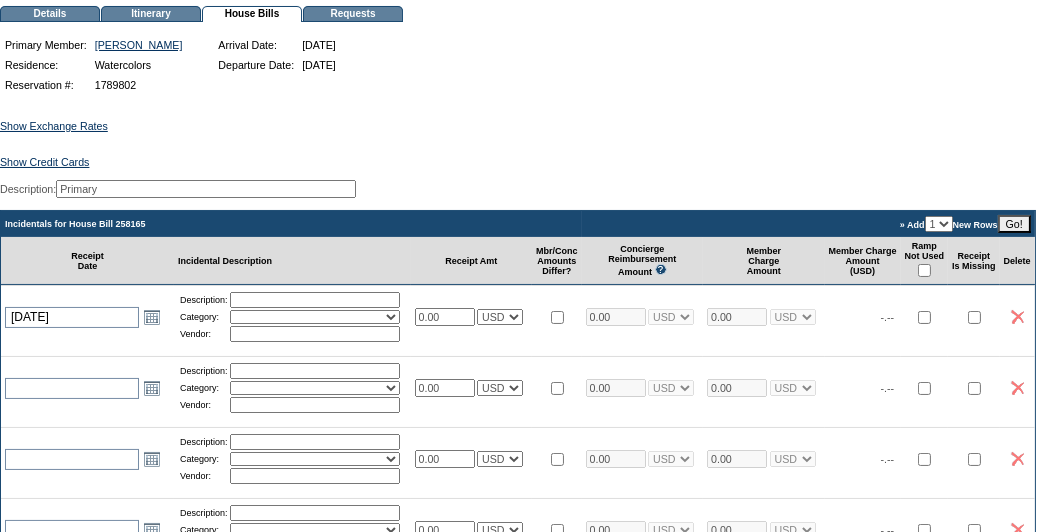 type on "Groceries" 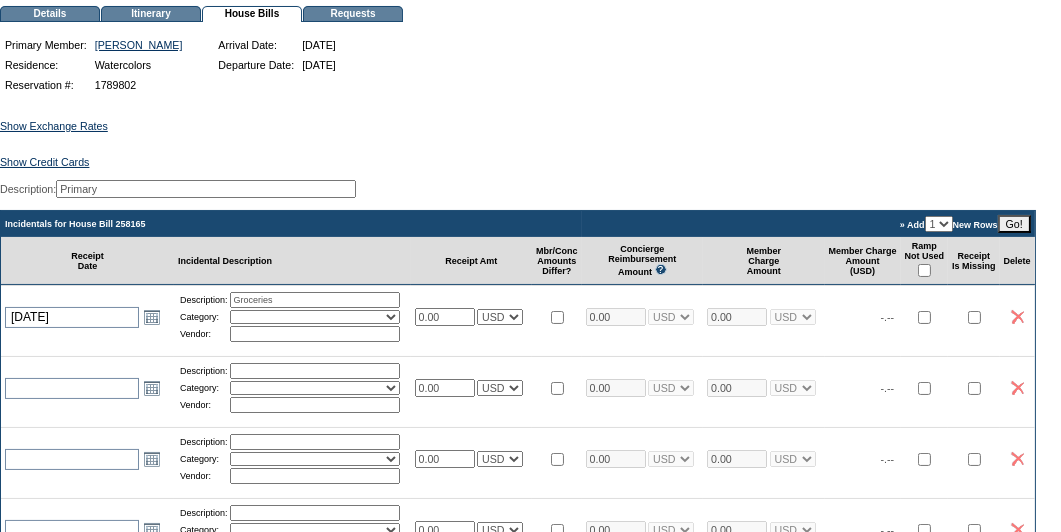 click on "Activities
Additional Housekeeping
Amenities Access Fee
Bath Amenities Reimbursement
Beach Club
Breakfast Groceries
Breakfast Service Charge
Child Care Rentals
Child Care Services / Nanny
Damage Reimbursement
Destination Cellars
ER Revenue
F&B Revenue
Gifts
Gratuity
Groceries / Beverages
House Bill Credit
Lift Tickets
Misc / Other Charges
Private Chef
Rental Fees
Runner Fees
Shipping
Spa Services
Transportation" at bounding box center (315, 317) 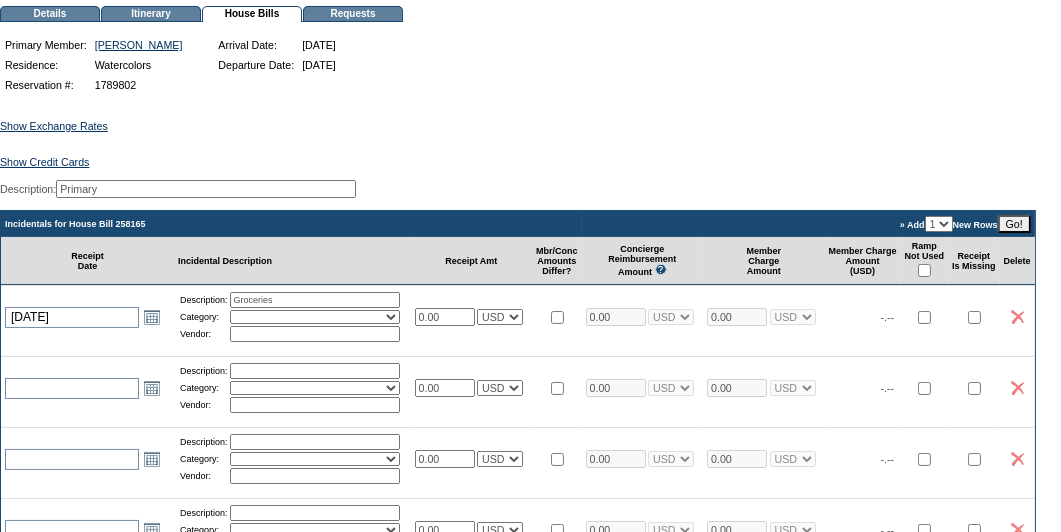 select on "11" 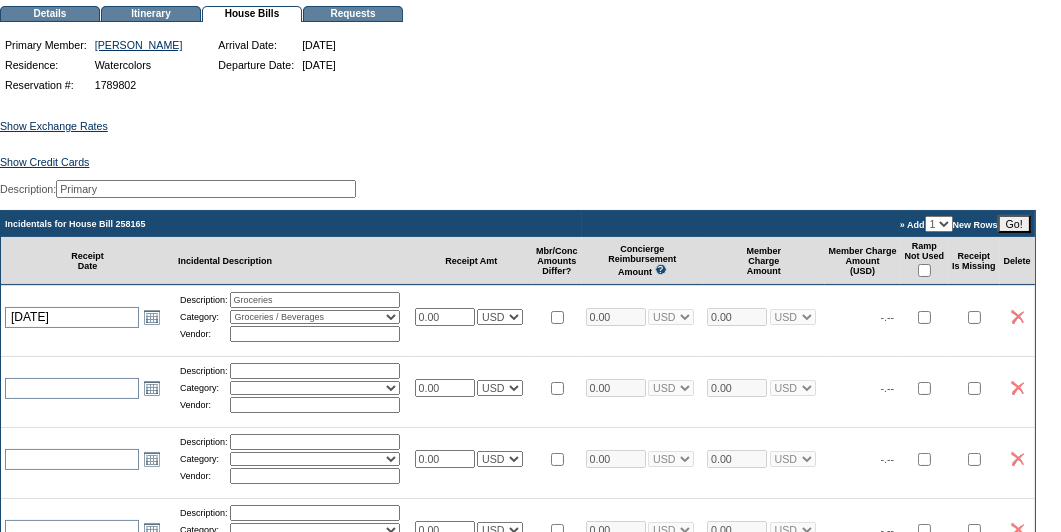 click at bounding box center (315, 334) 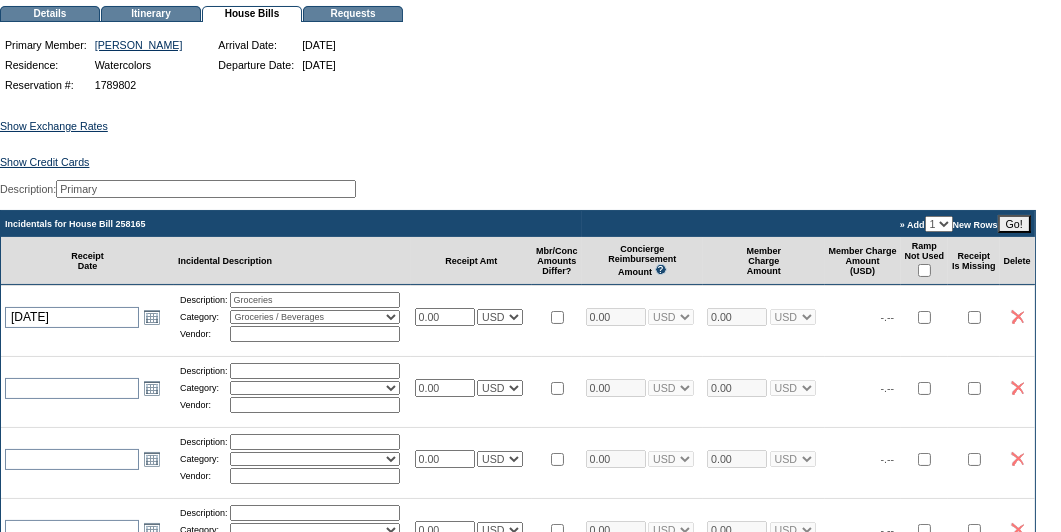 type on "Stop&Shop" 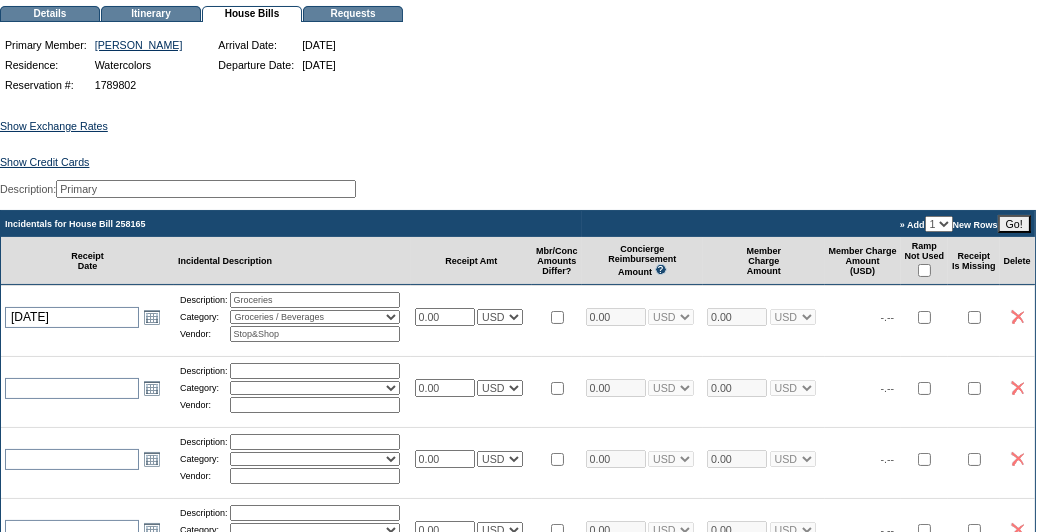 drag, startPoint x: 469, startPoint y: 334, endPoint x: 374, endPoint y: 331, distance: 95.047356 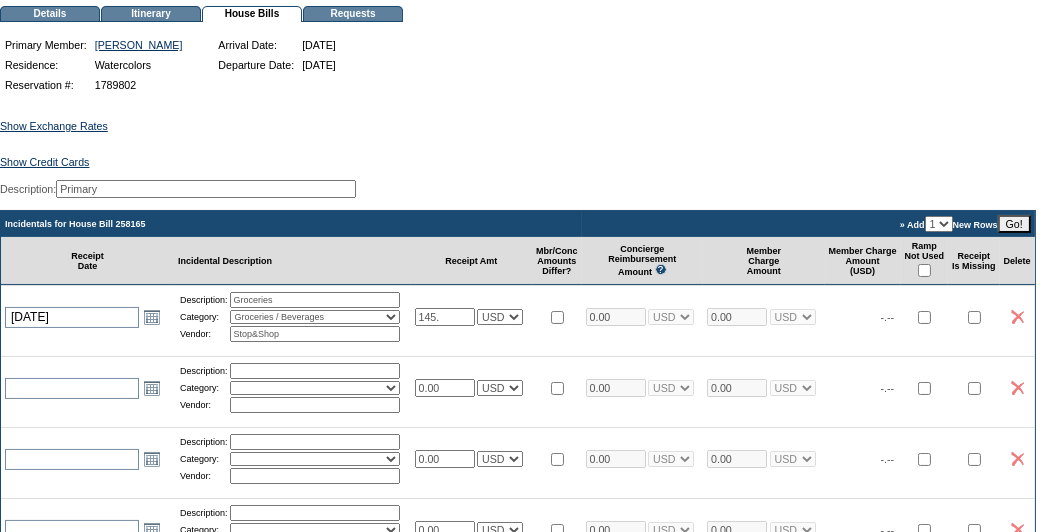 type on "145.00" 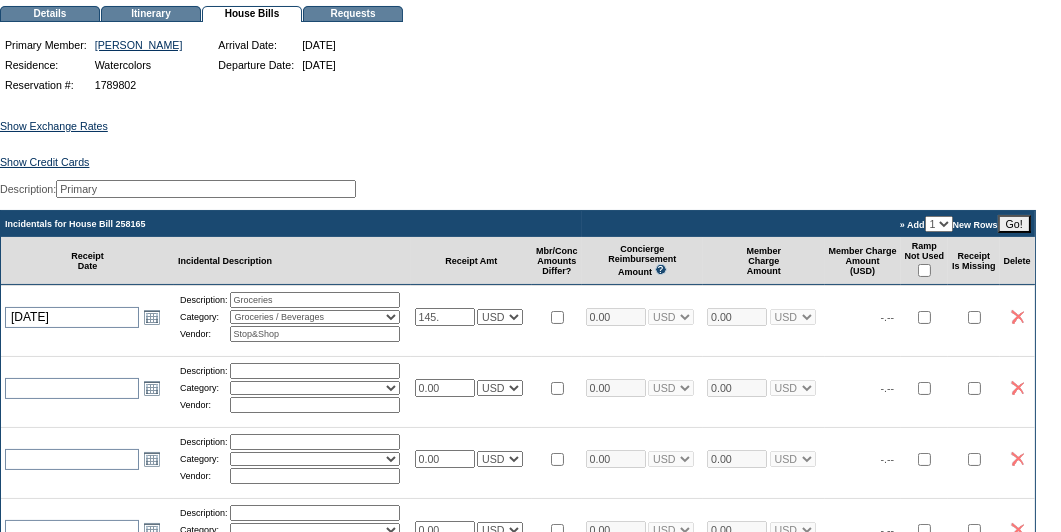 type on "145.00" 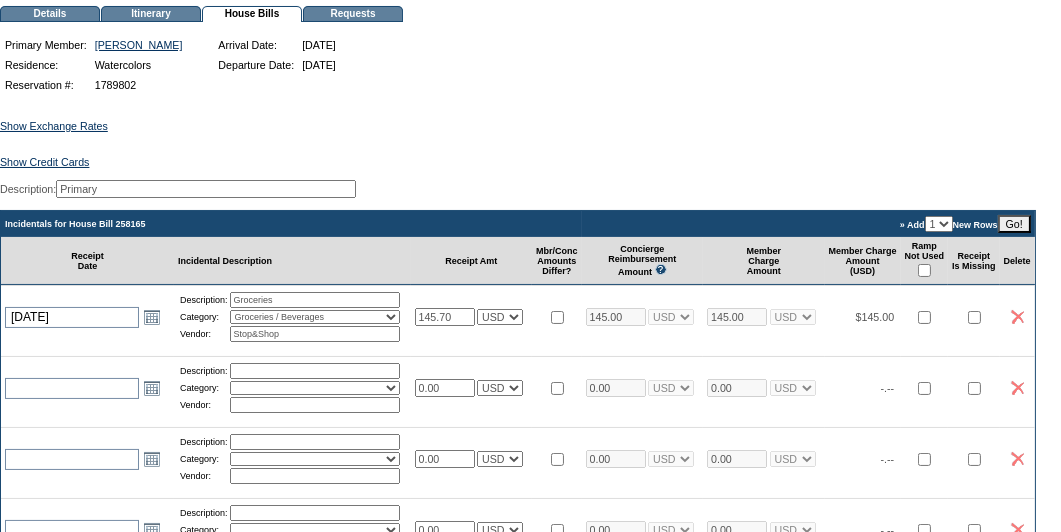 type on "145.70" 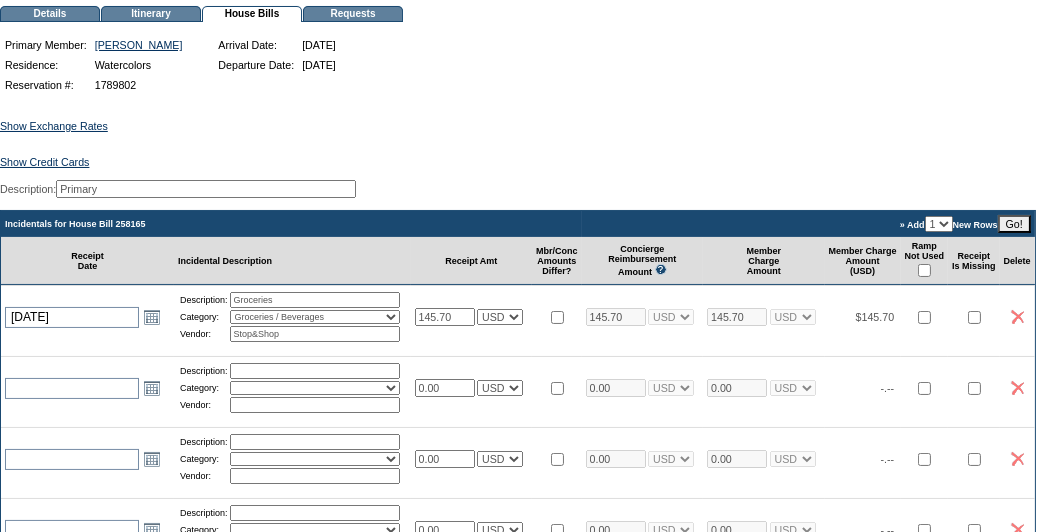 click at bounding box center [557, 316] 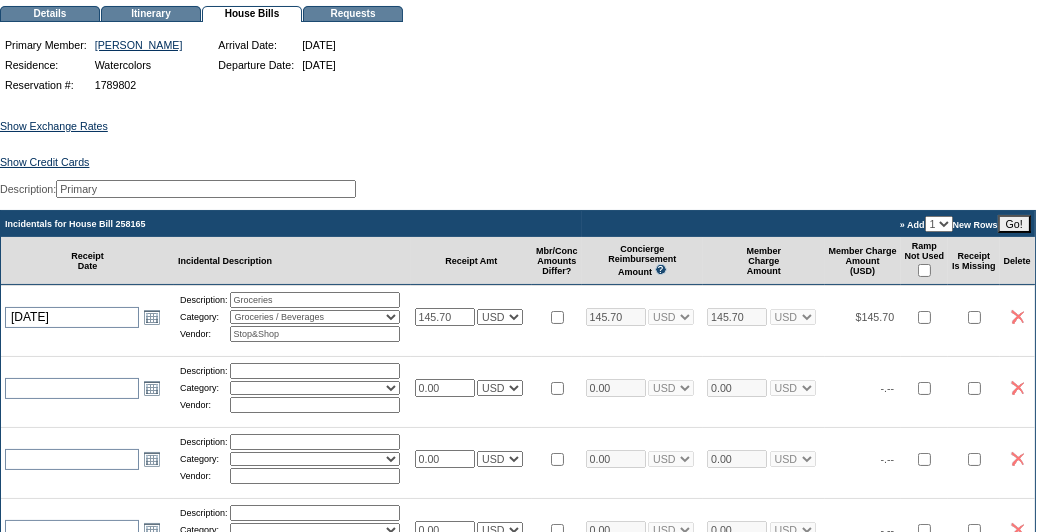 click at bounding box center (924, 270) 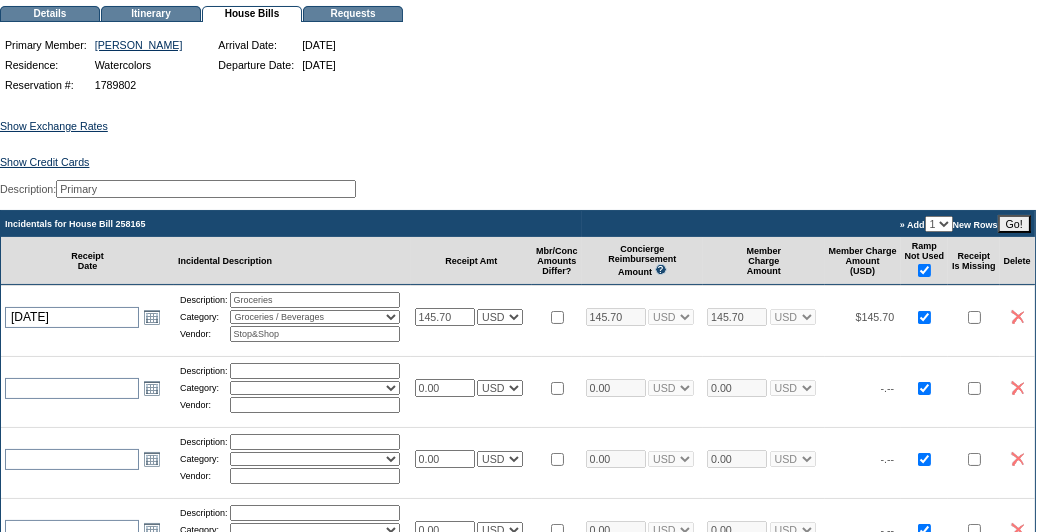 checkbox on "true" 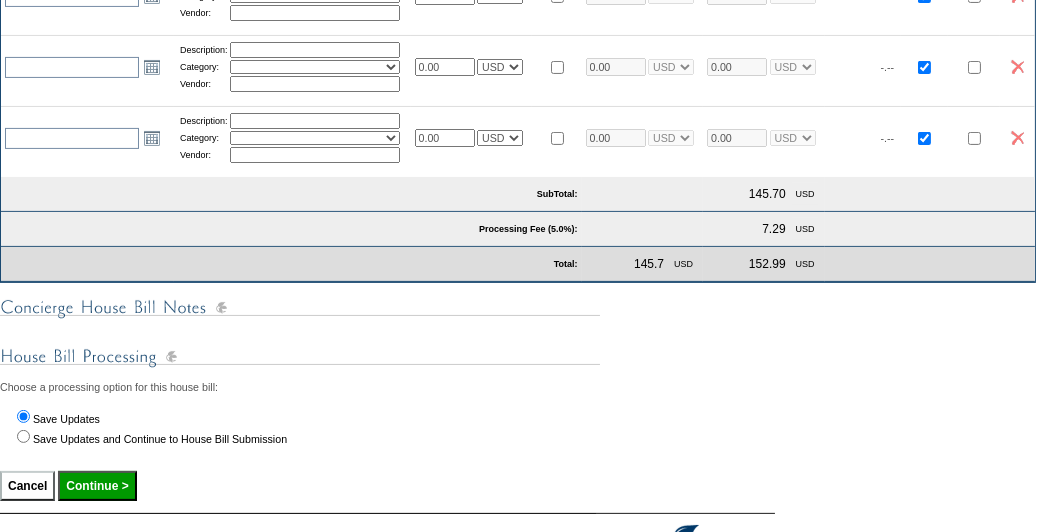 scroll, scrollTop: 680, scrollLeft: 0, axis: vertical 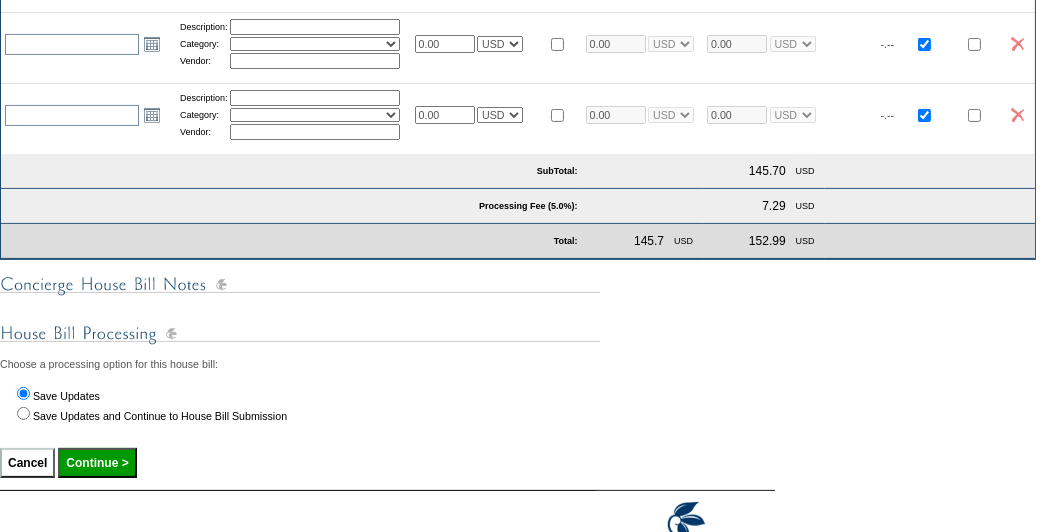 click on "Continue >" at bounding box center [97, 463] 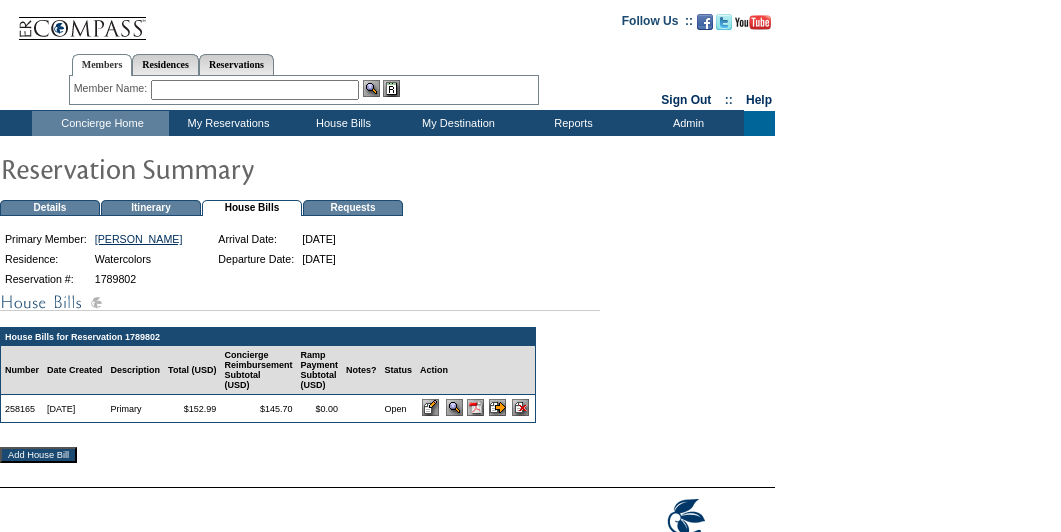 scroll, scrollTop: 0, scrollLeft: 0, axis: both 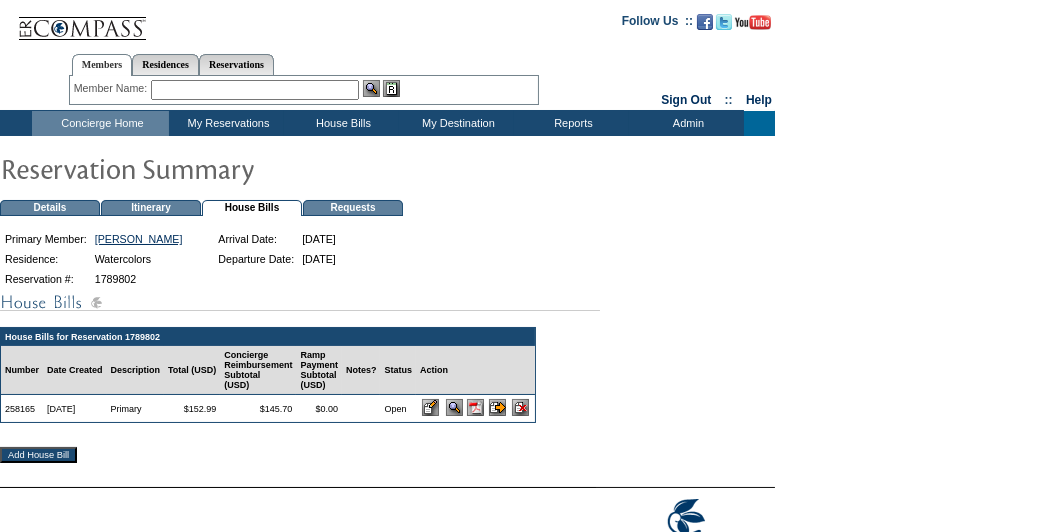 click at bounding box center (475, 407) 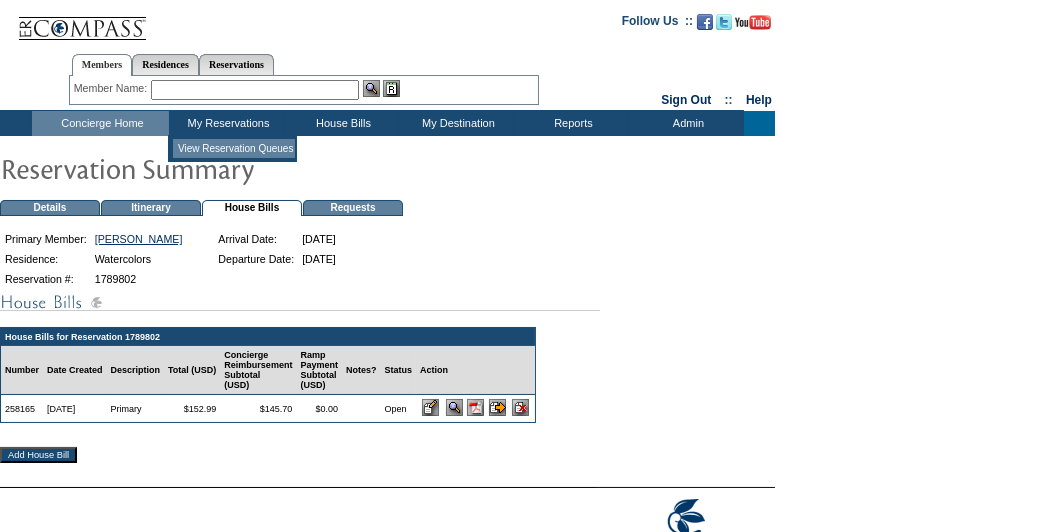 click on "View Reservation Queues" at bounding box center (234, 148) 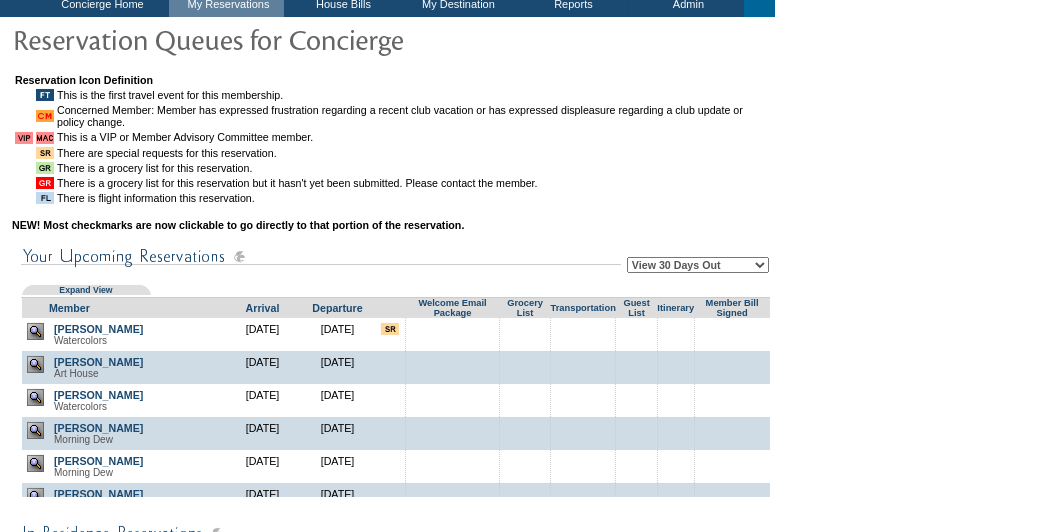 scroll, scrollTop: 177, scrollLeft: 0, axis: vertical 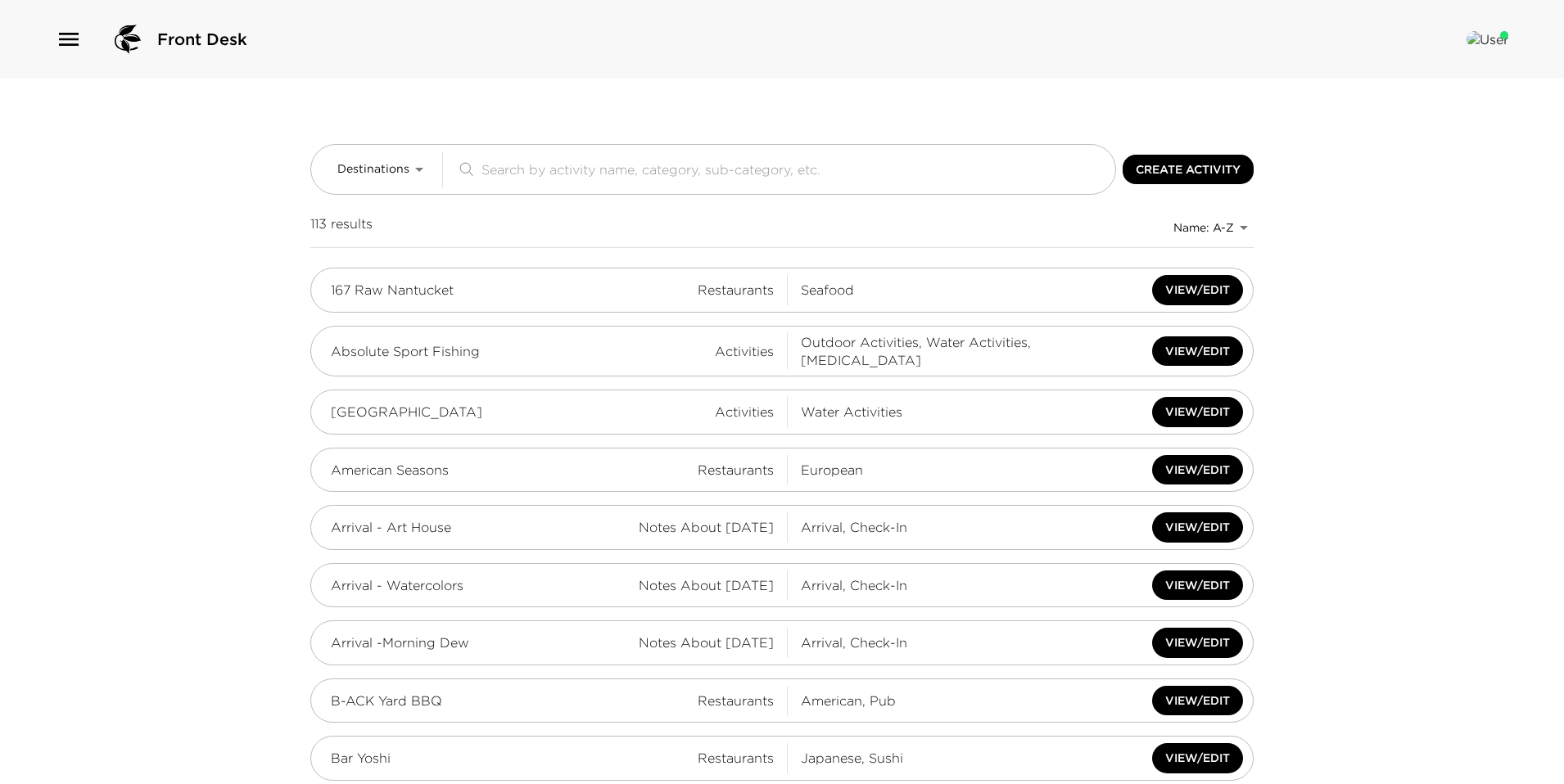 click 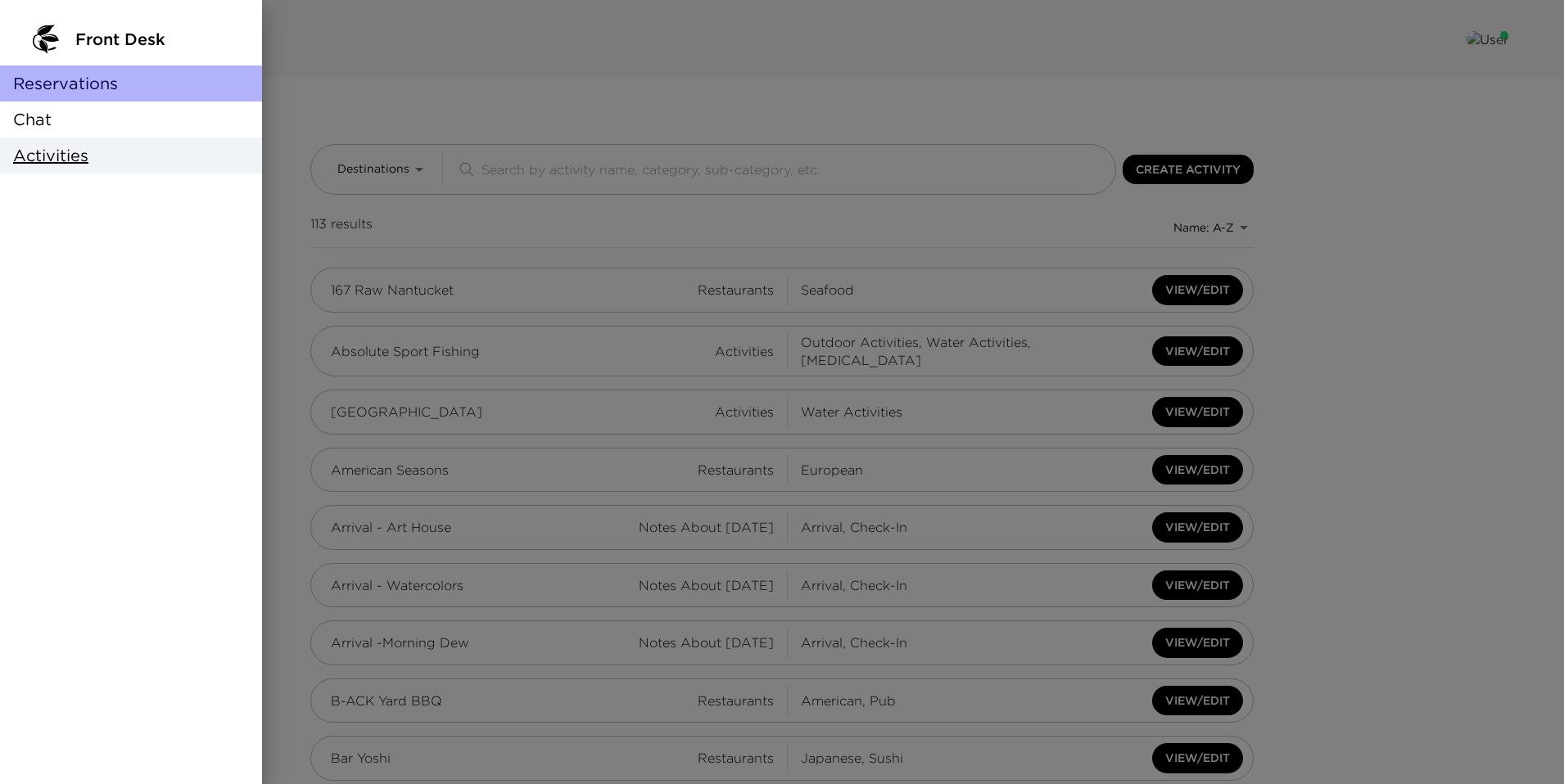 click on "Reservations" at bounding box center (131, 83) 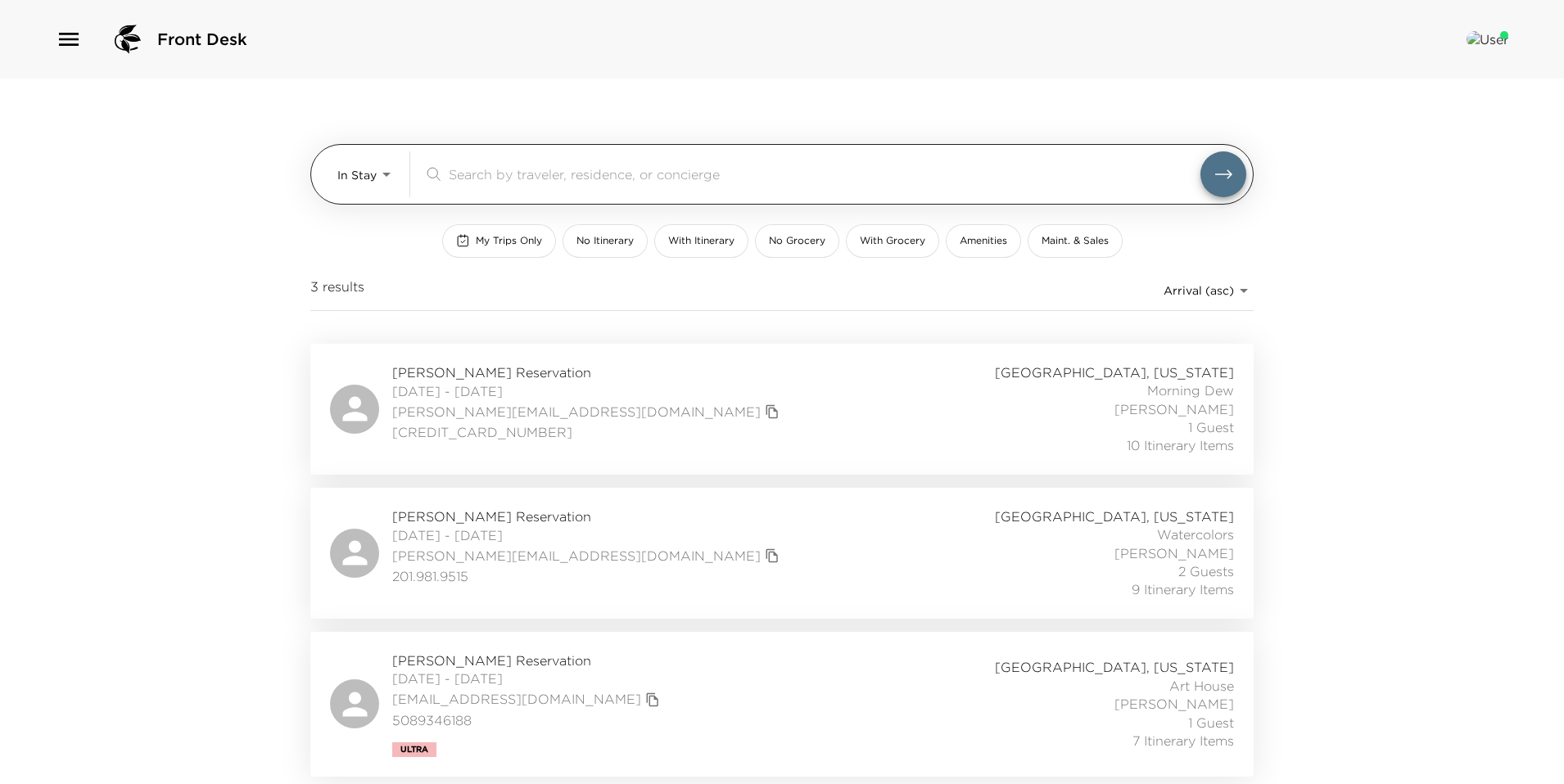 click on "Front Desk In Stay In-Stay ​ My Trips Only No Itinerary With Itinerary No Grocery With Grocery Amenities Maint. & Sales 3 results Arrival (asc) reservations_prod_arrival_asc Carlos Montemayor Reservation 07/06/2025 - 07/13/2025 carlos@orte.com.mx 115218000000000 Nantucket, Massachusetts Morning Dew Maureen Maher 1 Guest 10 Itinerary Items Christine Callahan Reservation 07/07/2025 - 07/11/2025 christinecallahan@me.com 201.981.9515 Nantucket, Massachusetts Watercolors Maureen Maher 2 Guests 9 Itinerary Items Andrew Crowley Reservation 07/09/2025 - 07/13/2025 acrowley4@gmail.com 5089346188 Ultra Nantucket, Massachusetts Art House Maureen Maher 1 Guest 7 Itinerary Items" at bounding box center (782, 392) 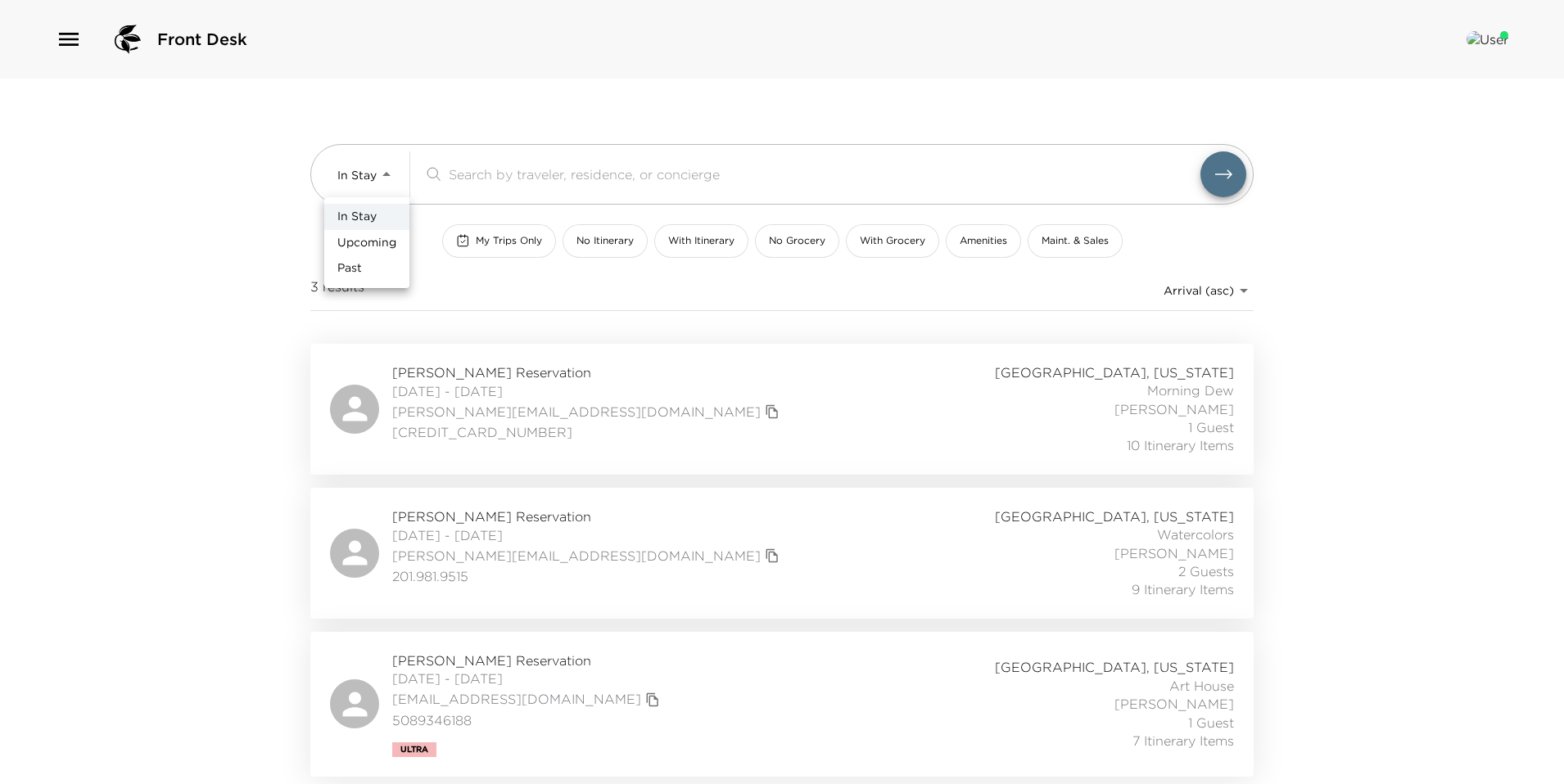 click at bounding box center [782, 392] 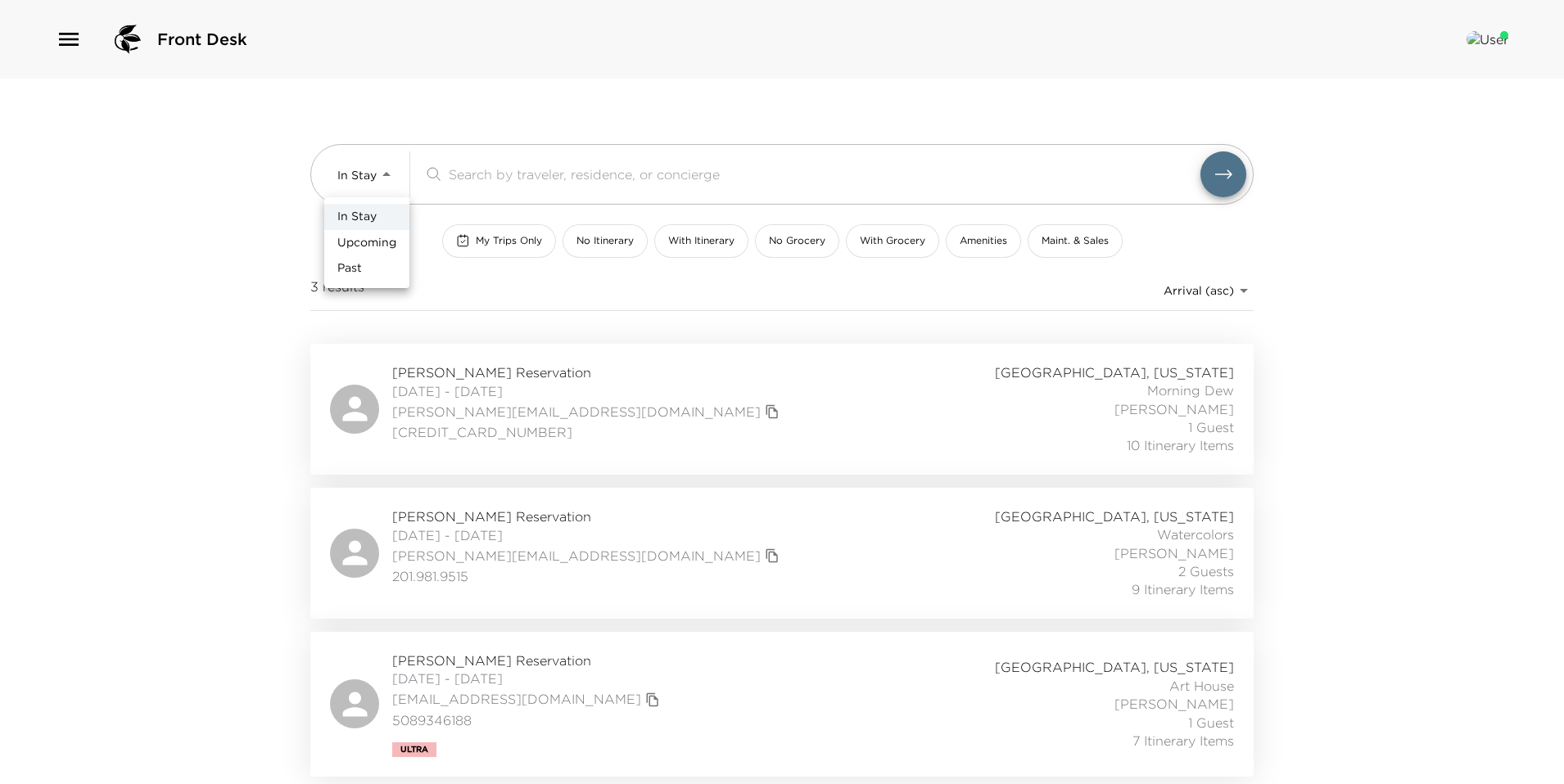 click on "Upcoming" at bounding box center [367, 243] 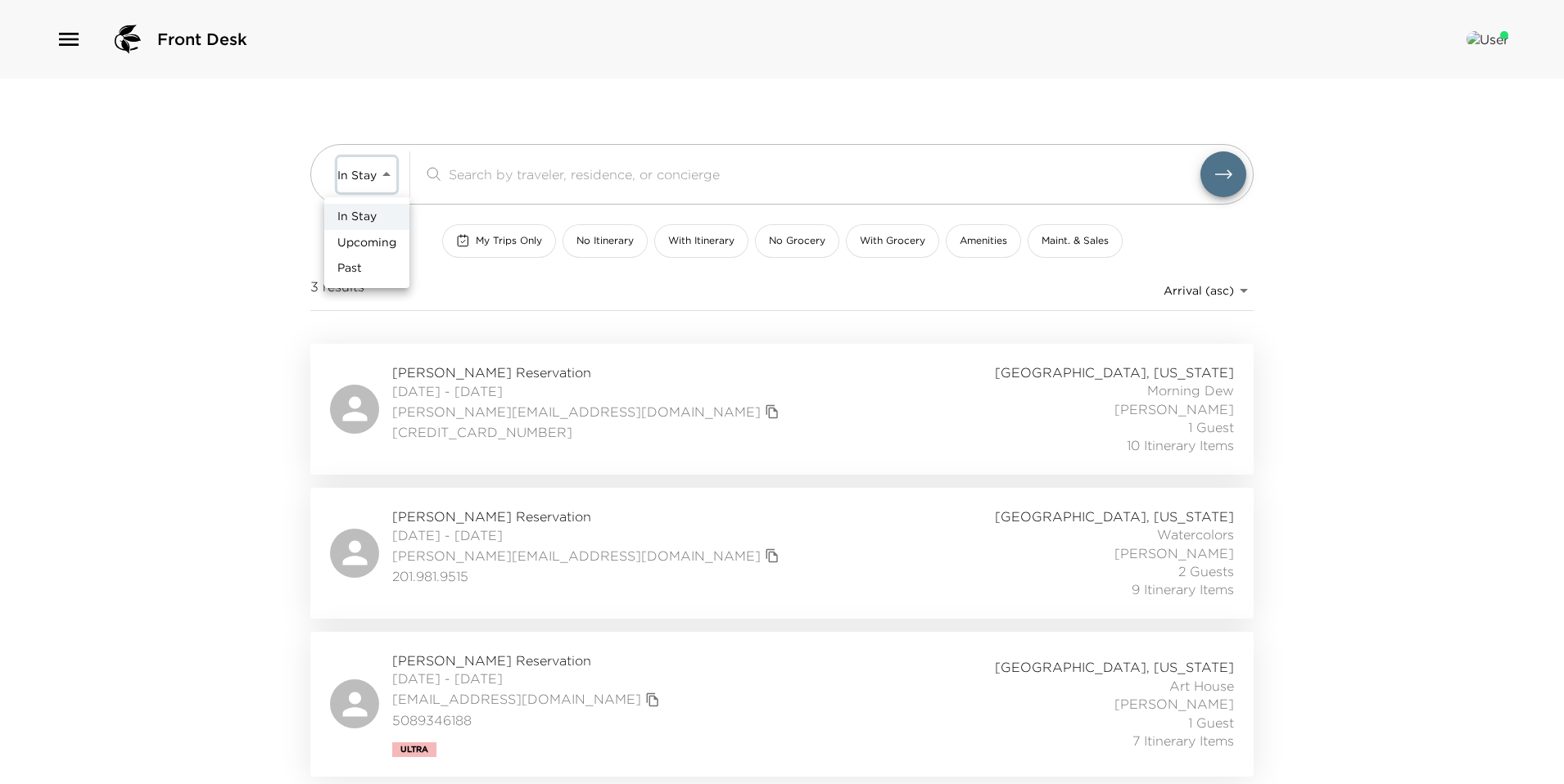 type on "Upcoming" 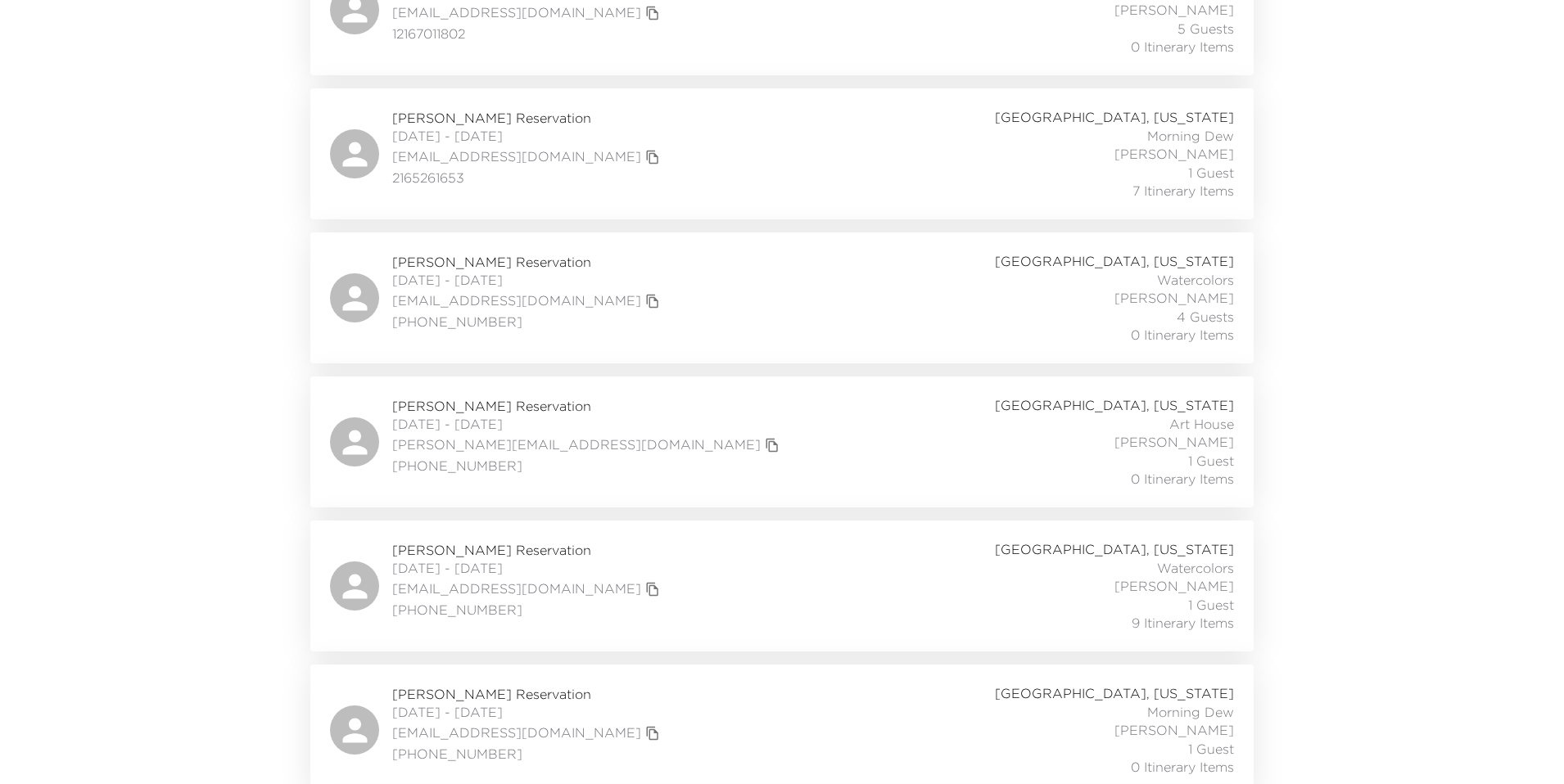 scroll, scrollTop: 1116, scrollLeft: 0, axis: vertical 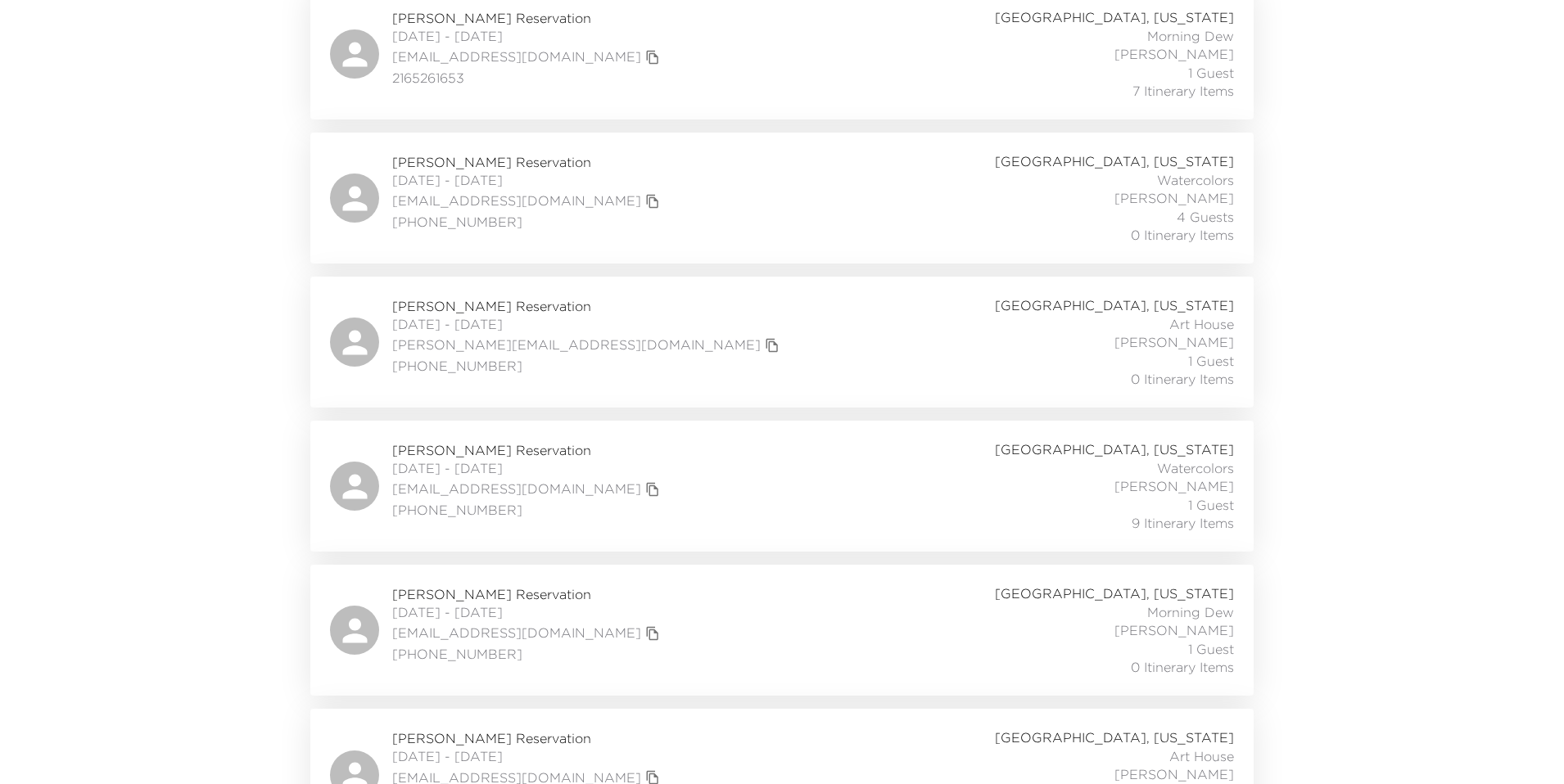 click on "[PERSON_NAME] Reservation" at bounding box center (528, 450) 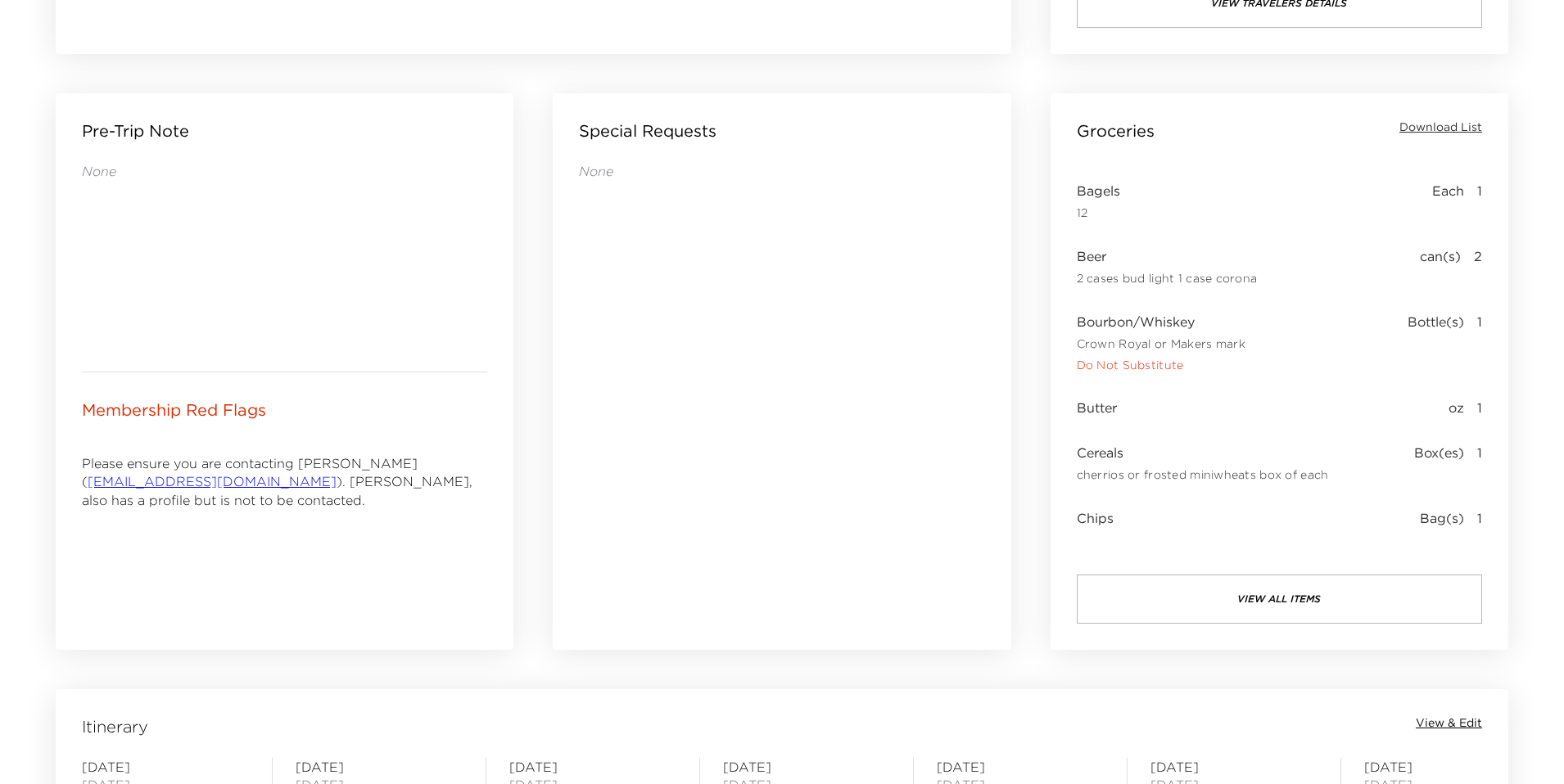 scroll, scrollTop: 687, scrollLeft: 0, axis: vertical 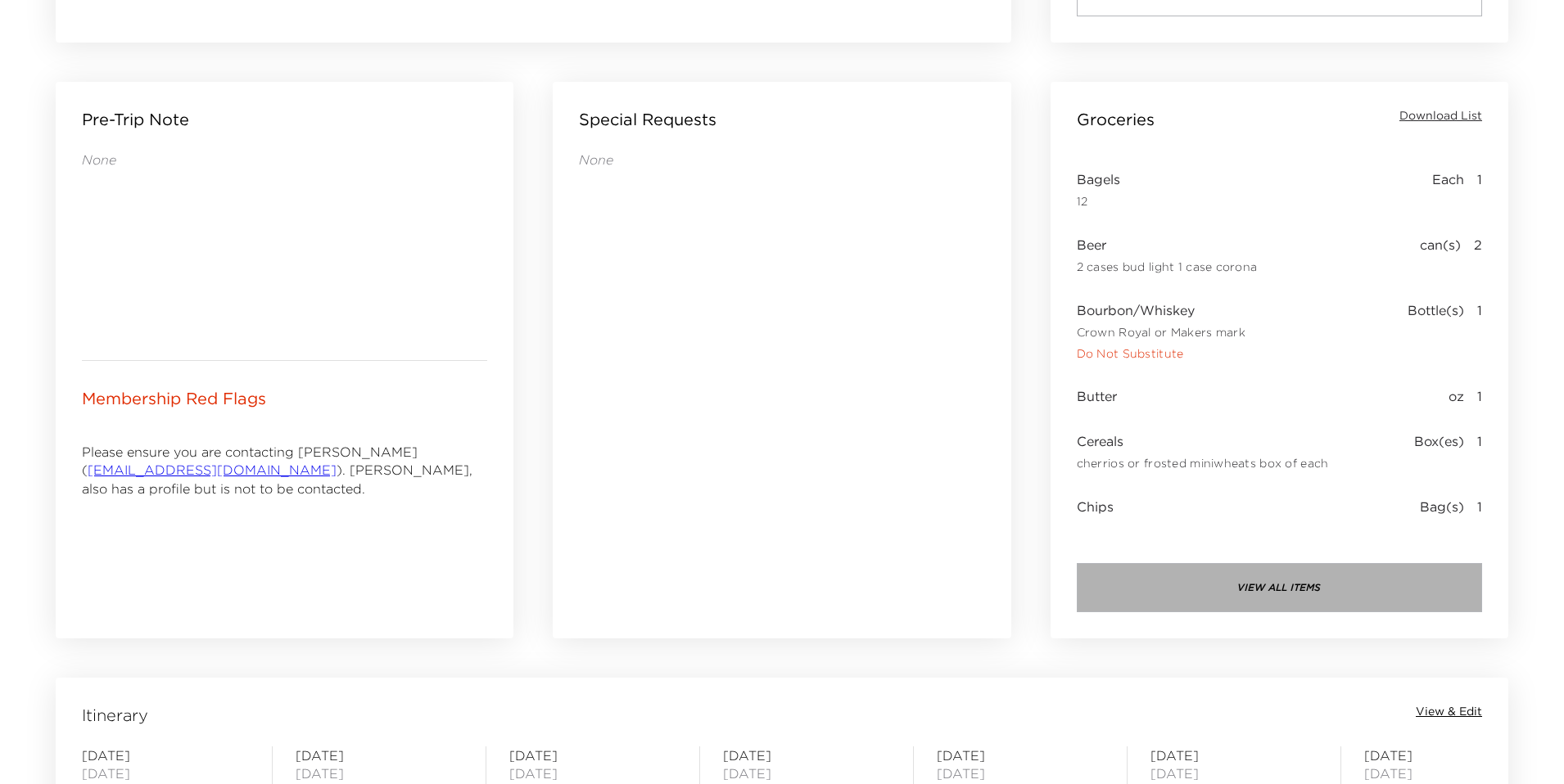 click on "view all items" at bounding box center (1279, 588) 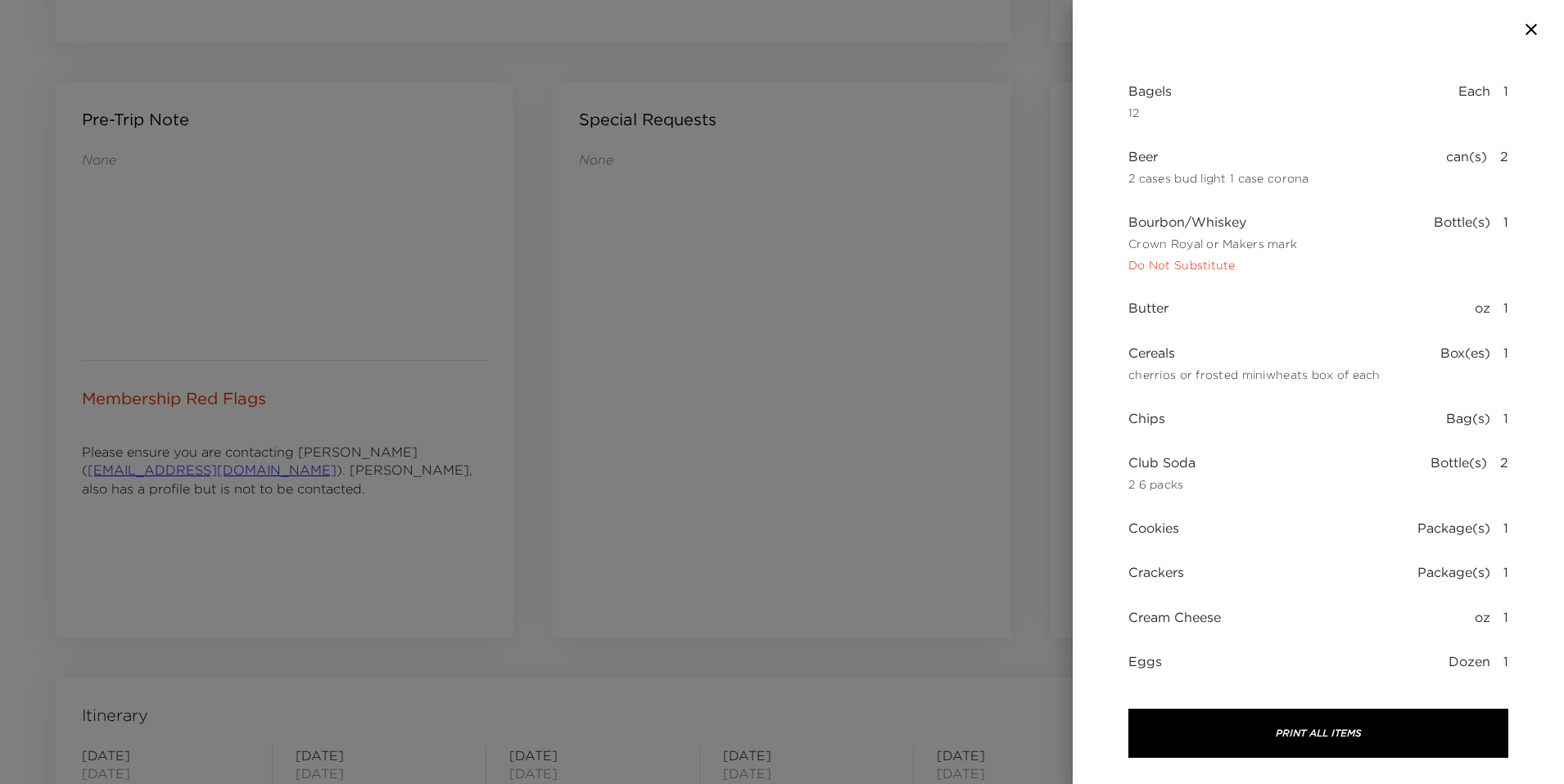 scroll, scrollTop: 0, scrollLeft: 0, axis: both 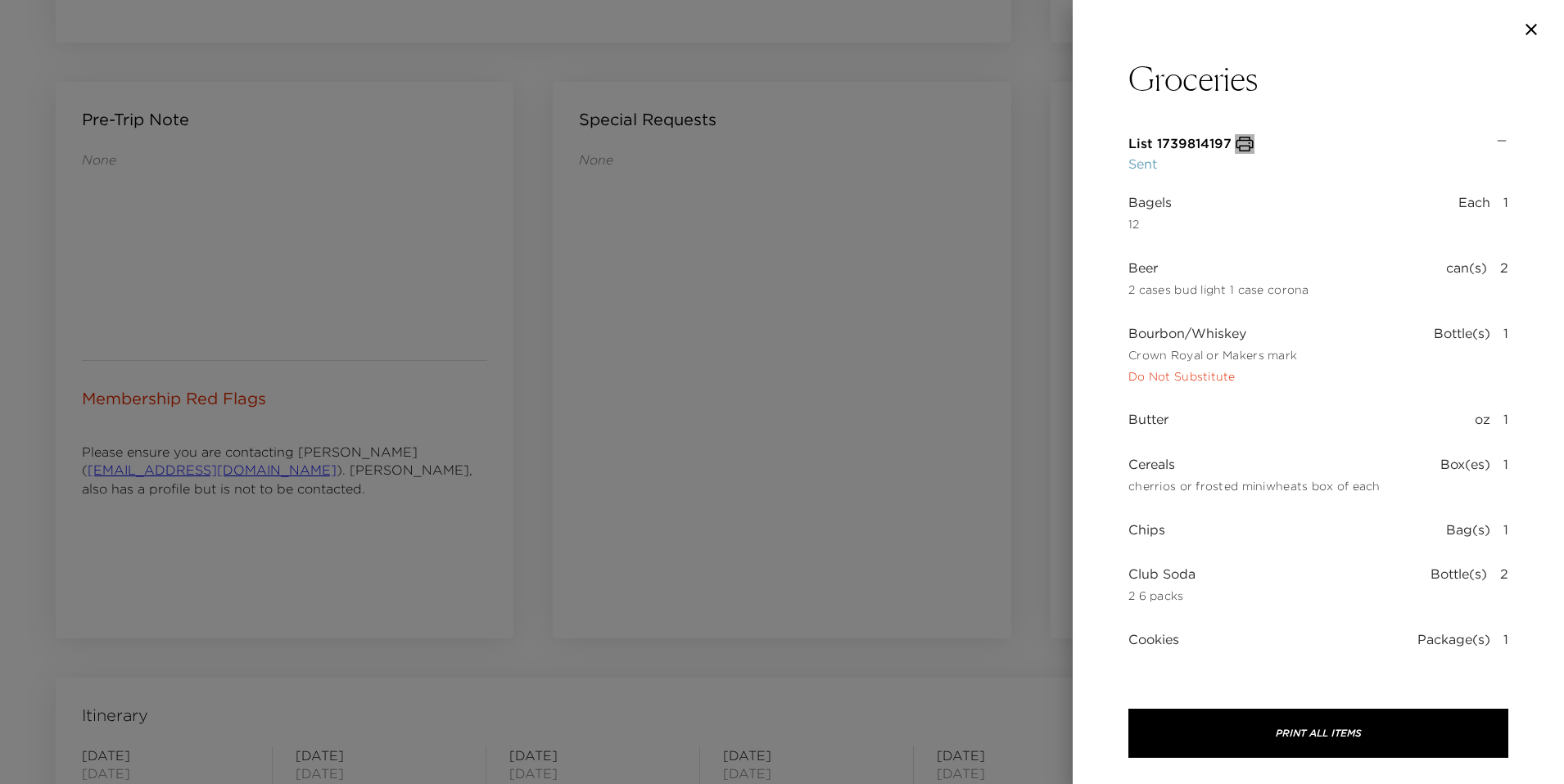 click 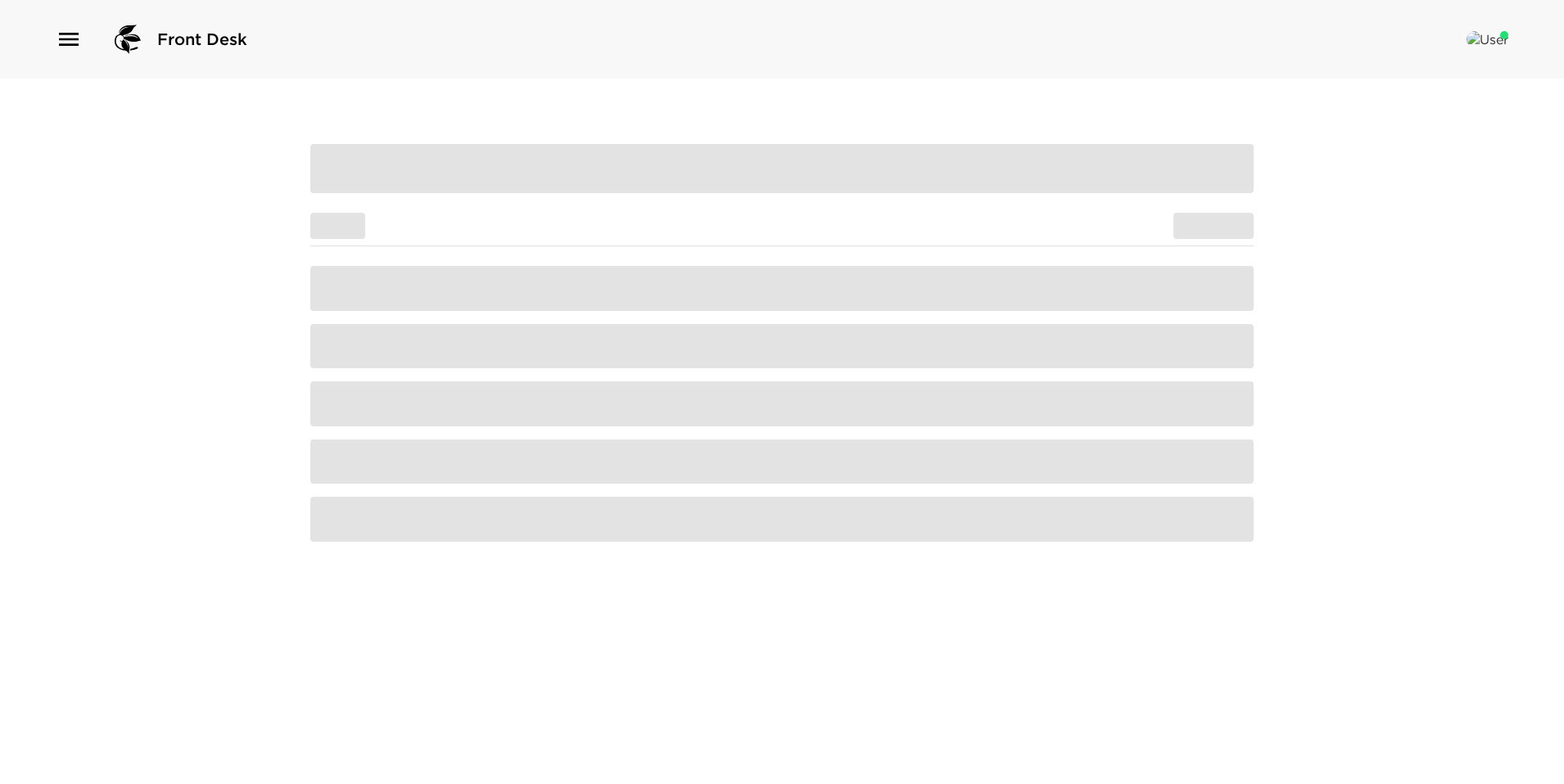 scroll, scrollTop: 0, scrollLeft: 0, axis: both 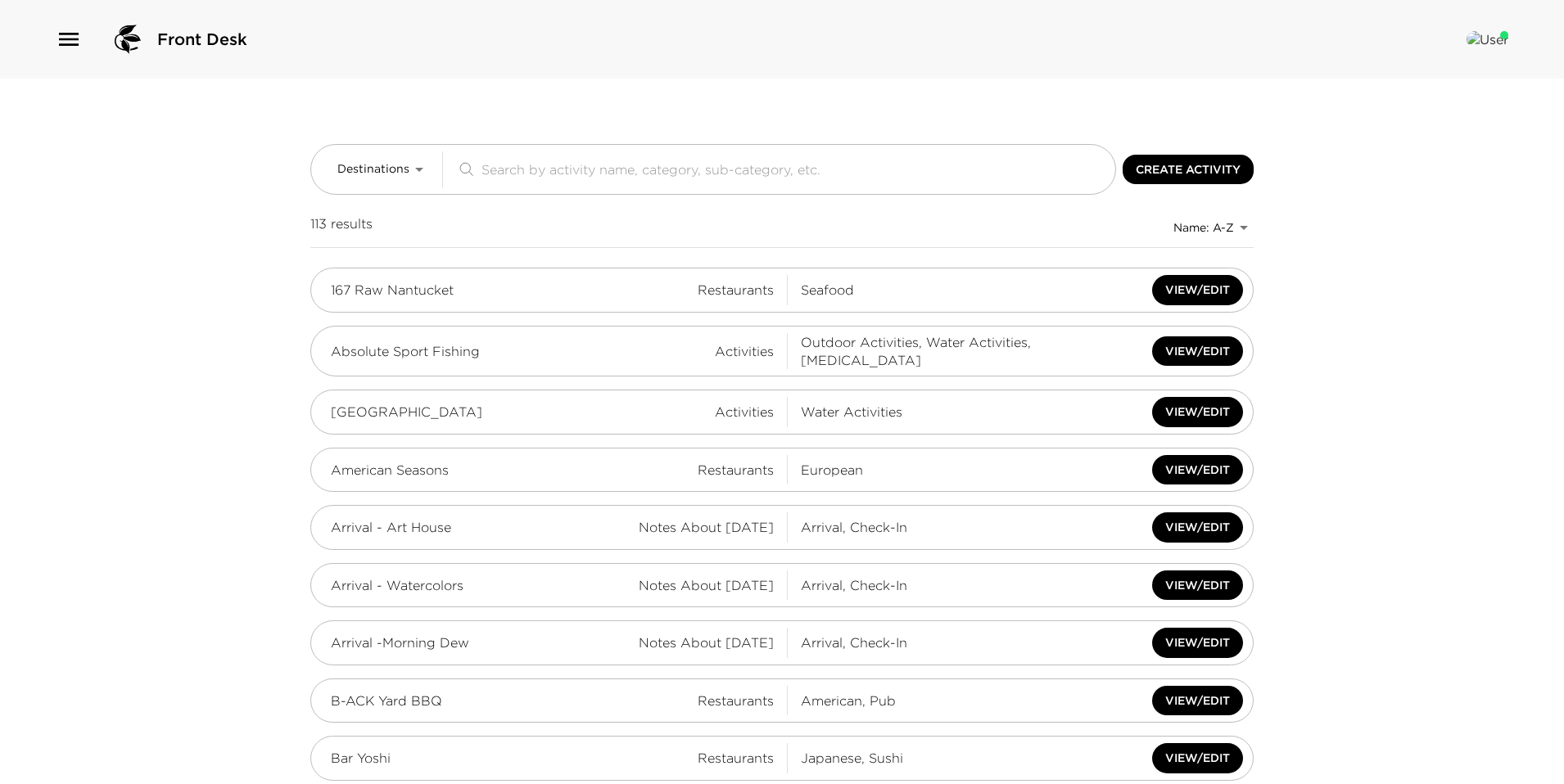 click 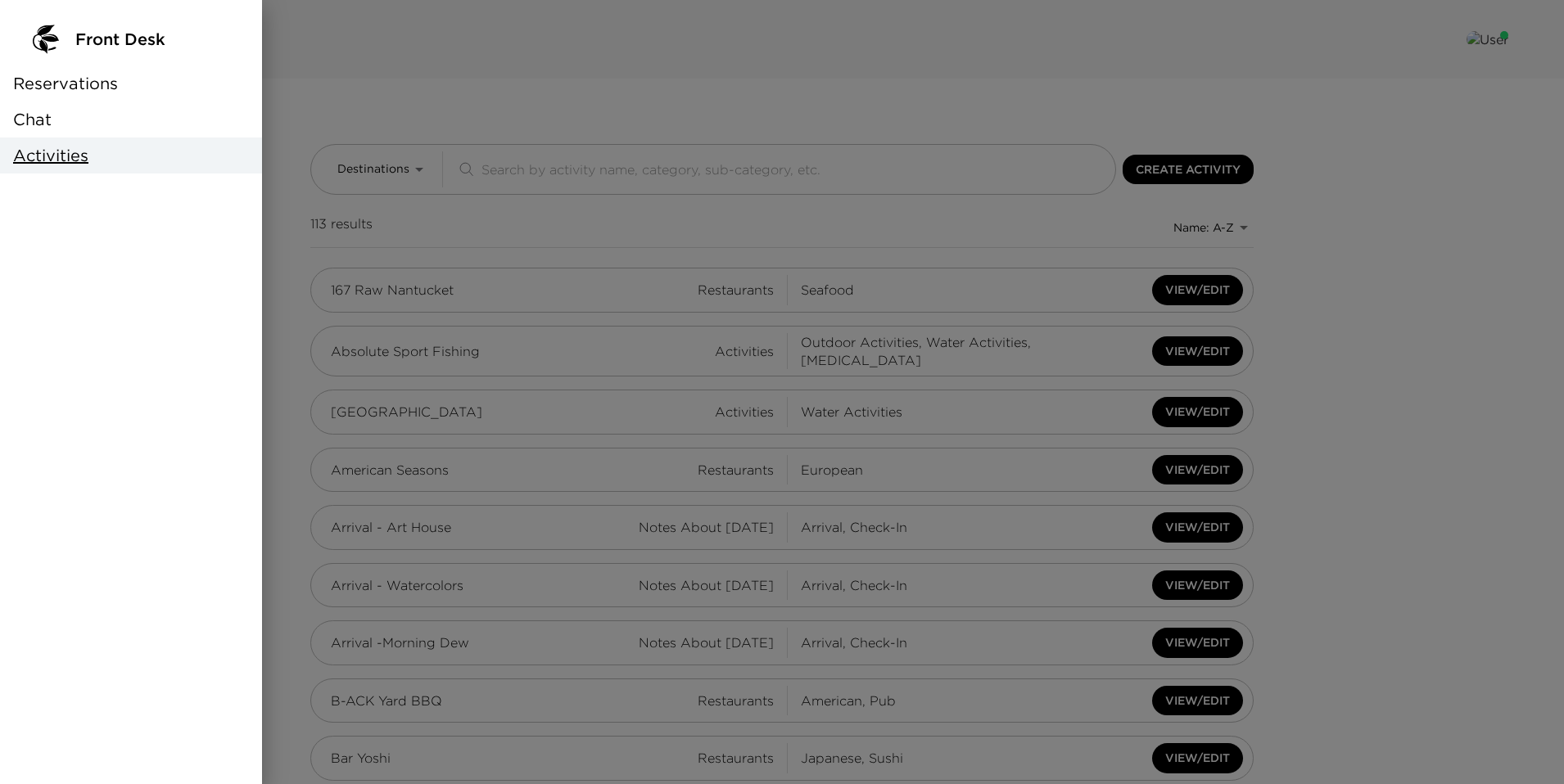 click on "Reservations" at bounding box center [66, 83] 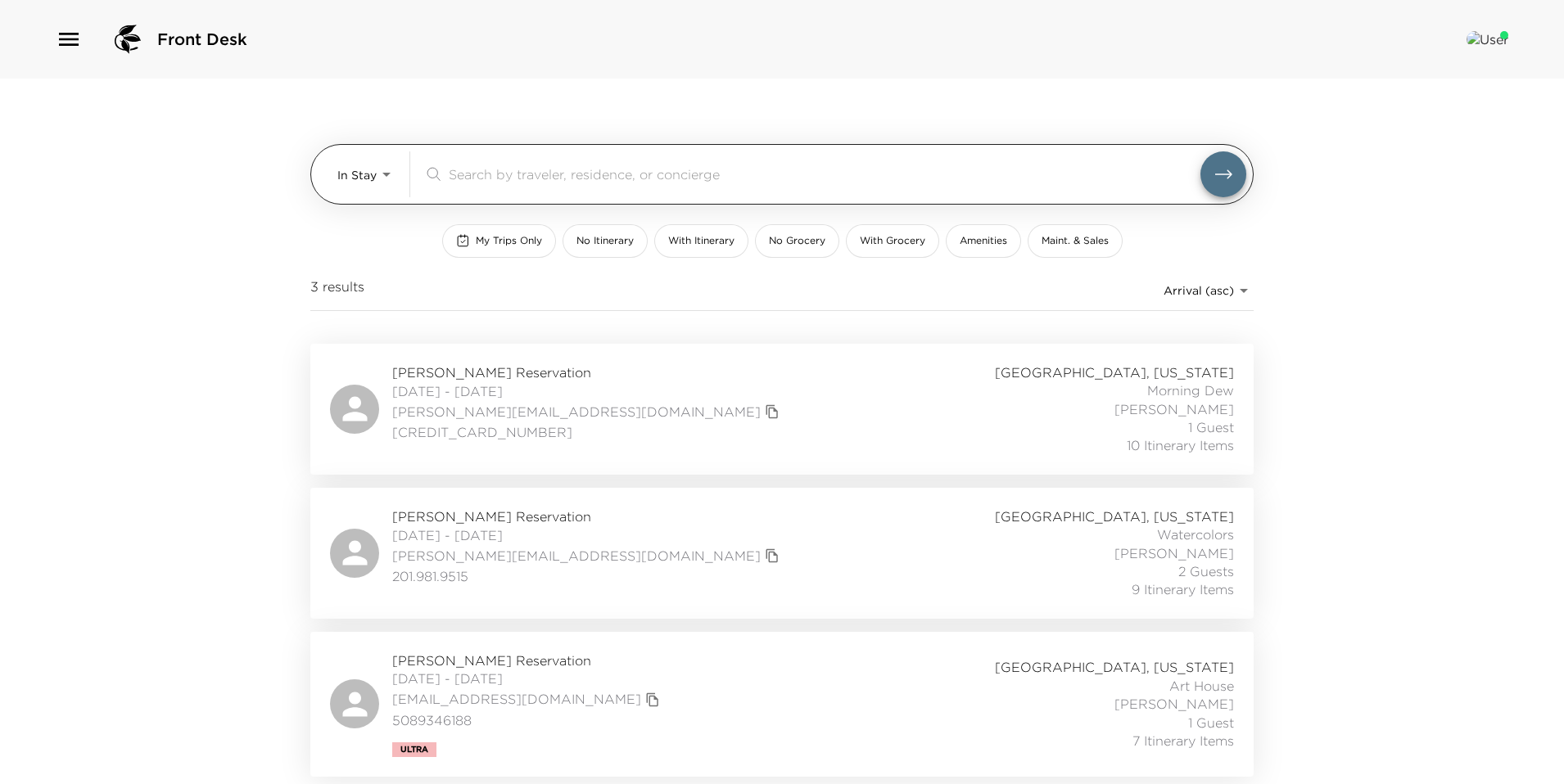 click on "Front Desk In Stay In-Stay ​ My Trips Only No Itinerary With Itinerary No Grocery With Grocery Amenities Maint. & Sales 3 results Arrival (asc) reservations_prod_arrival_asc [PERSON_NAME][GEOGRAPHIC_DATA] [DATE] - [DATE] [PERSON_NAME][EMAIL_ADDRESS][DOMAIN_NAME] [CREDIT_CARD_NUMBER] [GEOGRAPHIC_DATA], [US_STATE] Morning Dew [PERSON_NAME] 1 Guest 10 Itinerary Items [PERSON_NAME] Reservation [DATE] - [DATE] [PERSON_NAME][EMAIL_ADDRESS][DOMAIN_NAME] 201.981.9515 [GEOGRAPHIC_DATA], [US_STATE] Watercolors [PERSON_NAME] 2 Guests 9 Itinerary Items [PERSON_NAME] Reservation [DATE] - [DATE] [EMAIL_ADDRESS][DOMAIN_NAME] 5089346188 Ultra Nantucket, [US_STATE][GEOGRAPHIC_DATA] [PERSON_NAME] 1 Guest 7 Itinerary Items" at bounding box center (782, 392) 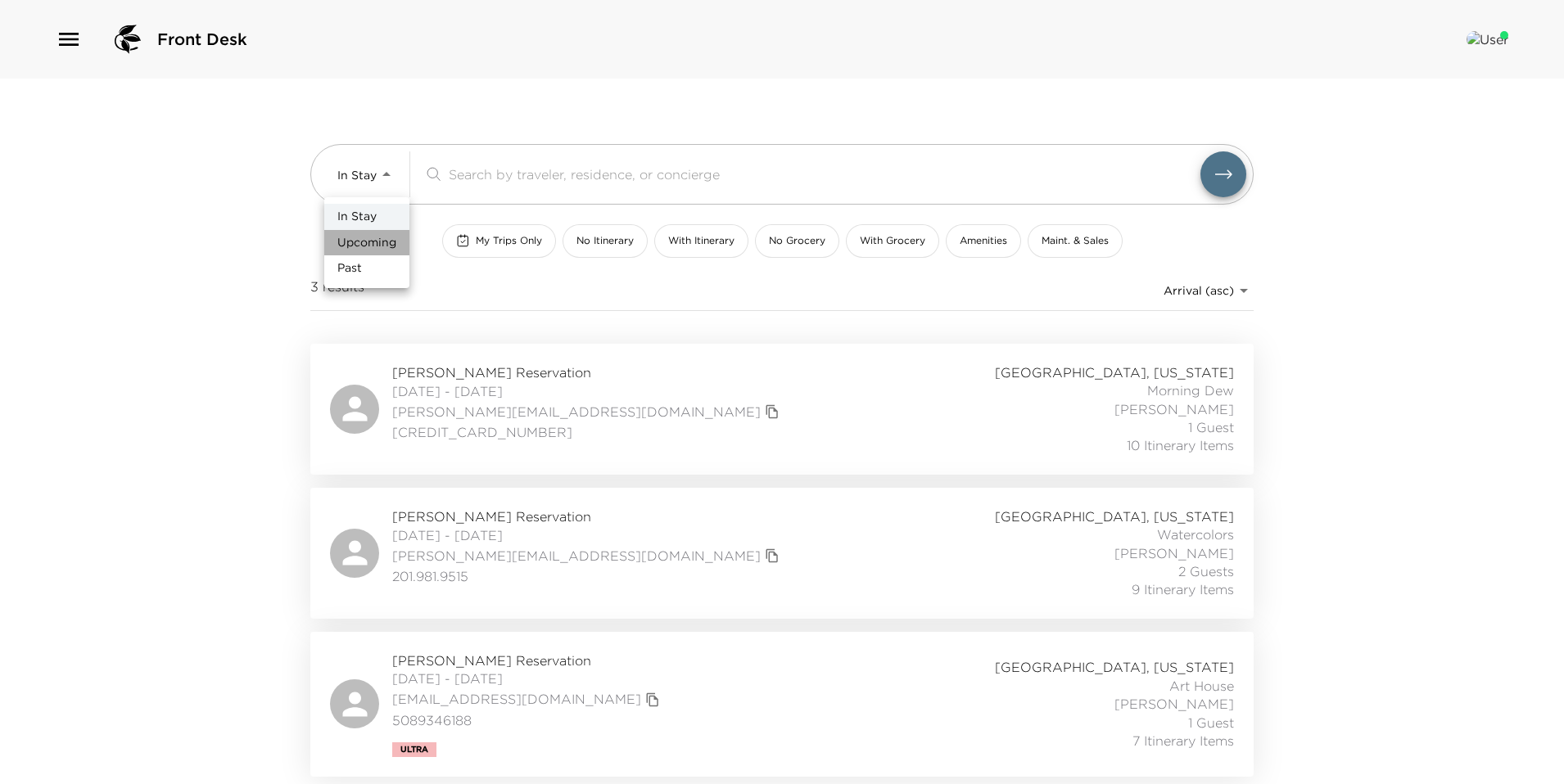 click on "Upcoming" at bounding box center (367, 243) 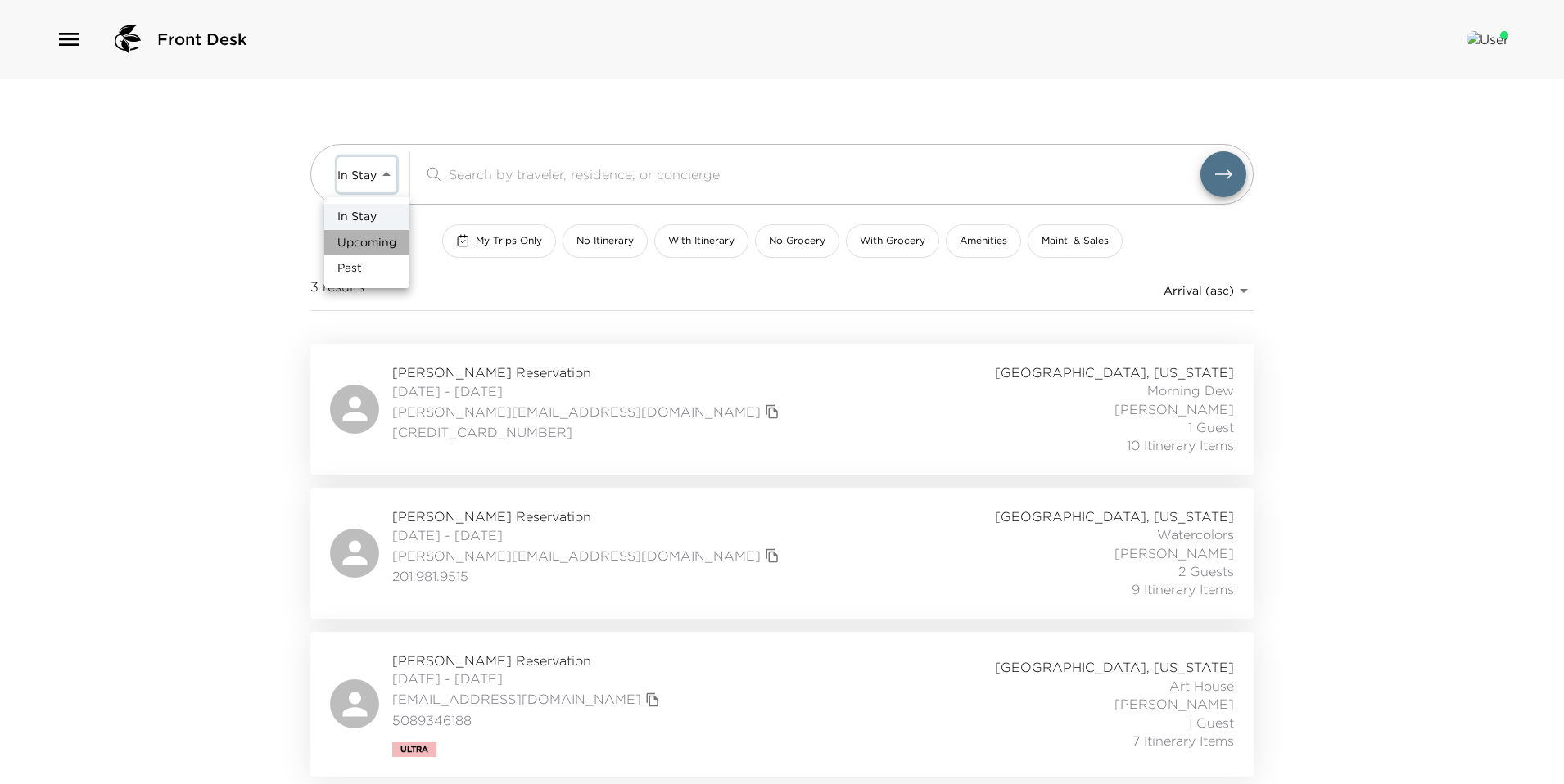 type on "Upcoming" 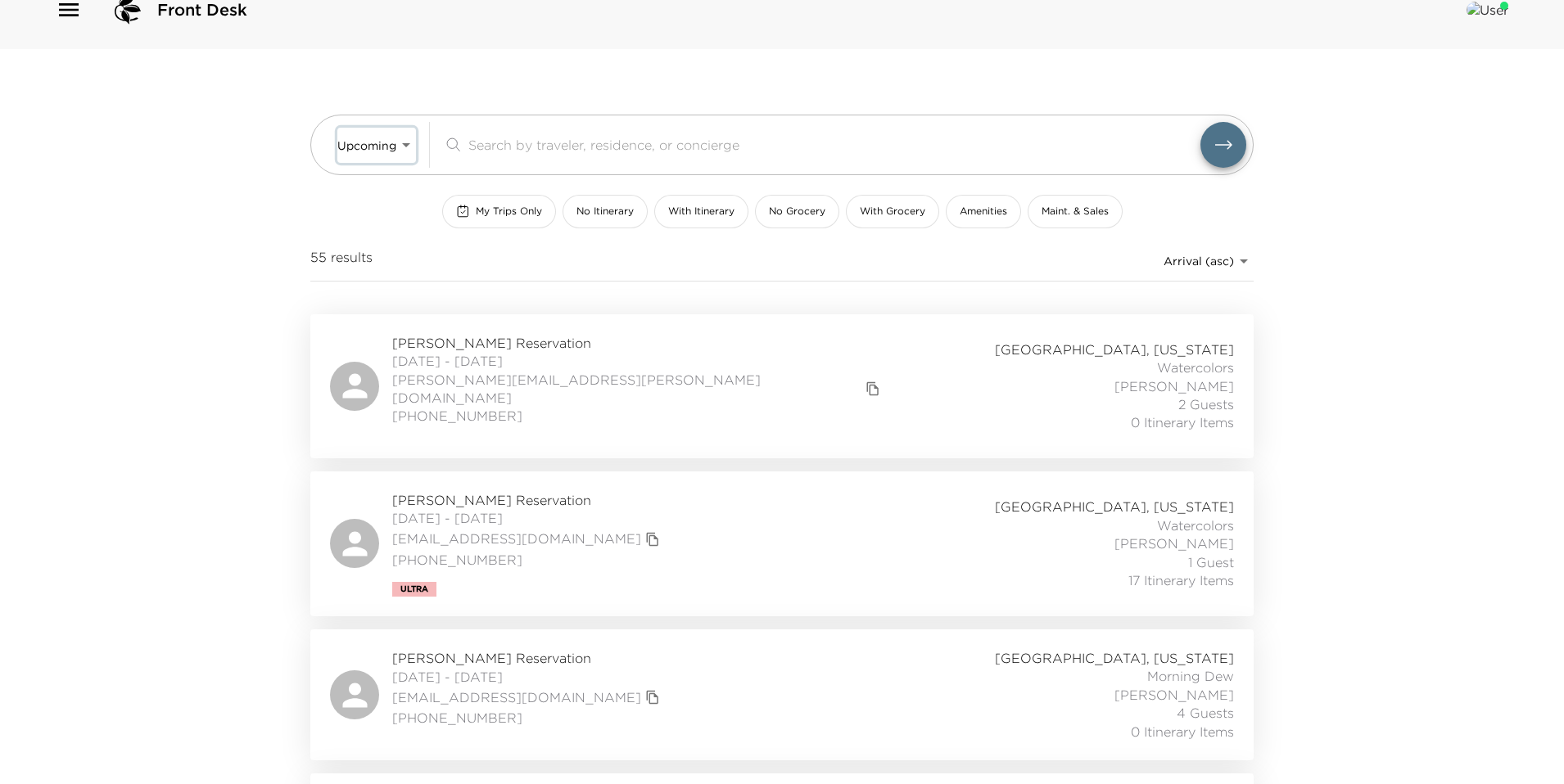 scroll, scrollTop: 38, scrollLeft: 0, axis: vertical 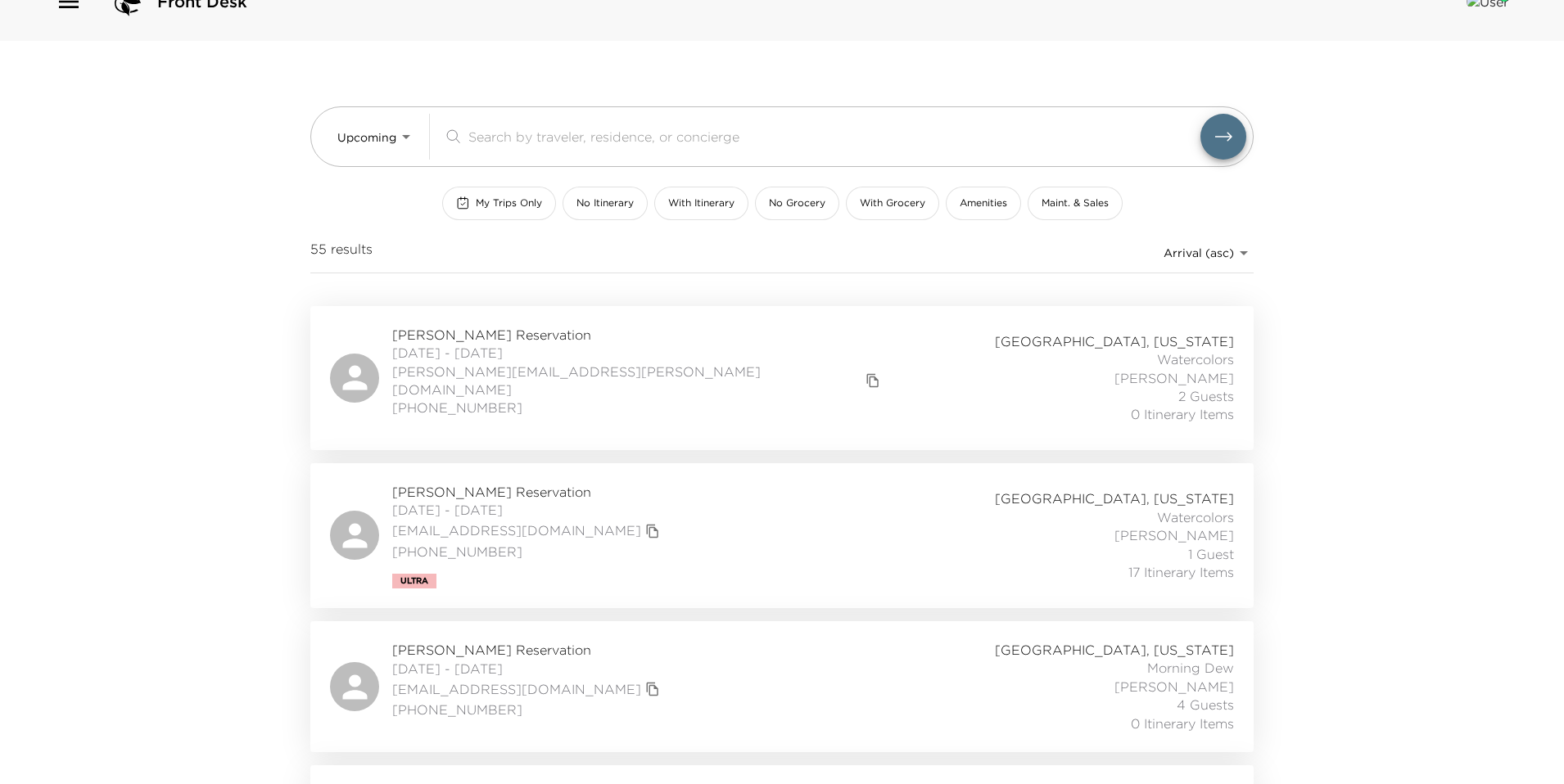 click on "Joe Winkler Reservation" at bounding box center (638, 335) 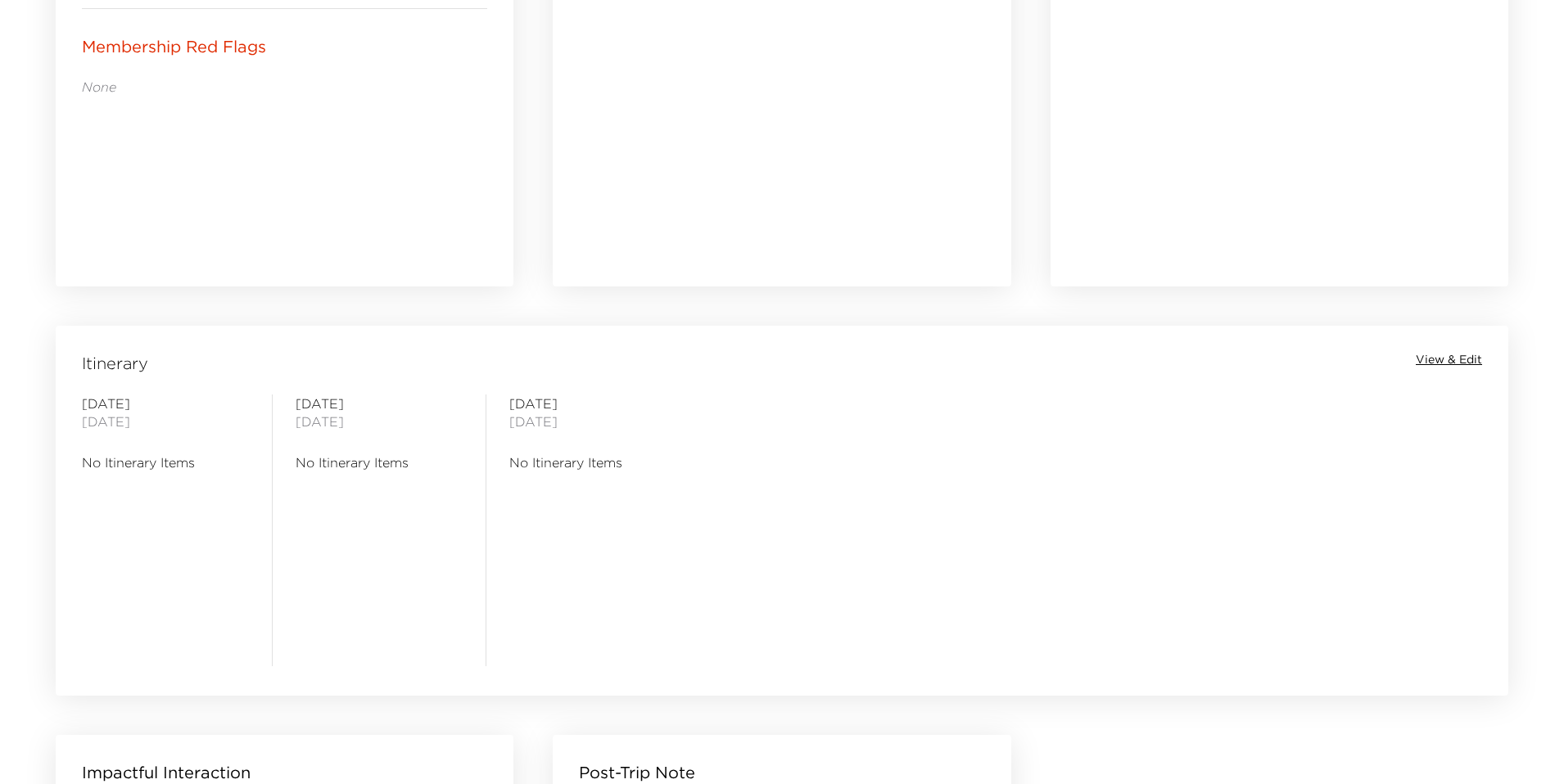 scroll, scrollTop: 1103, scrollLeft: 0, axis: vertical 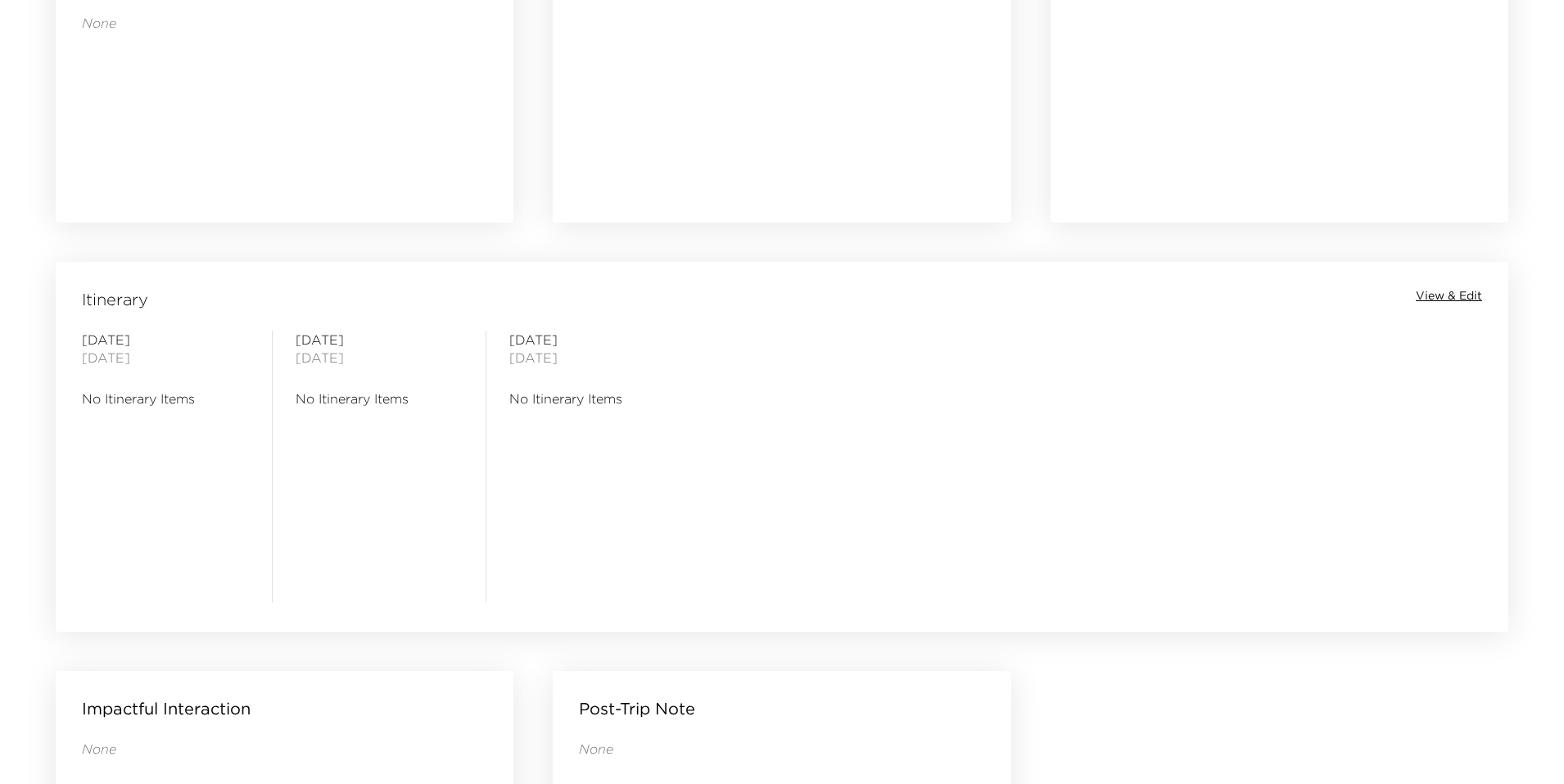 drag, startPoint x: 1447, startPoint y: 290, endPoint x: 1361, endPoint y: 327, distance: 93.6216 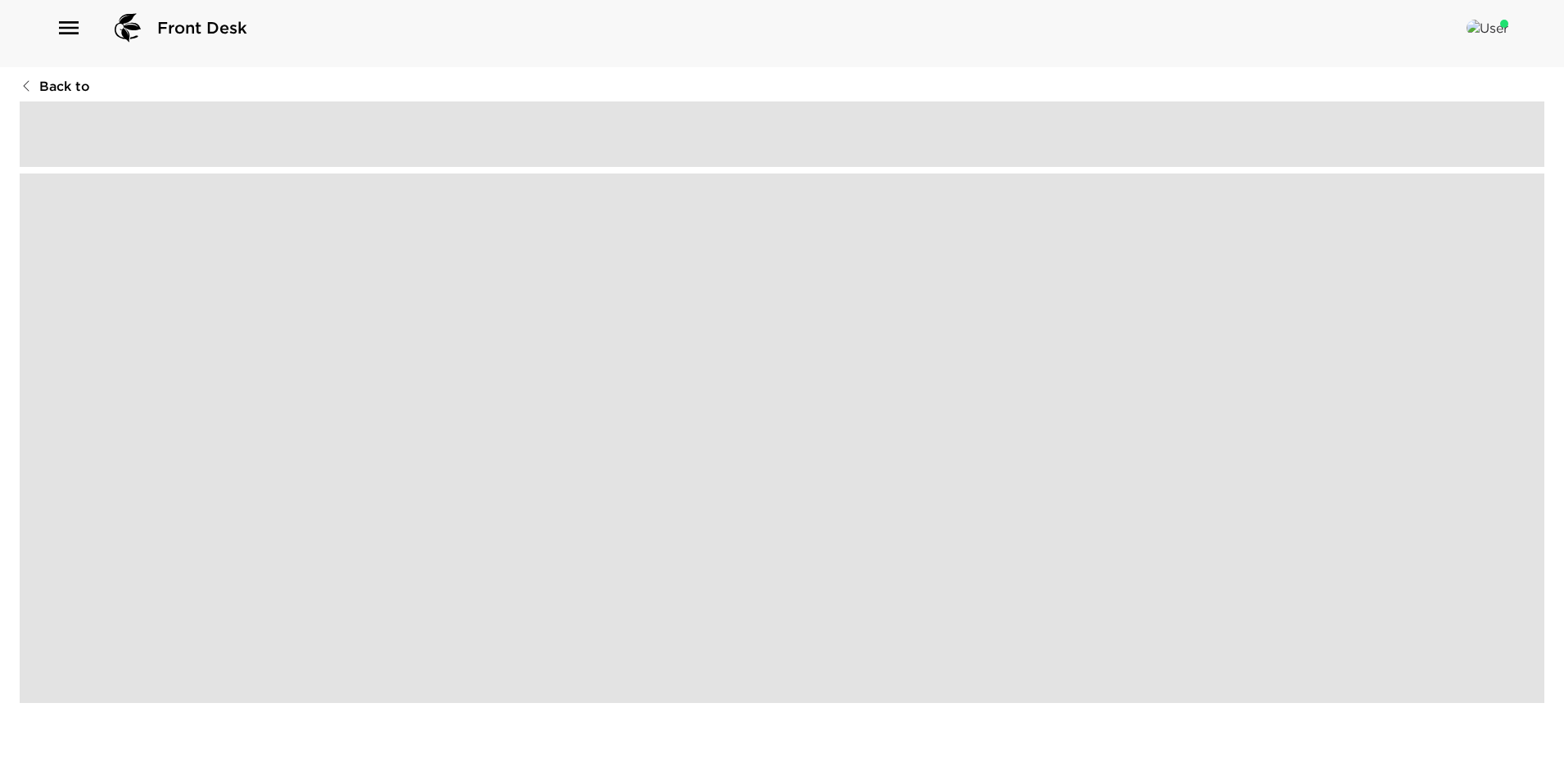 scroll, scrollTop: 0, scrollLeft: 0, axis: both 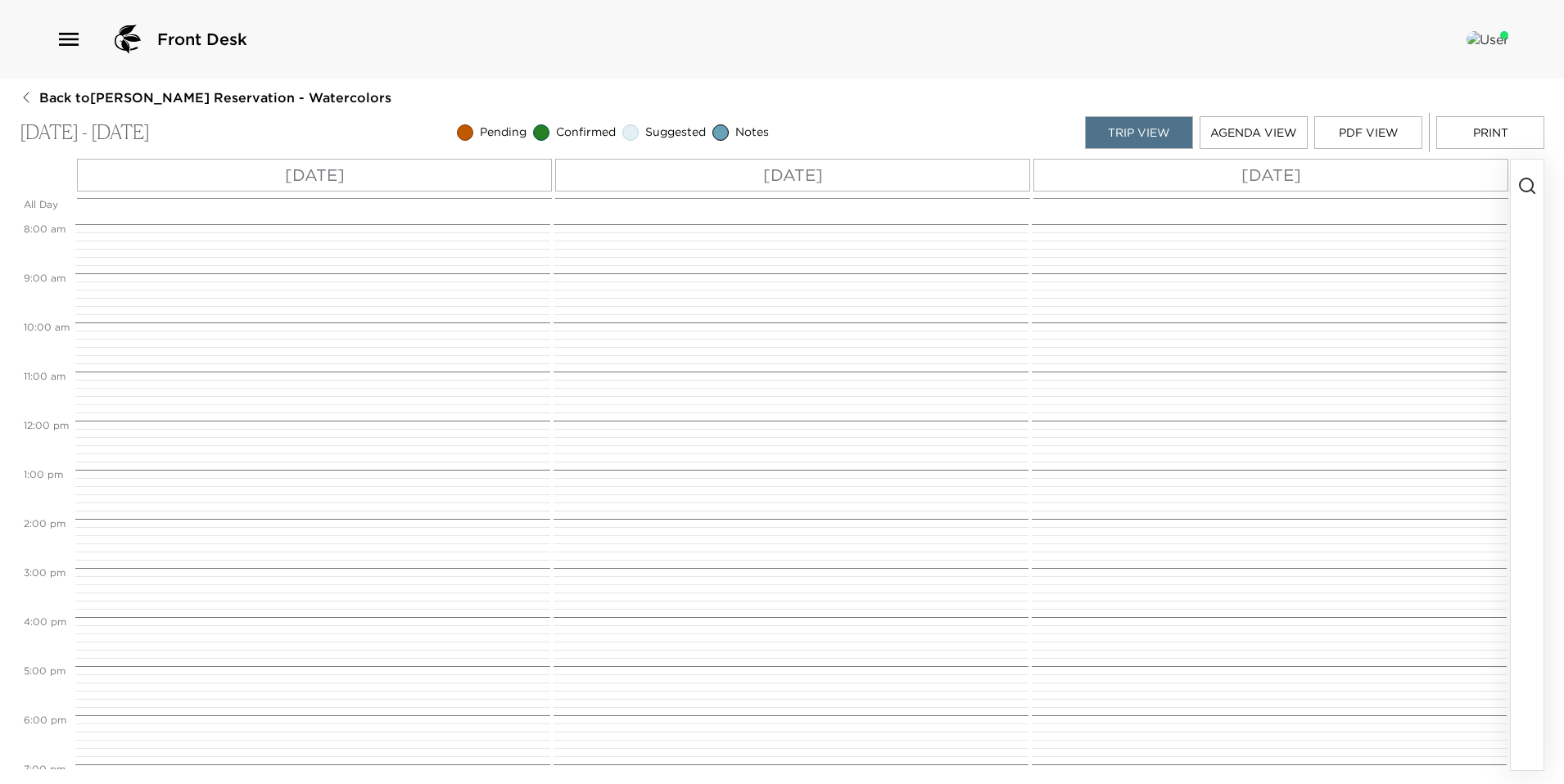 click 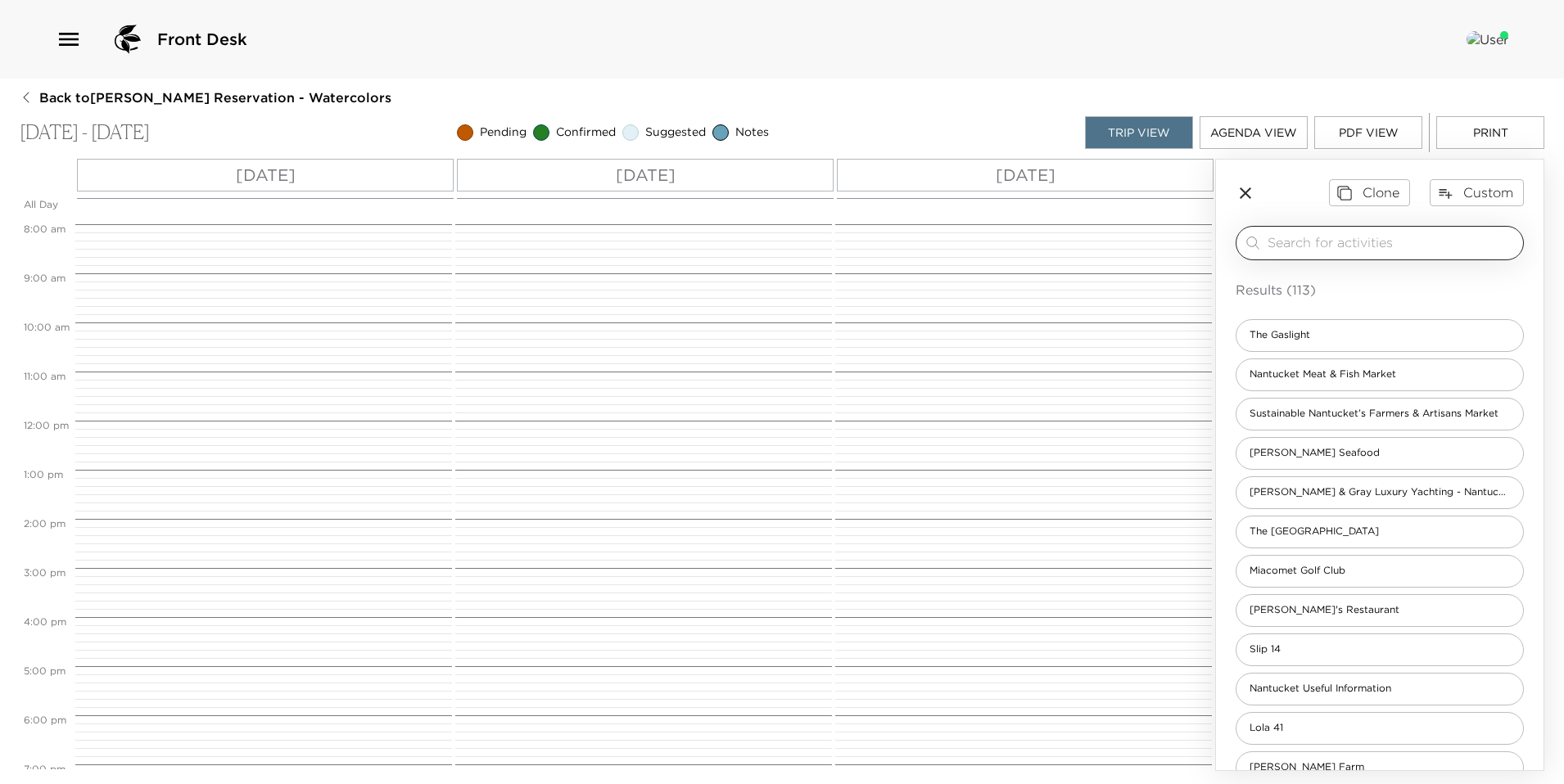 click at bounding box center [1392, 242] 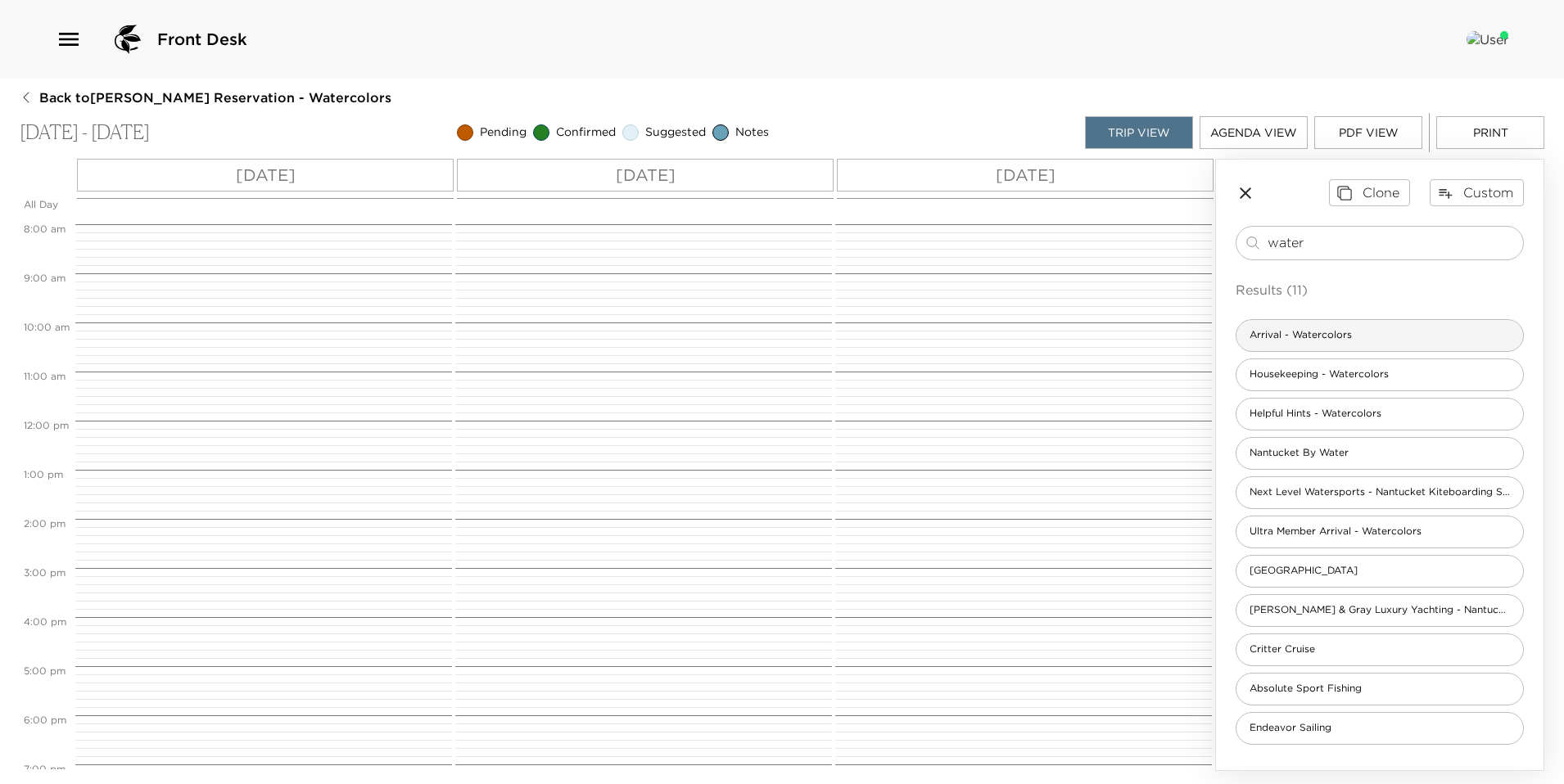 type on "water" 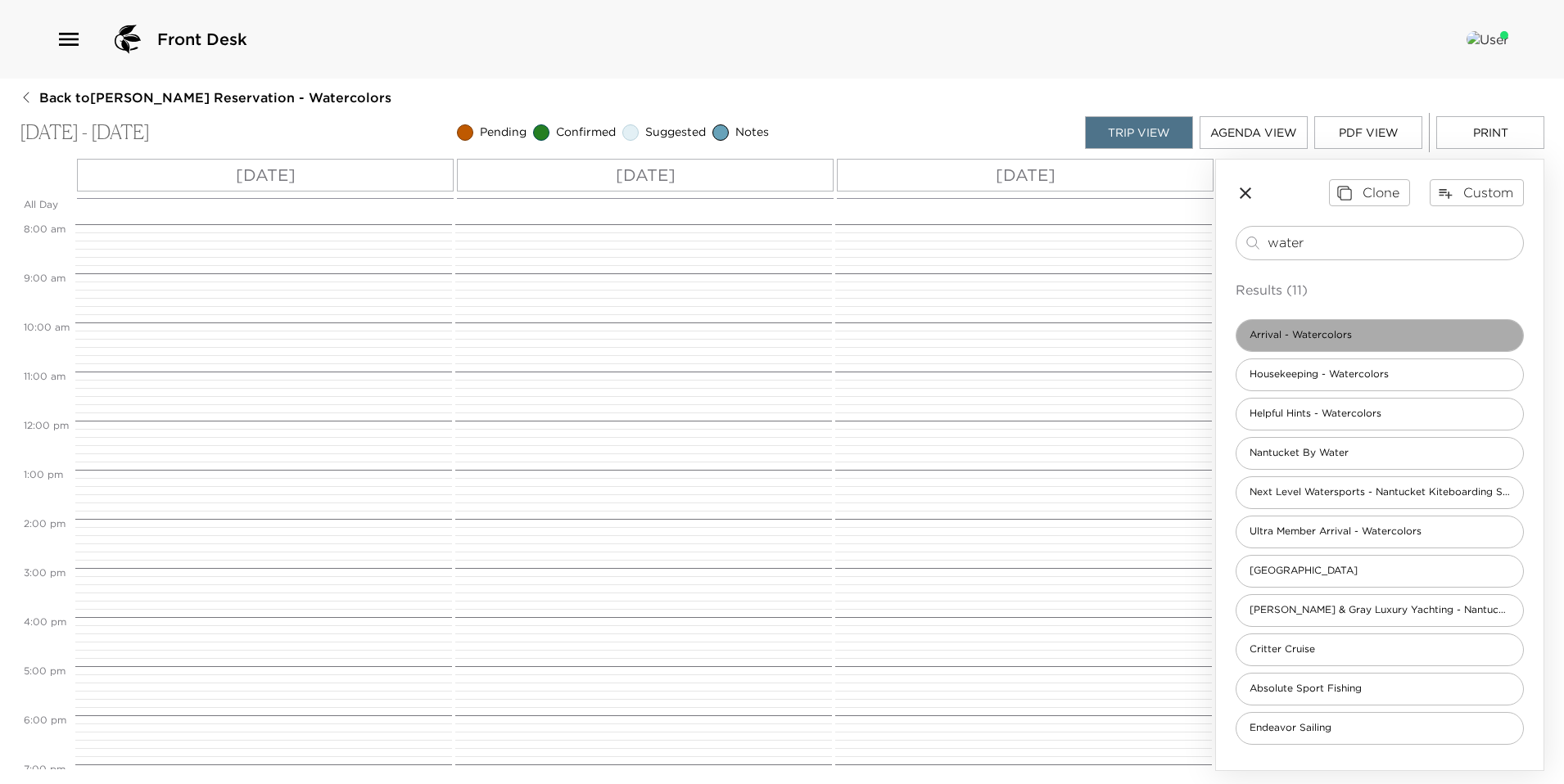 click on "Arrival - Watercolors" at bounding box center [1300, 335] 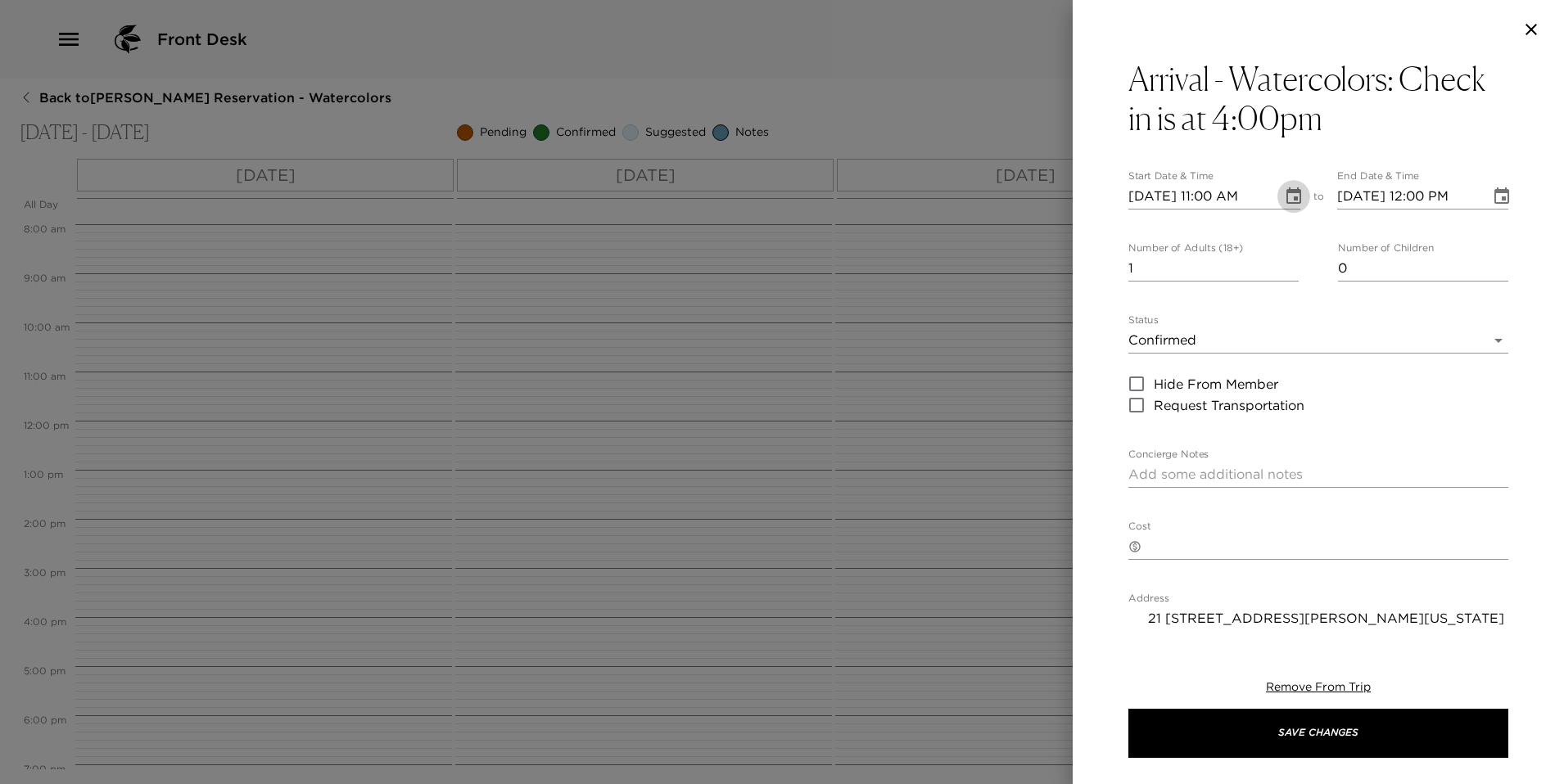 click 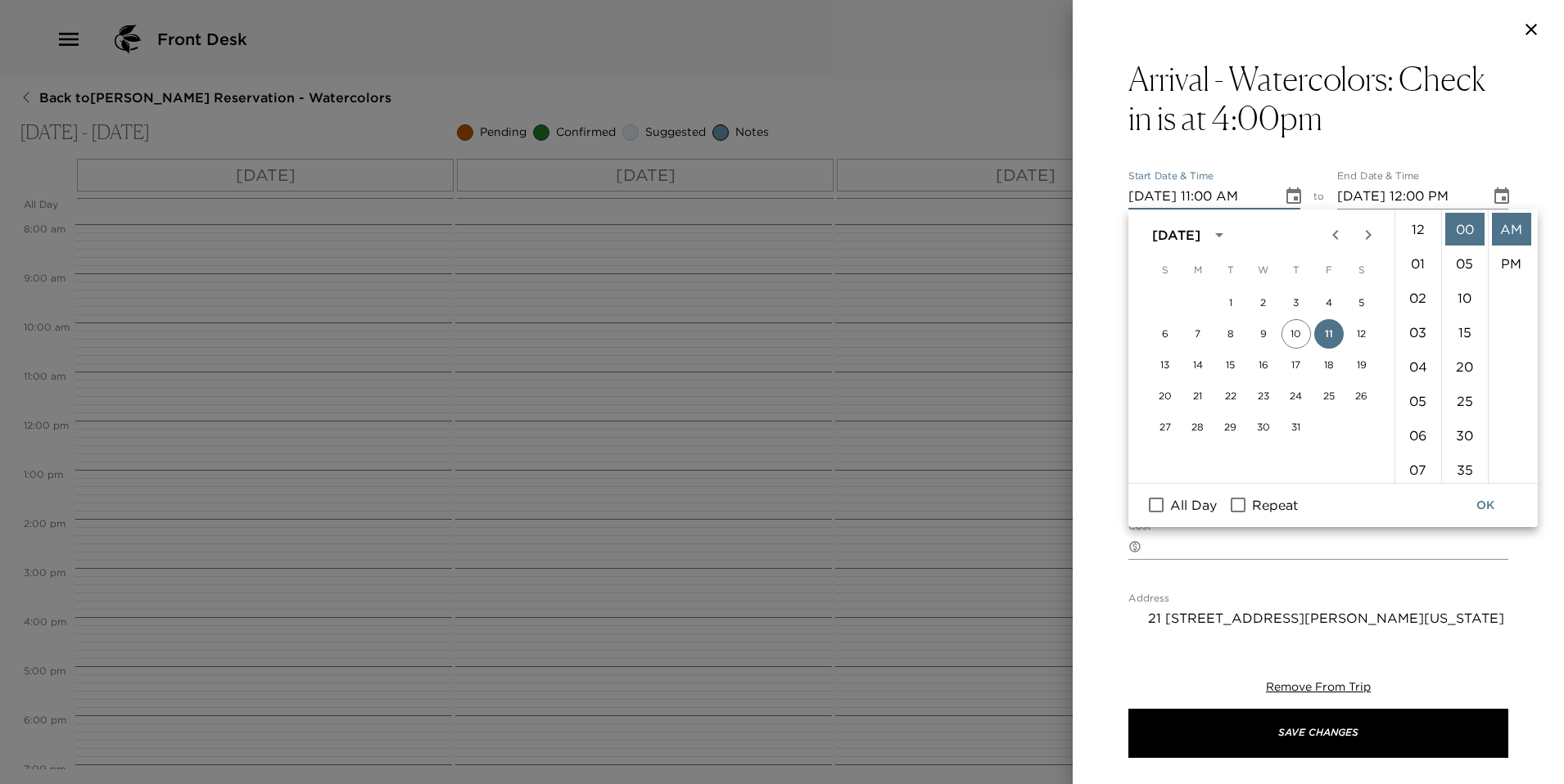 scroll, scrollTop: 378, scrollLeft: 0, axis: vertical 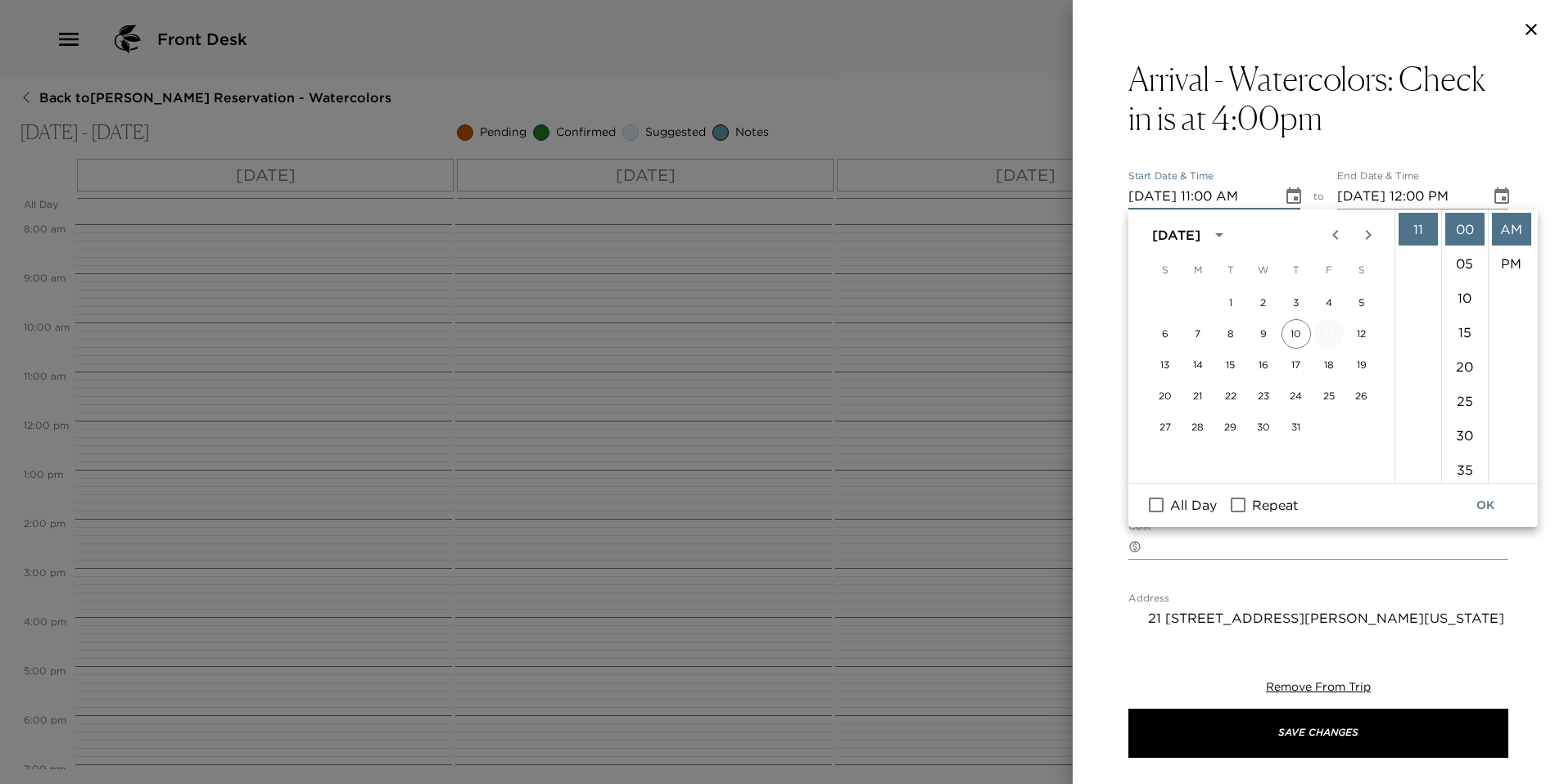 click on "11" at bounding box center [1329, 334] 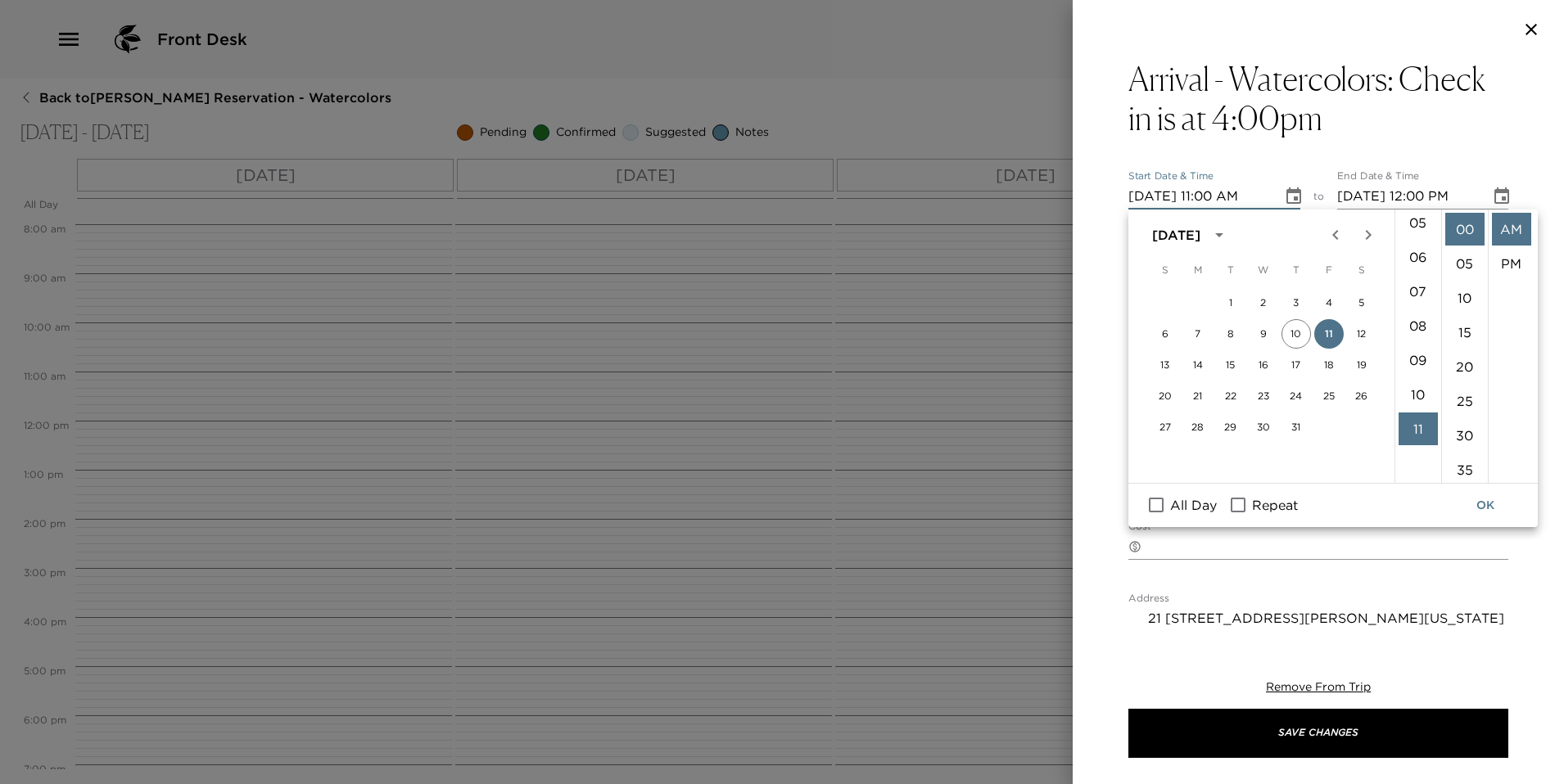 scroll, scrollTop: 165, scrollLeft: 0, axis: vertical 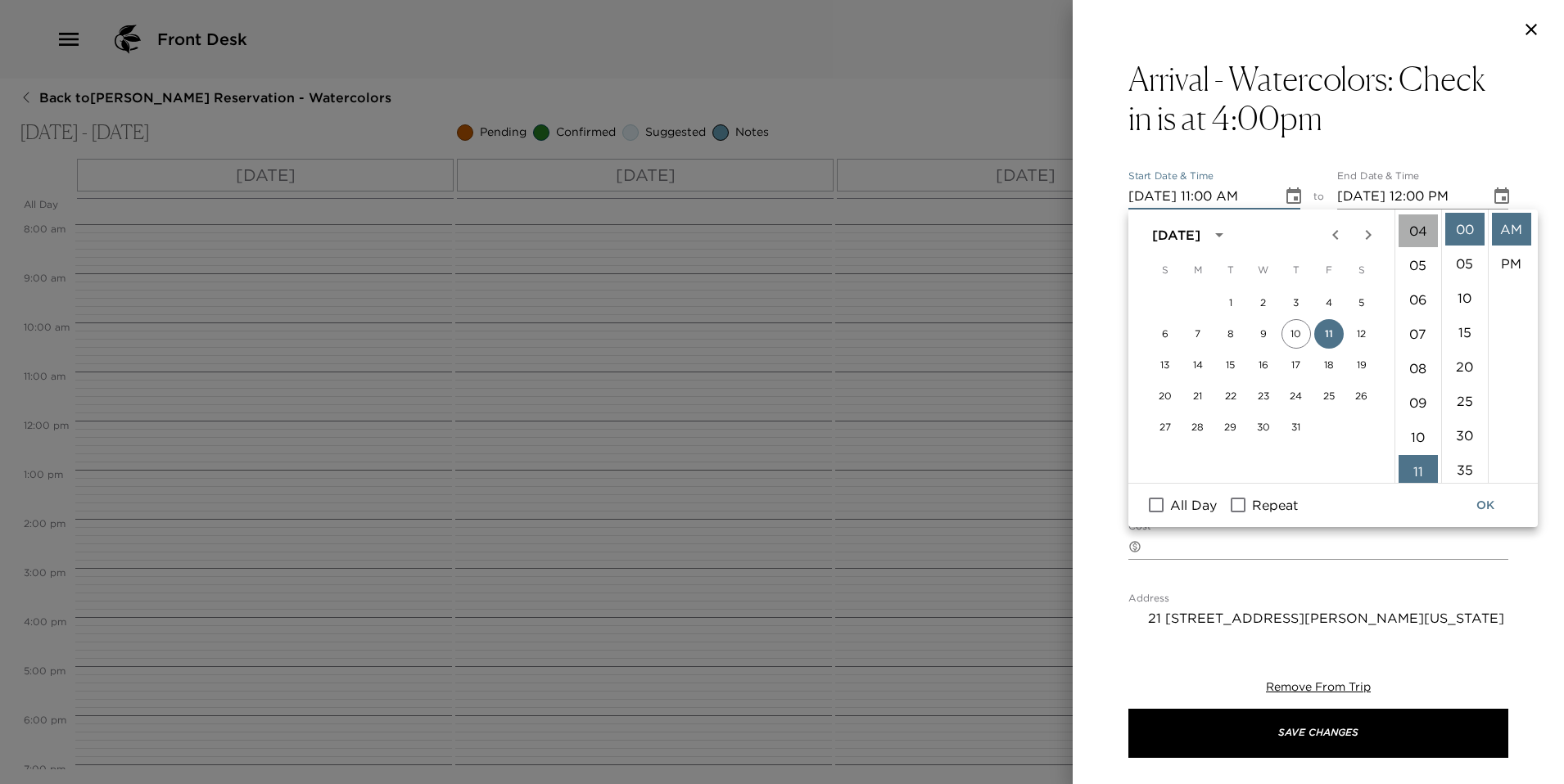 click on "04" at bounding box center (1418, 231) 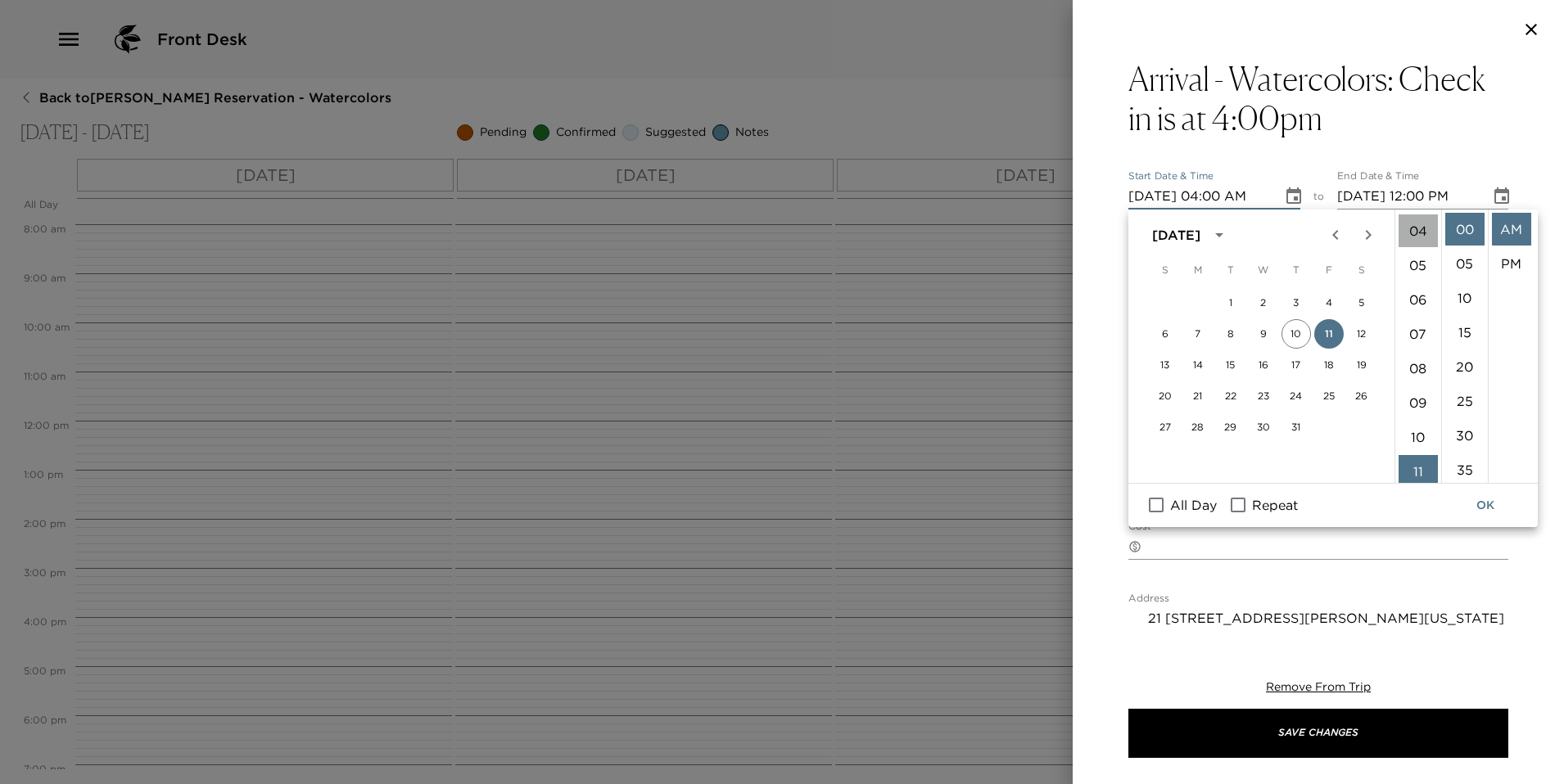 scroll, scrollTop: 137, scrollLeft: 0, axis: vertical 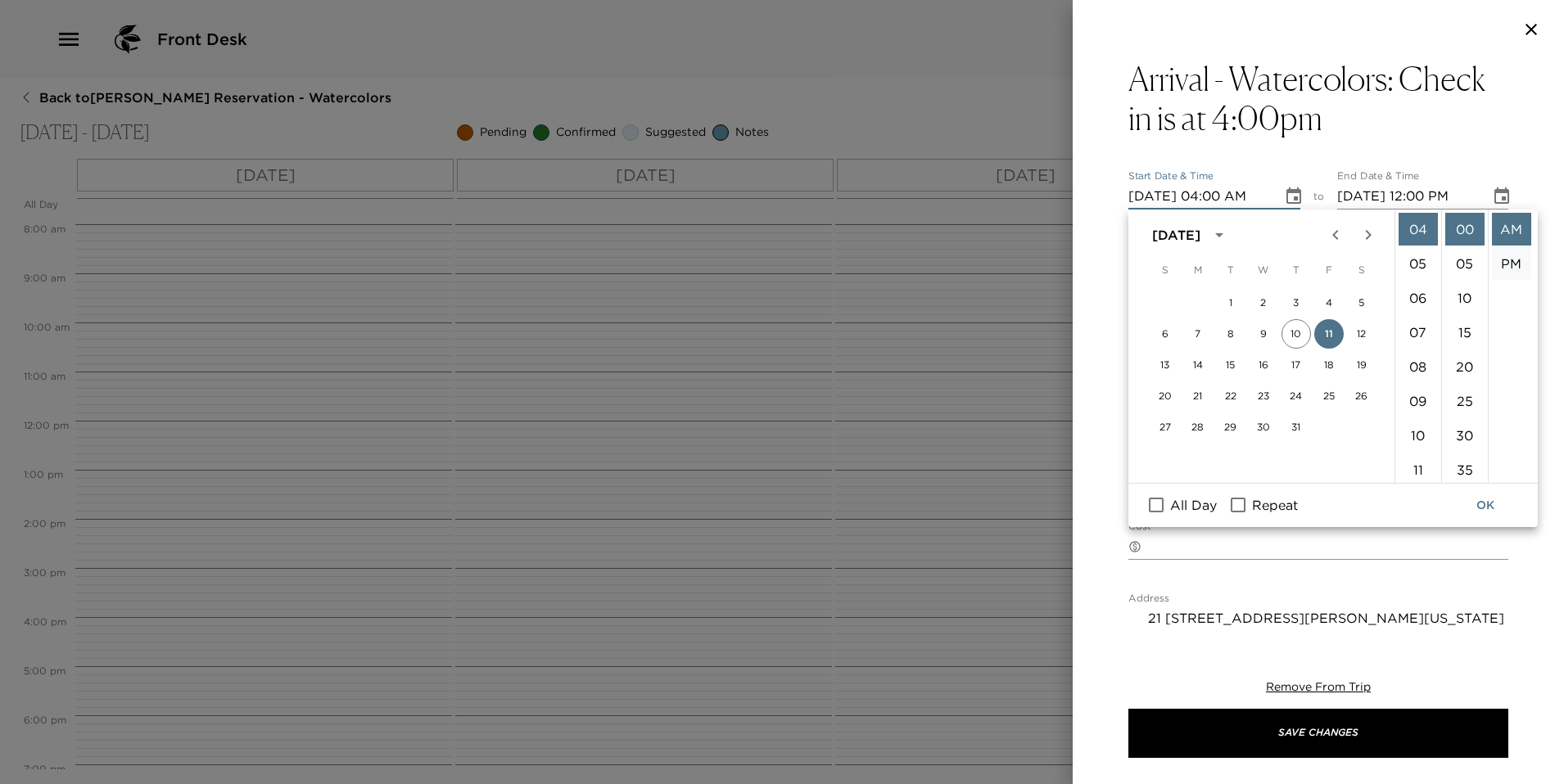 click on "PM" at bounding box center [1512, 264] 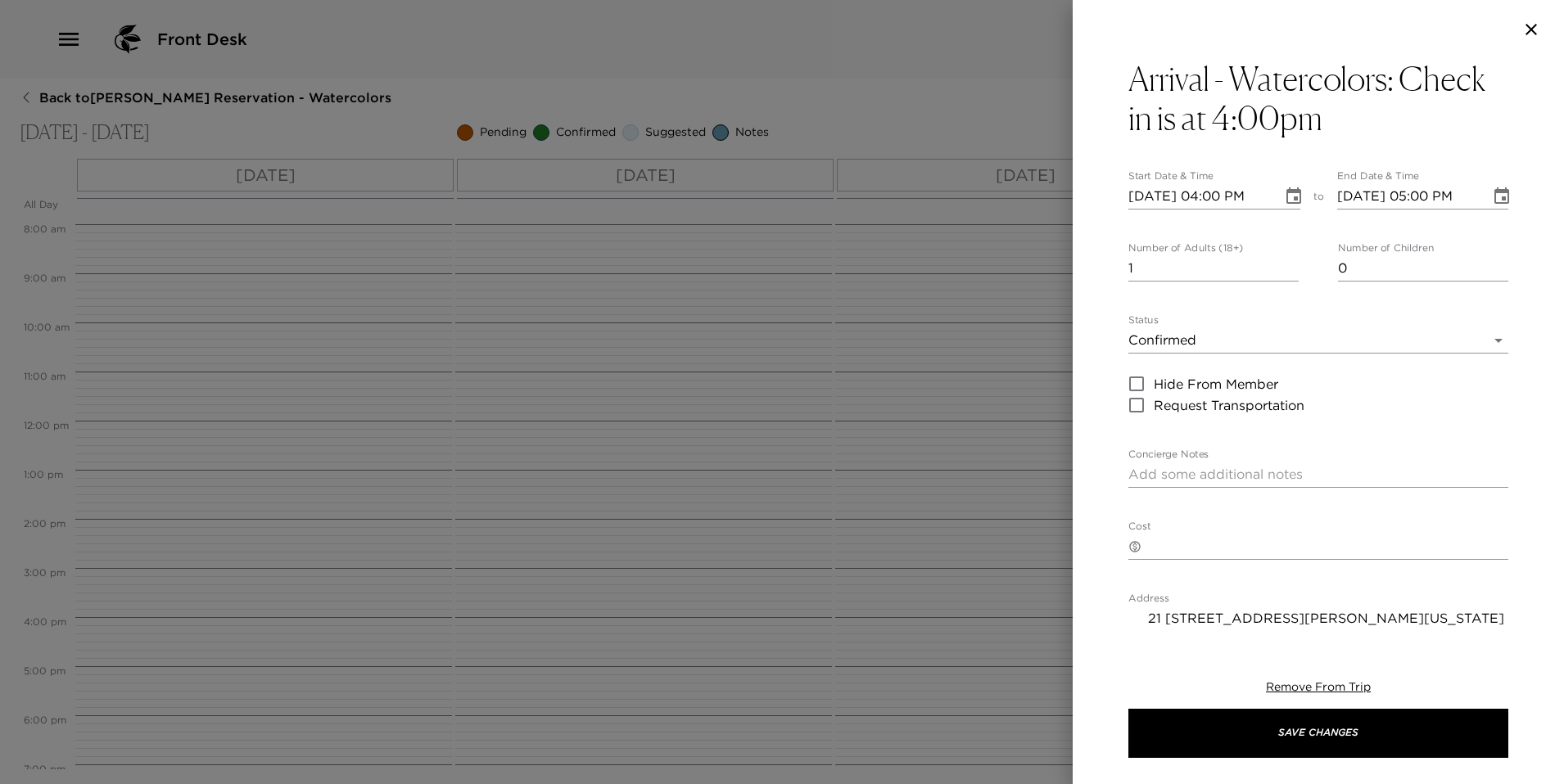 scroll, scrollTop: 34, scrollLeft: 0, axis: vertical 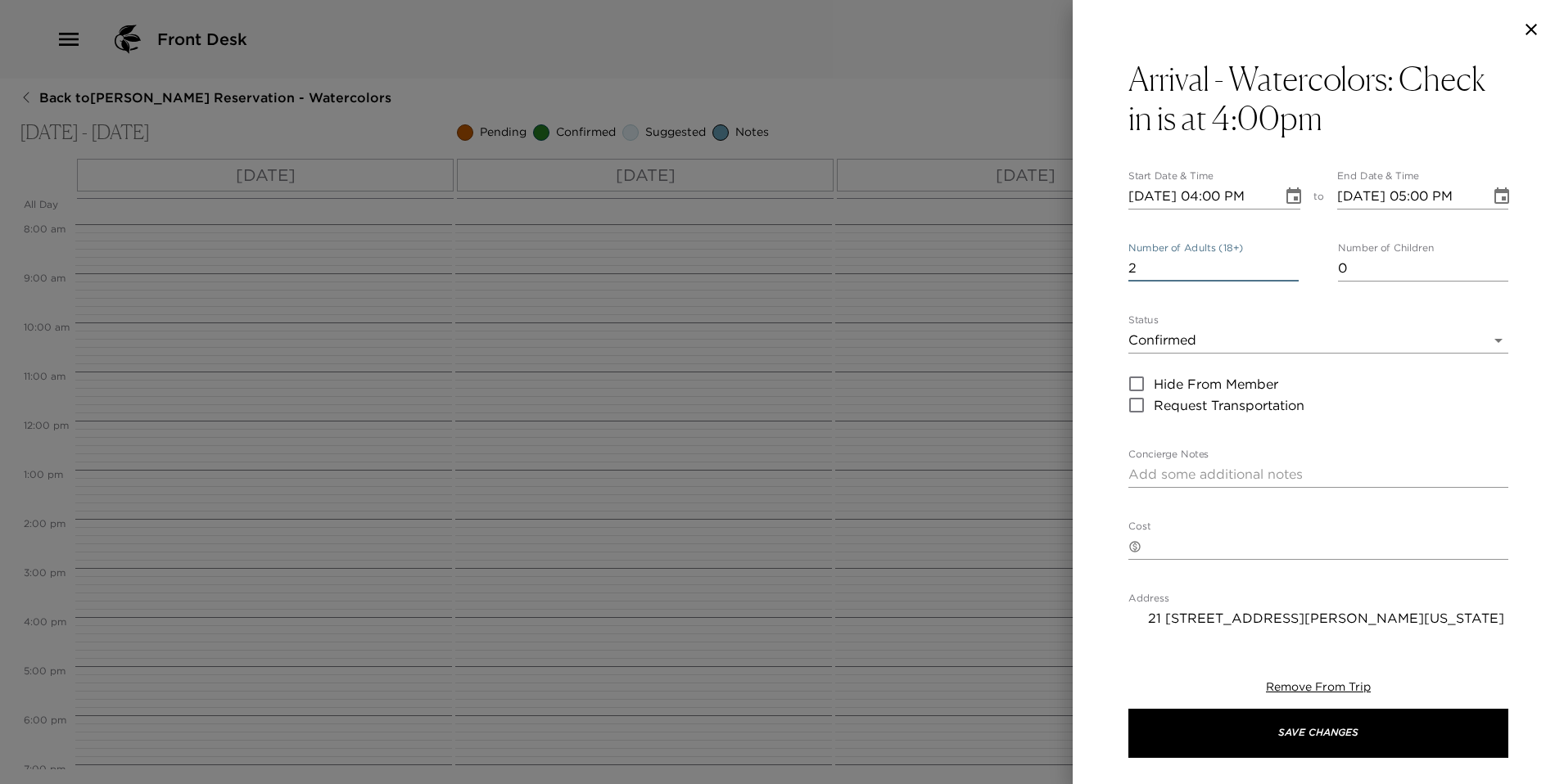 type on "2" 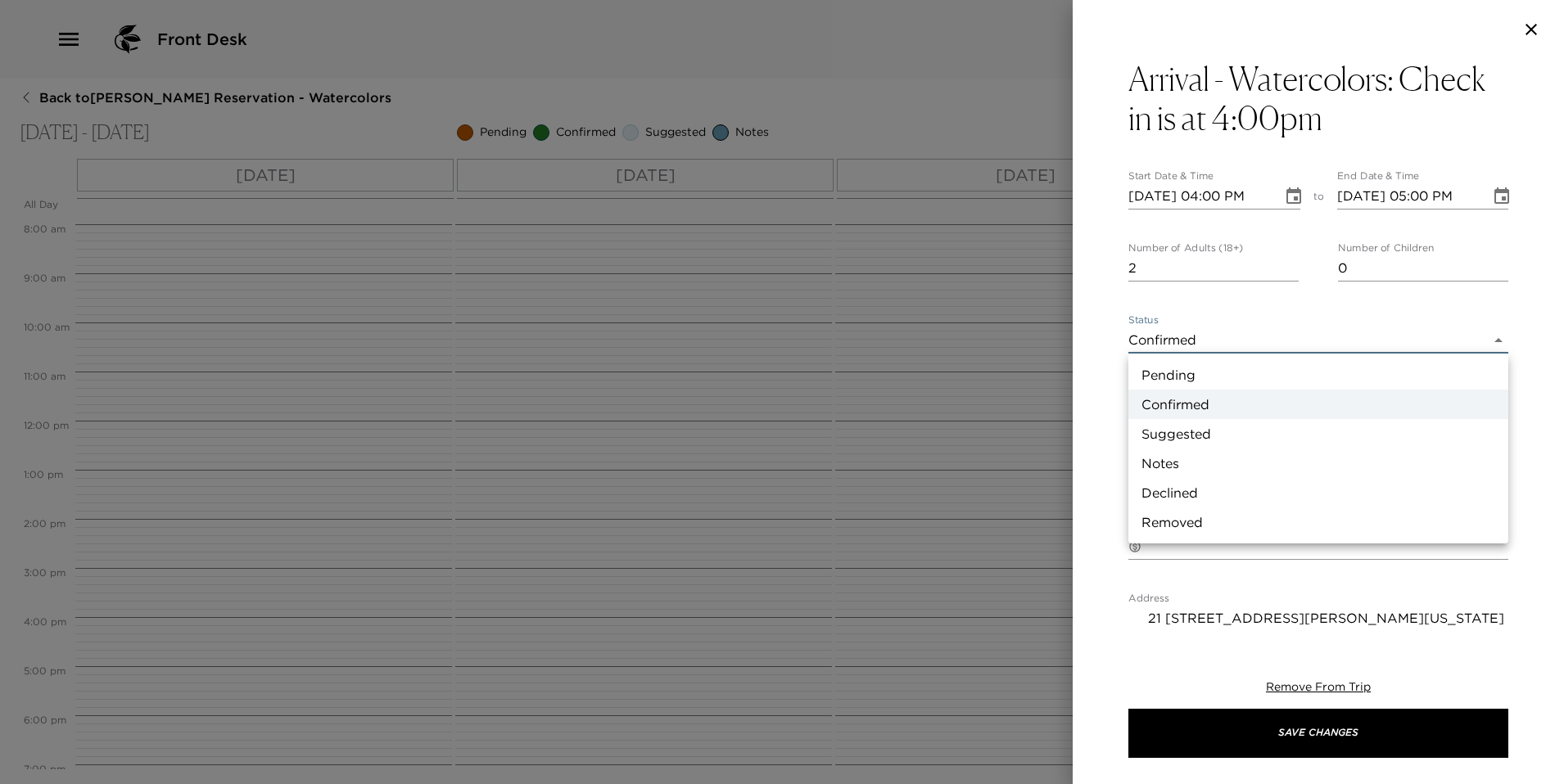 click on "Notes" at bounding box center [1318, 463] 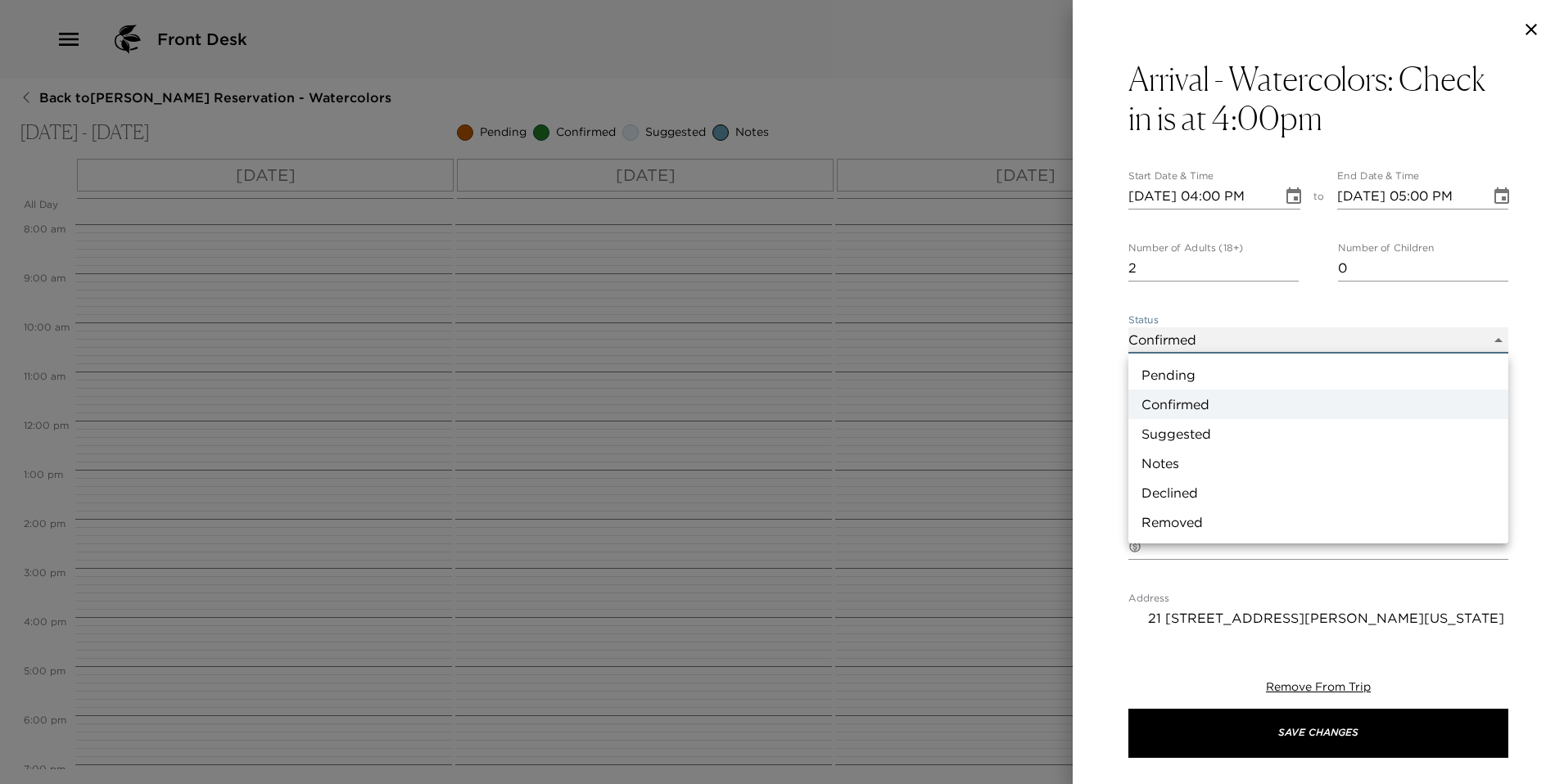 type on "Concierge Note" 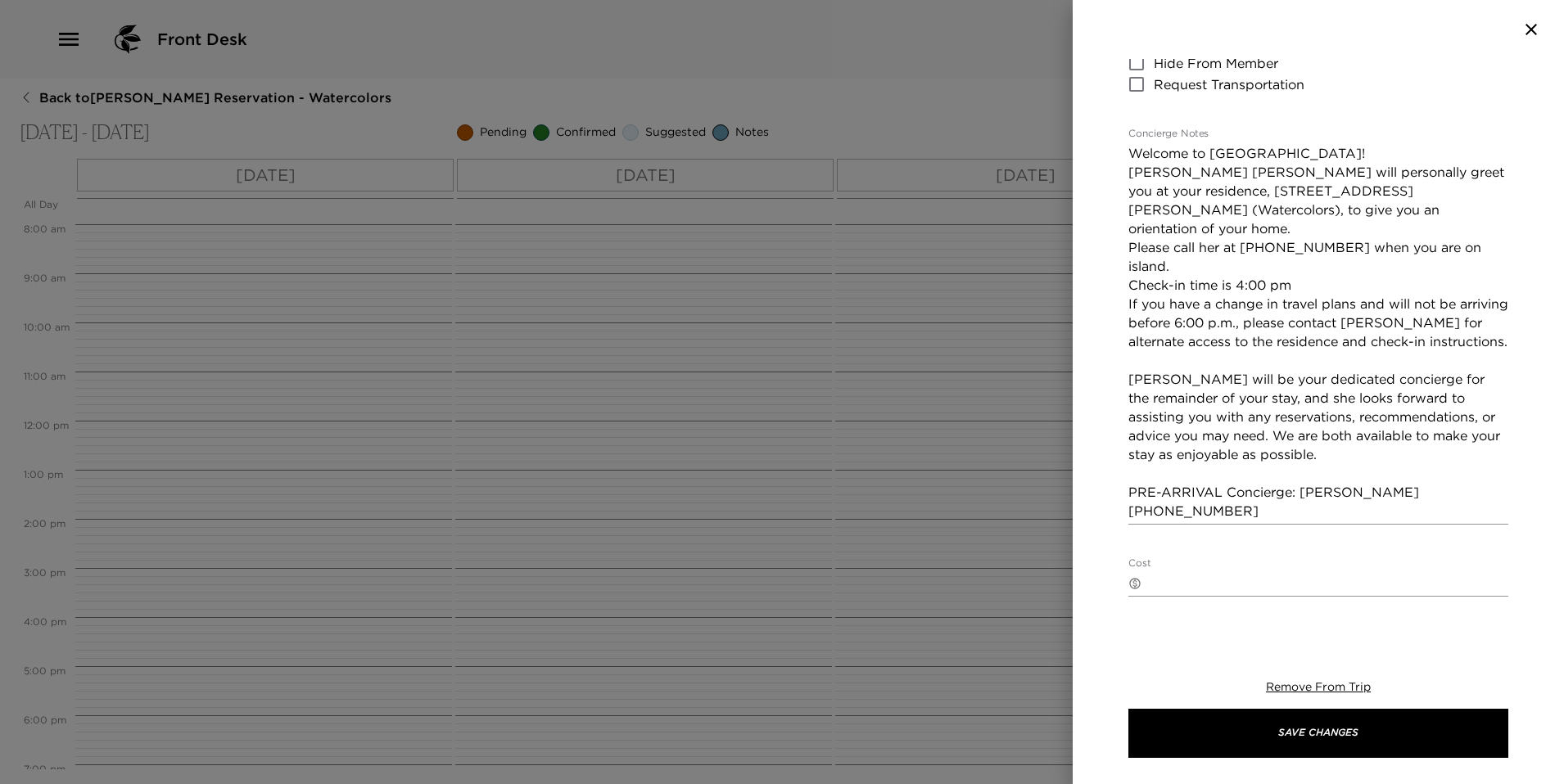 scroll, scrollTop: 357, scrollLeft: 0, axis: vertical 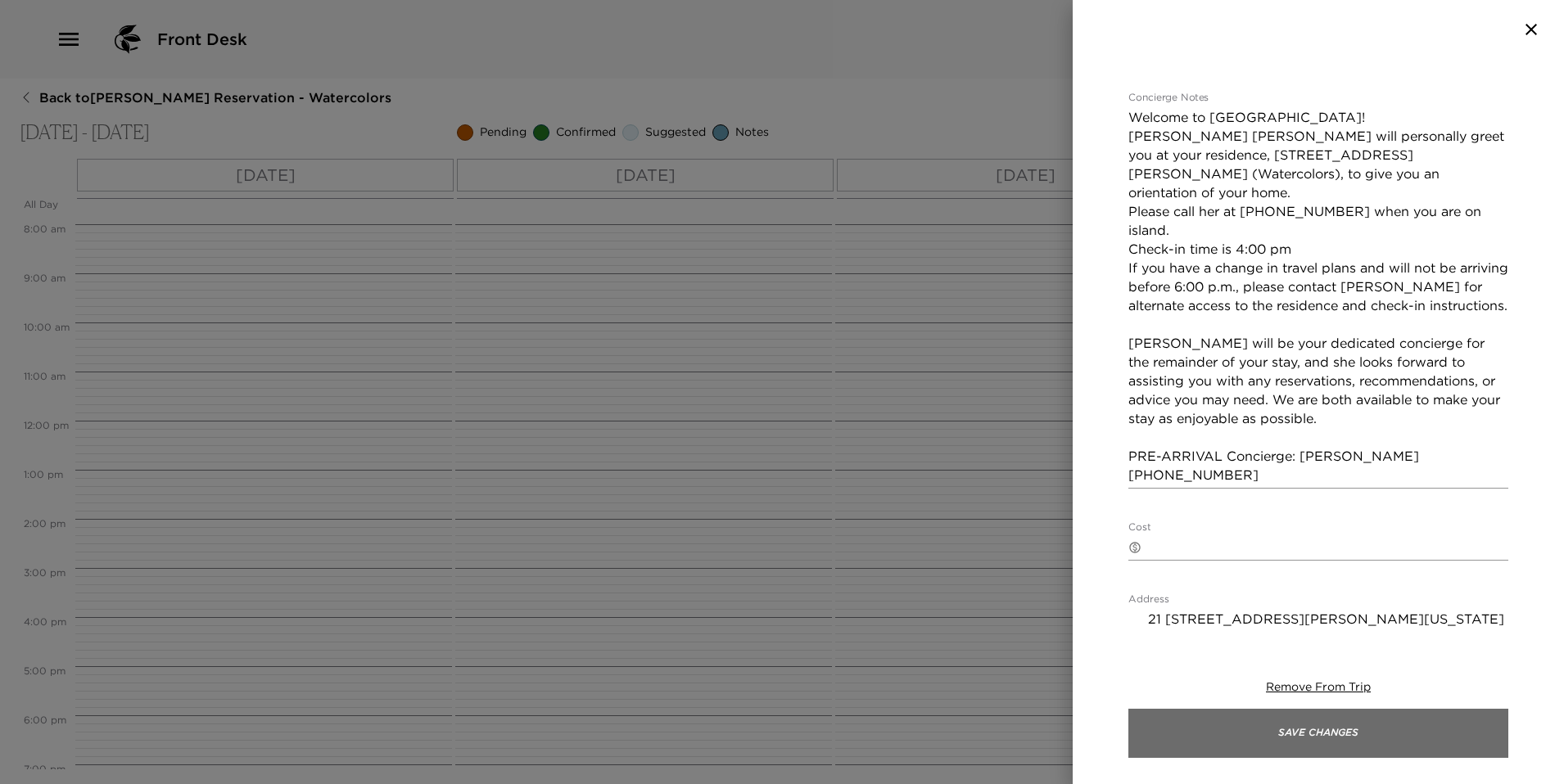 click on "Save Changes" at bounding box center [1318, 733] 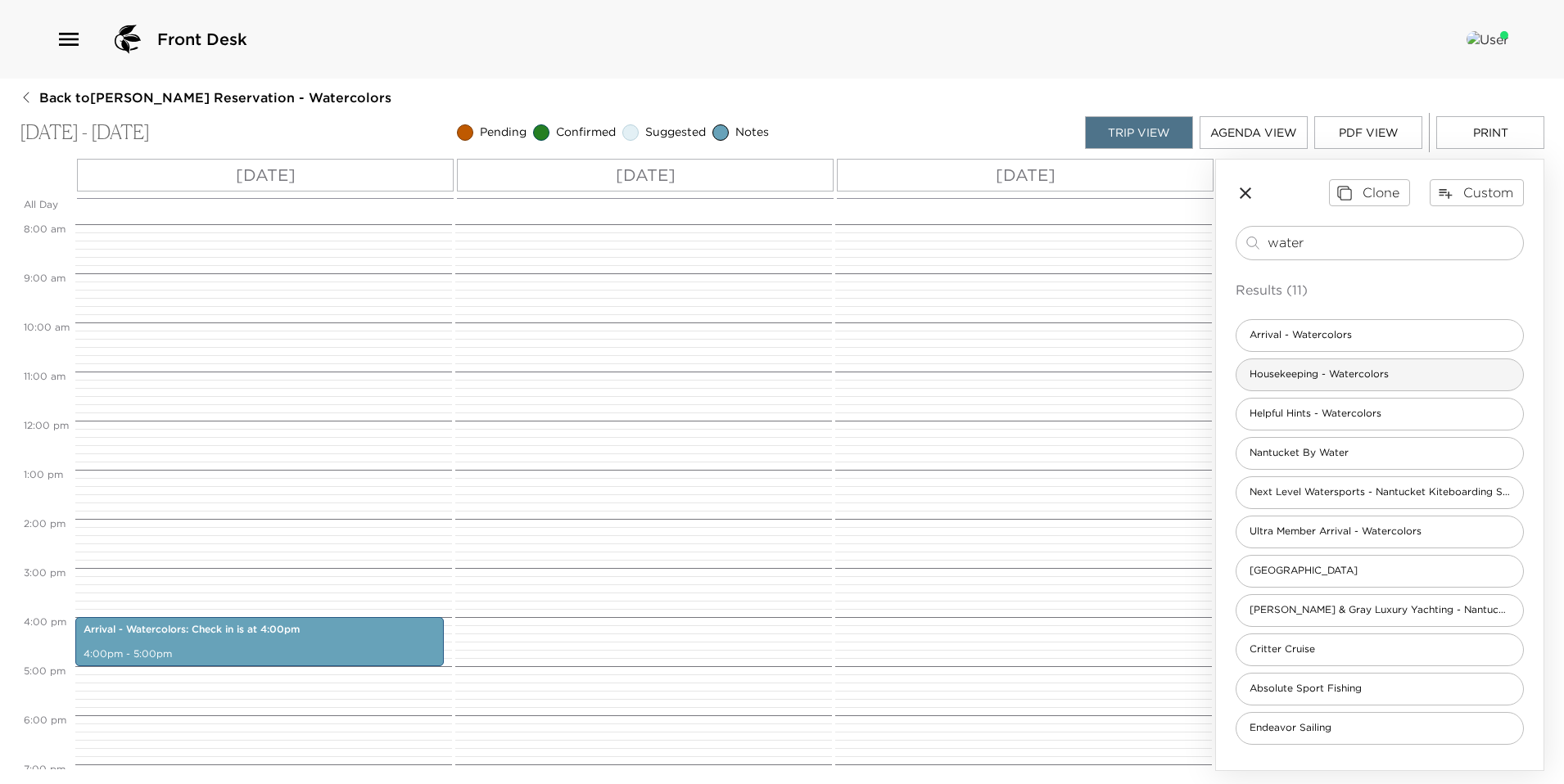 click on "Housekeeping - Watercolors" at bounding box center [1319, 374] 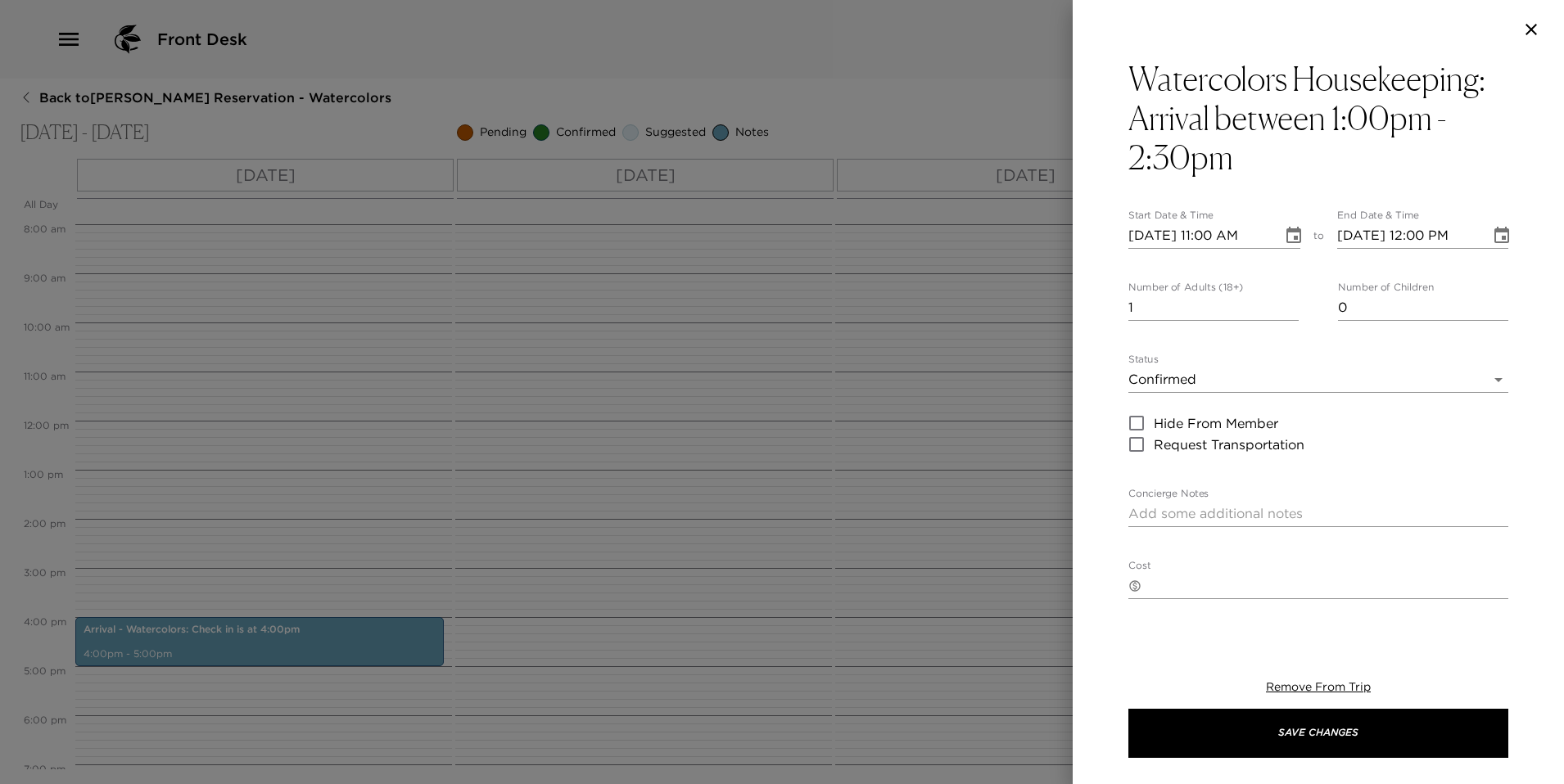 click 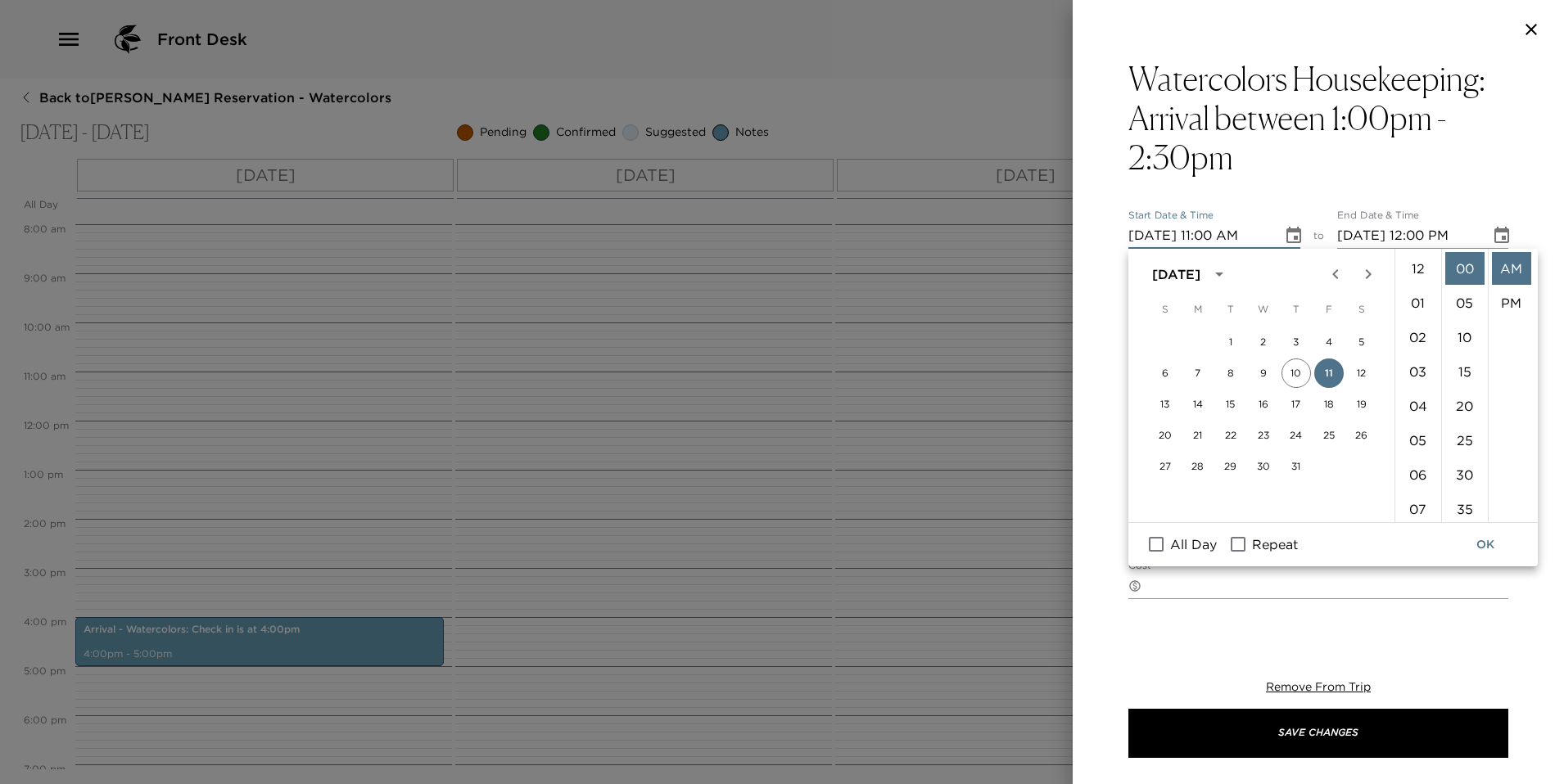 scroll, scrollTop: 378, scrollLeft: 0, axis: vertical 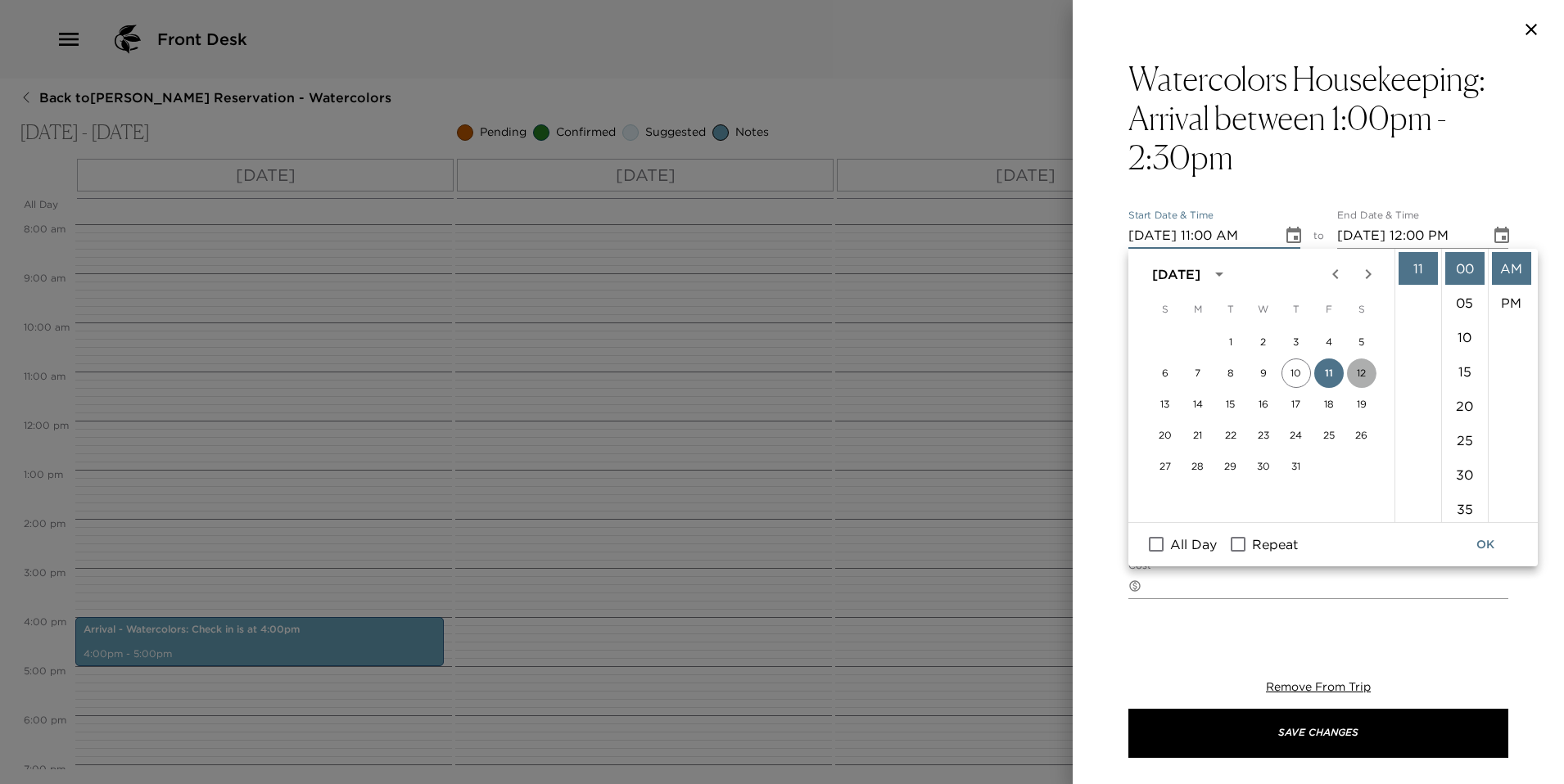 click on "12" at bounding box center (1362, 373) 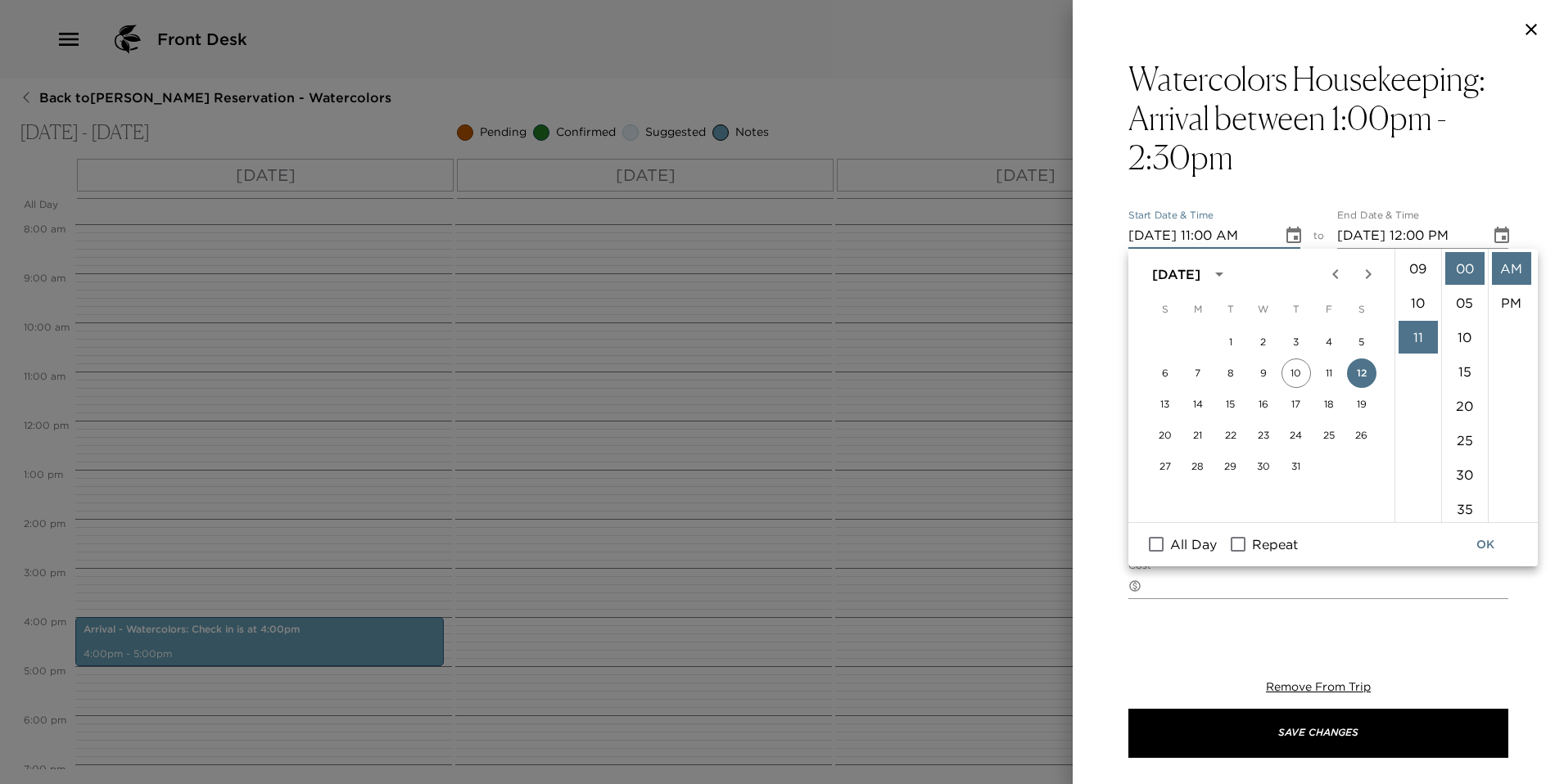 scroll, scrollTop: 0, scrollLeft: 0, axis: both 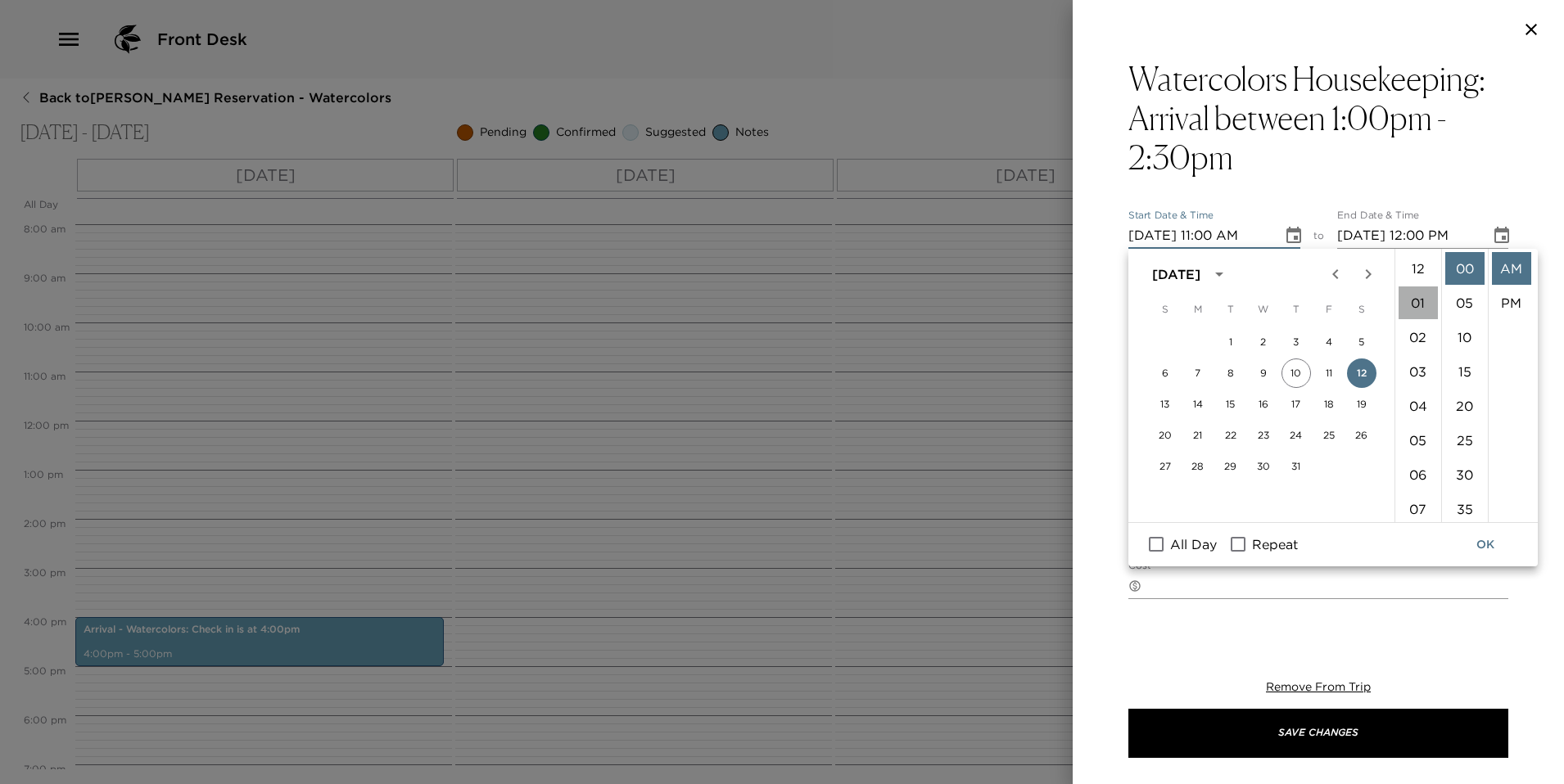 click on "01" at bounding box center [1418, 303] 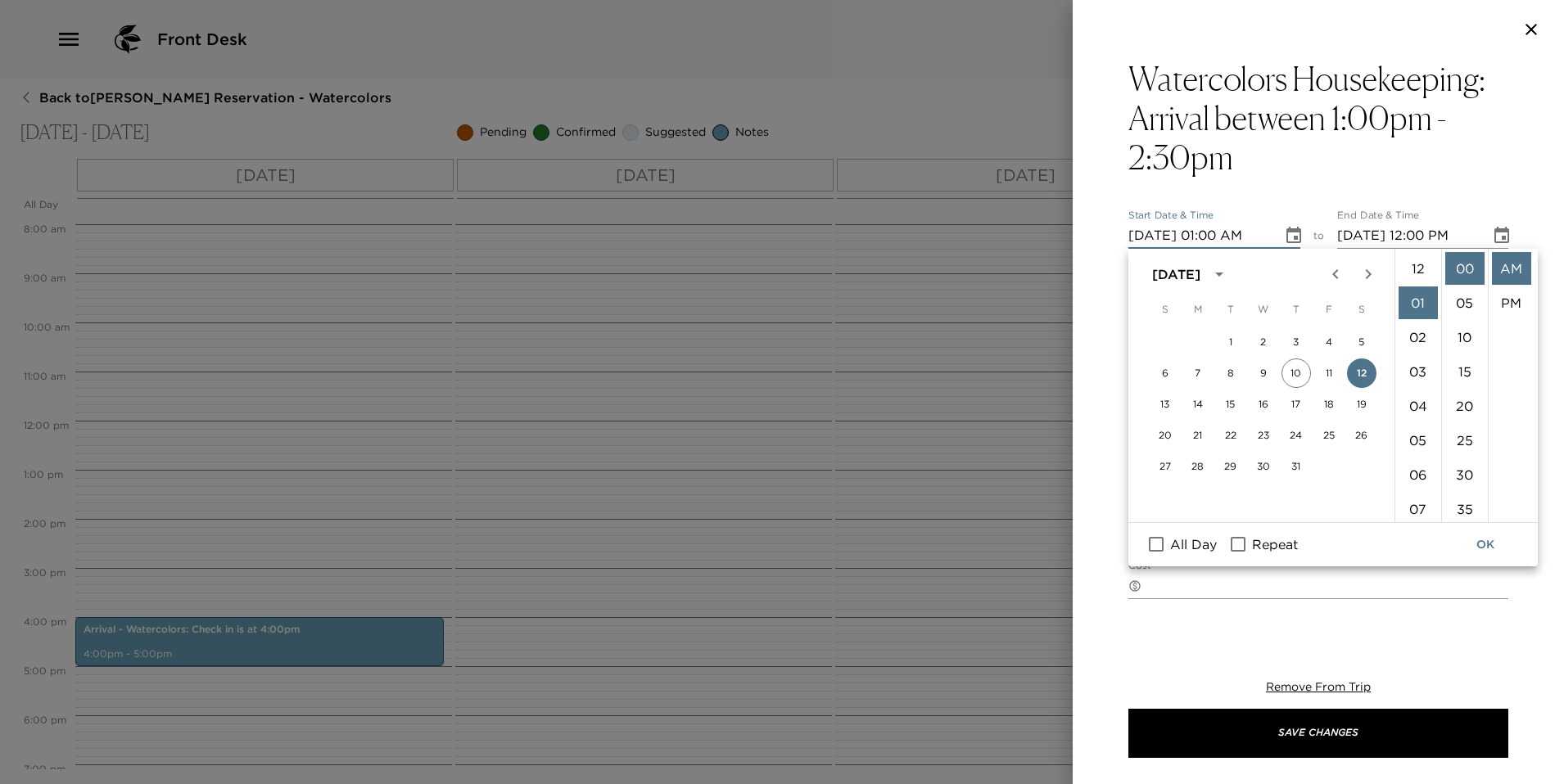 scroll, scrollTop: 34, scrollLeft: 0, axis: vertical 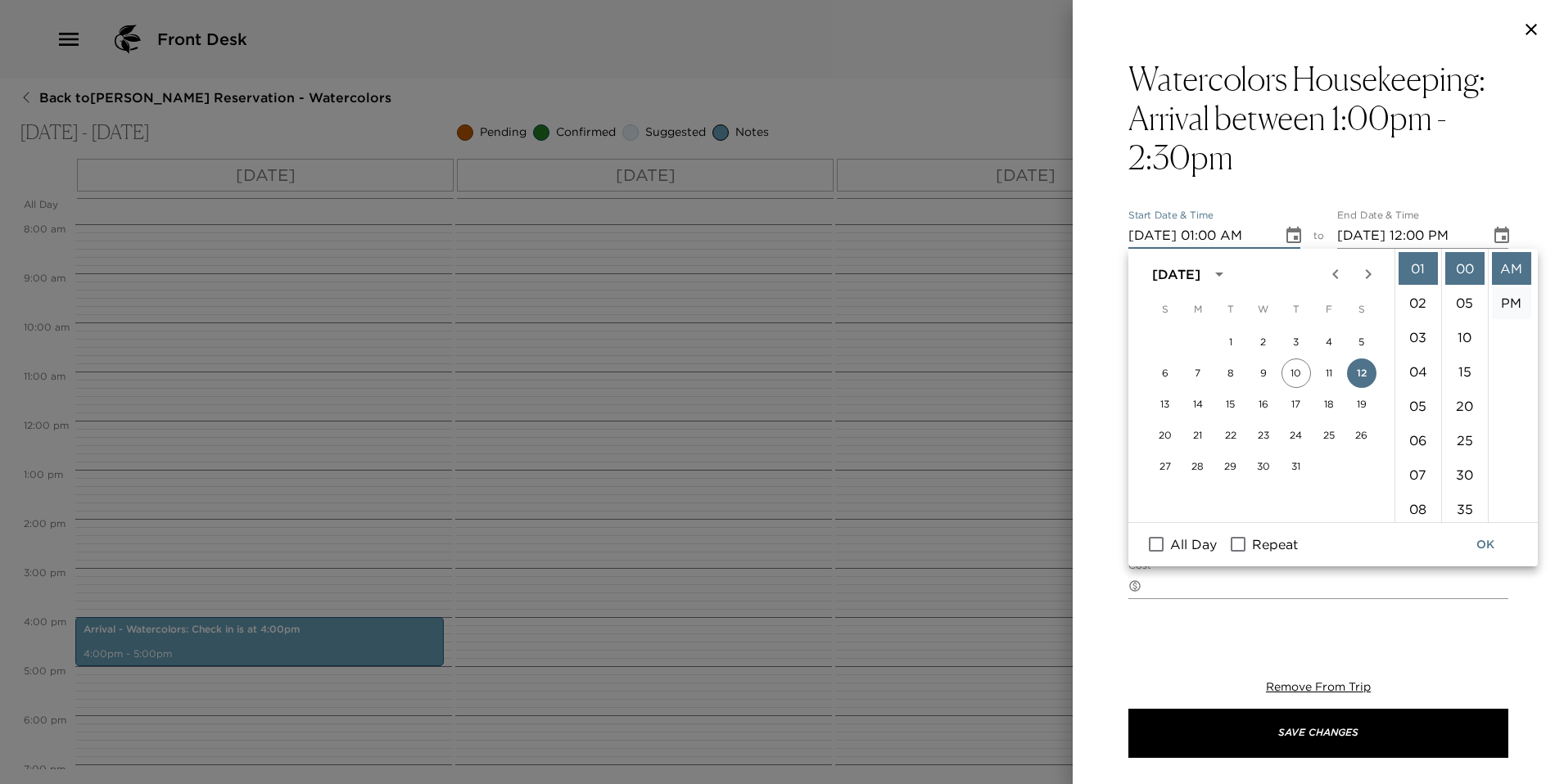 click on "PM" at bounding box center (1512, 303) 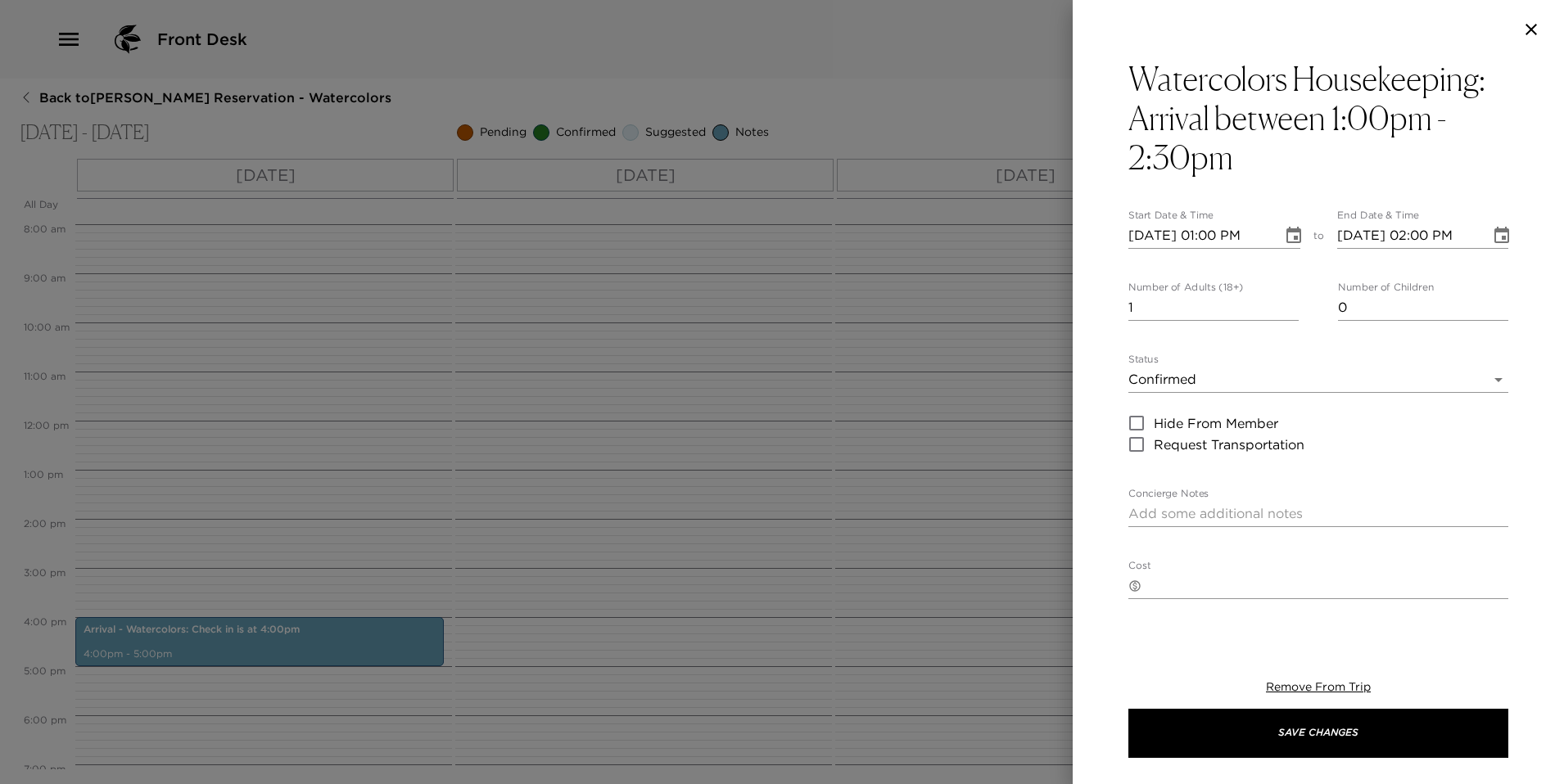 scroll, scrollTop: 34, scrollLeft: 0, axis: vertical 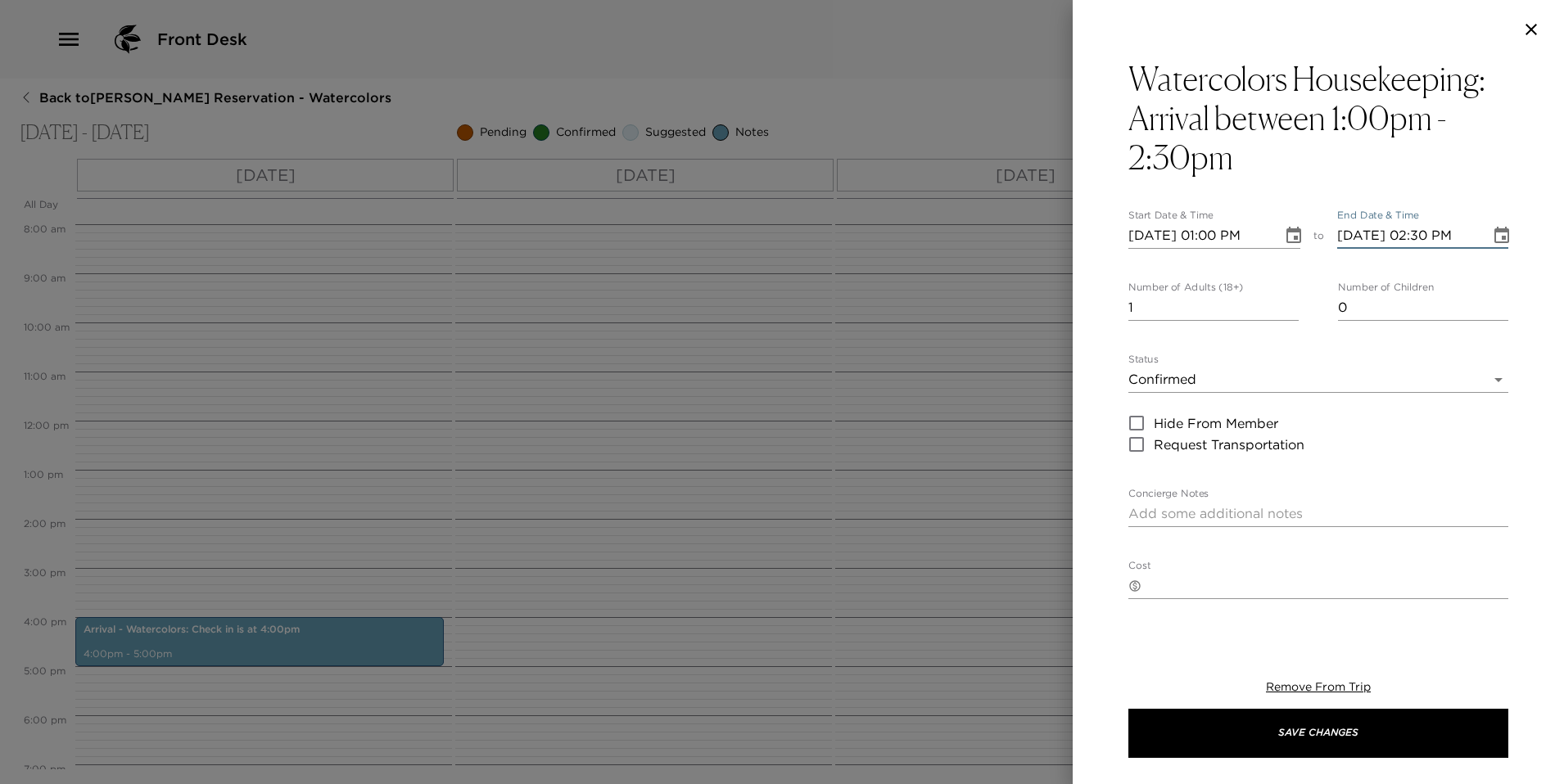 type on "07/12/2025 02:30 PM" 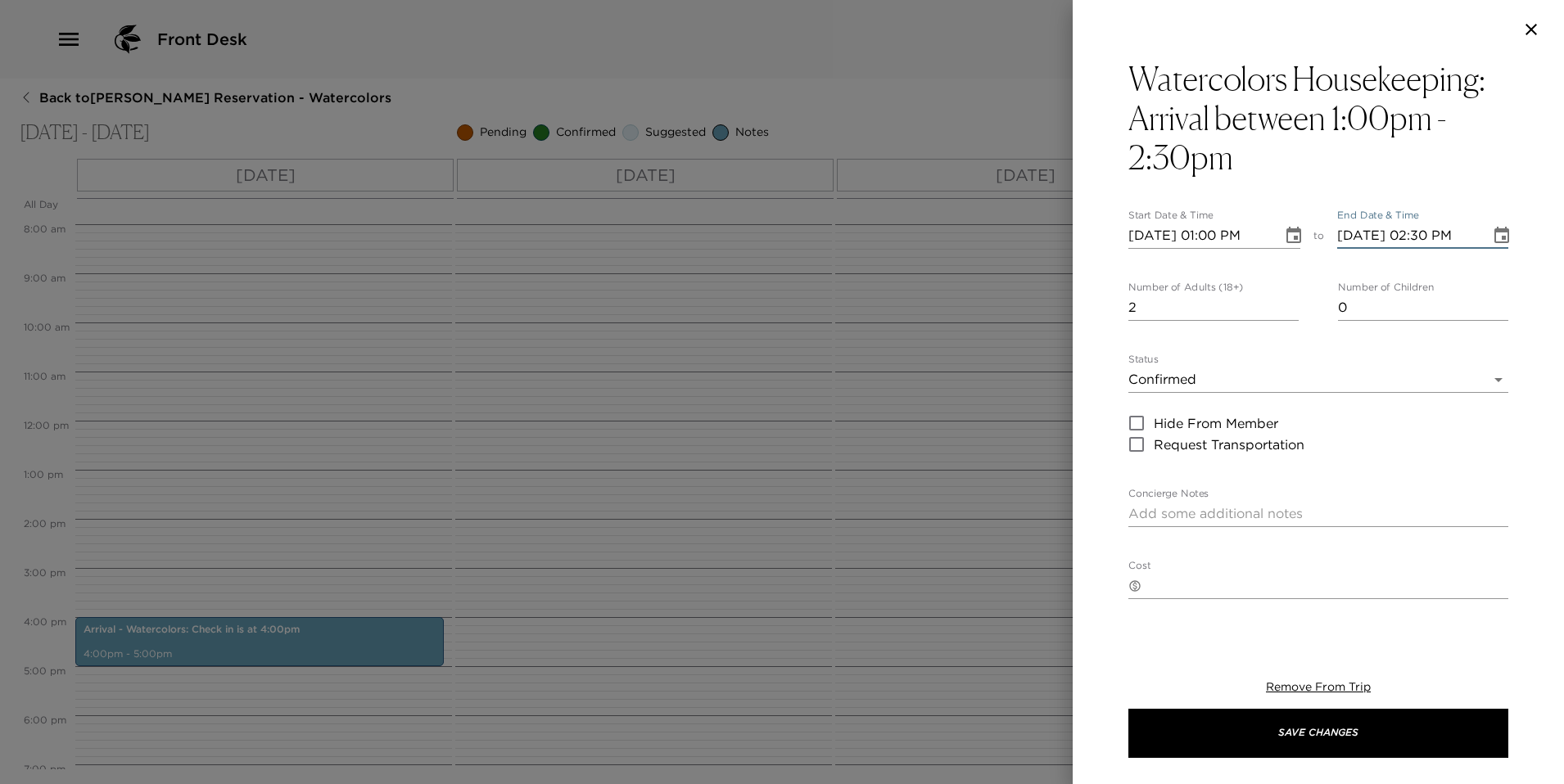 type on "2" 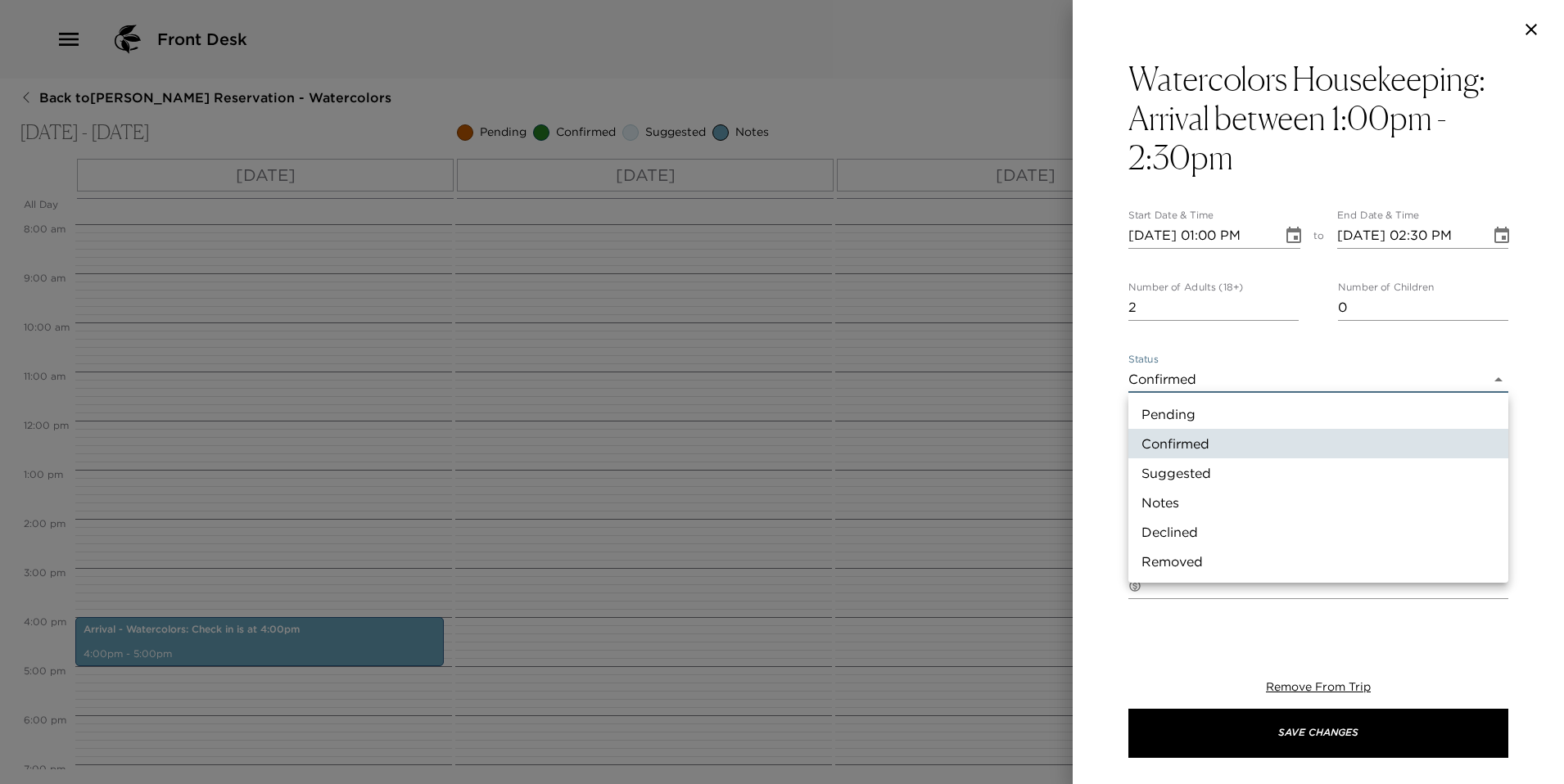 click on "Front Desk Back to  Joe Winkler Reservation - Watercolors Jul 11 - Jul 13, 2025 Pending Confirmed Suggested Notes Trip View Agenda View PDF View Print All Day Fri 07/11 Sat 07/12 Sun 07/13 12:00 AM 1:00 AM 2:00 AM 3:00 AM 4:00 AM 5:00 AM 6:00 AM 7:00 AM 8:00 AM 9:00 AM 10:00 AM 11:00 AM 12:00 PM 1:00 PM 2:00 PM 3:00 PM 4:00 PM 5:00 PM 6:00 PM 7:00 PM 8:00 PM 9:00 PM 10:00 PM 11:00 PM Arrival - Watercolors: Check in is at 4:00pm 4:00pm - 5:00pm Clone Custom water ​ Results (11) Arrival - Watercolors Housekeeping - Watercolors Helpful Hints - Watercolors Nantucket By Water Next Level Watersports - Nantucket Kiteboarding School Ultra Member Arrival - Watercolors ACK Surf School Barton & Gray Luxury Yachting - Nantucket Critter Cruise Absolute Sport Fishing Endeavor Sailing Watercolors Housekeeping: Arrival between 1:00pm - 2:30pm Start Date & Time 07/12/2025 01:00 PM to End Date & Time 07/12/2025 02:30 PM Number of Adults (18+) 2 Number of Children 0 Status Confirmed Confirmed Hide From Member Concierge Notes" at bounding box center [782, 392] 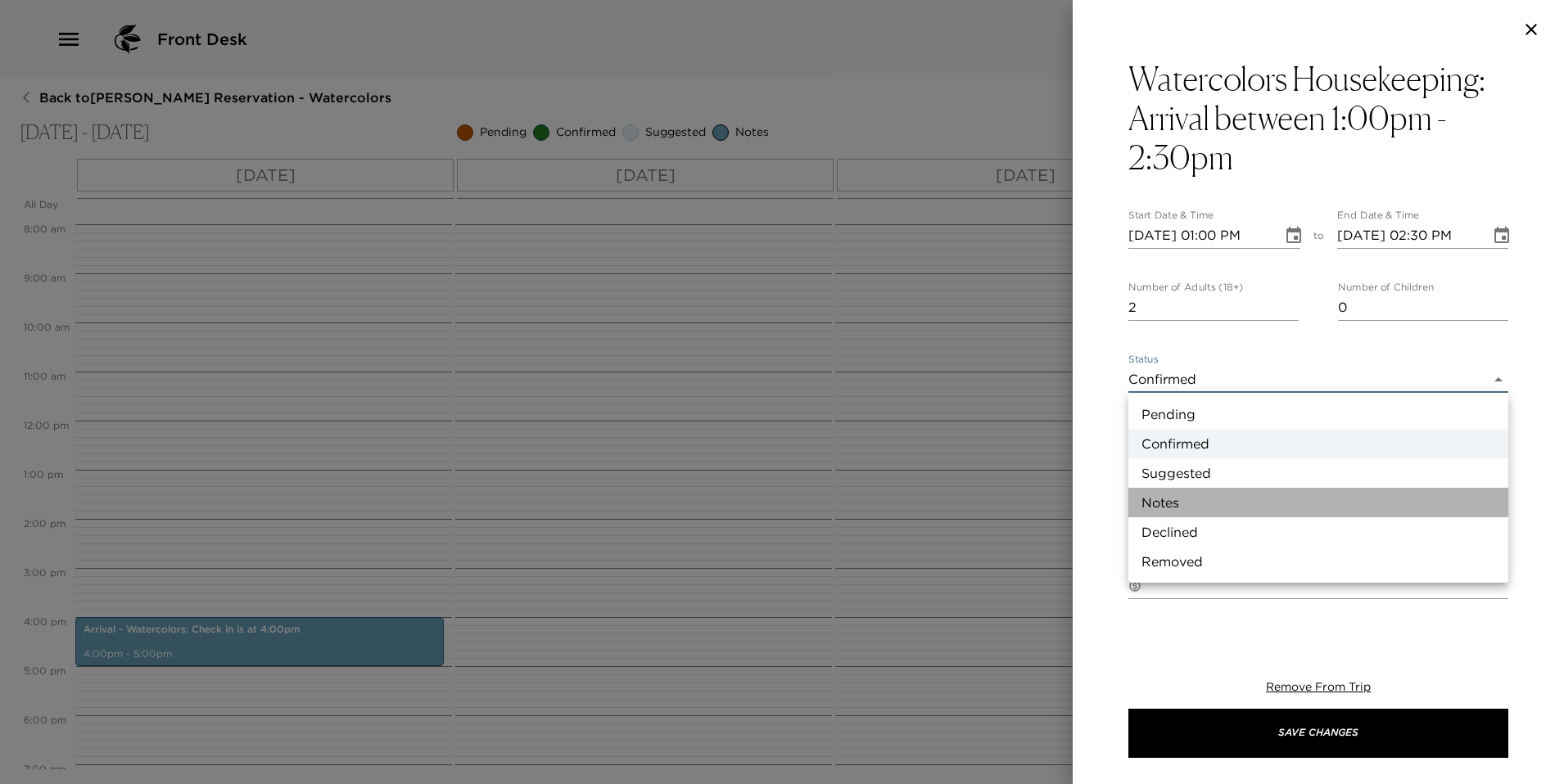 click on "Notes" at bounding box center (1318, 502) 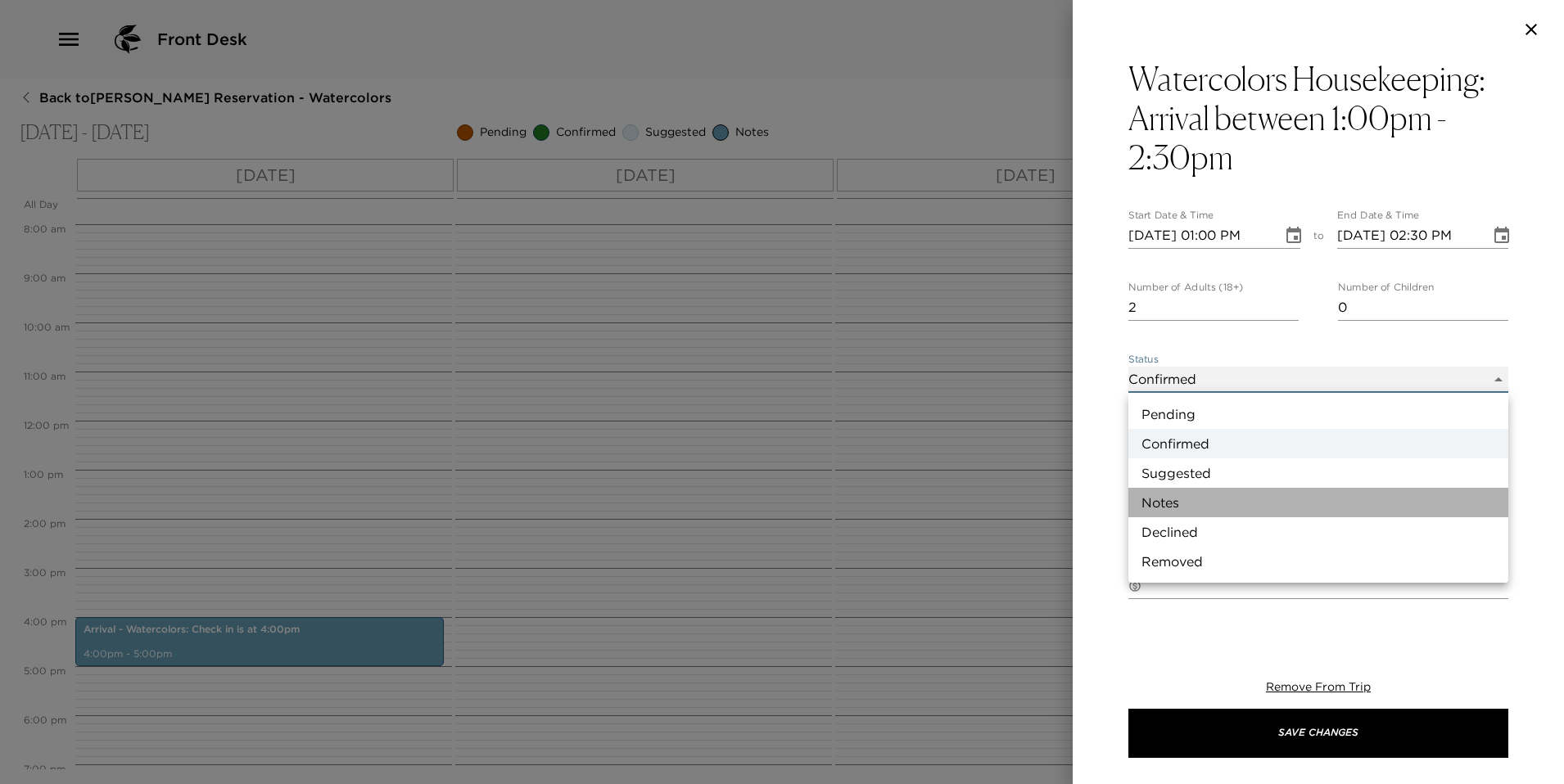 type on "Concierge Note" 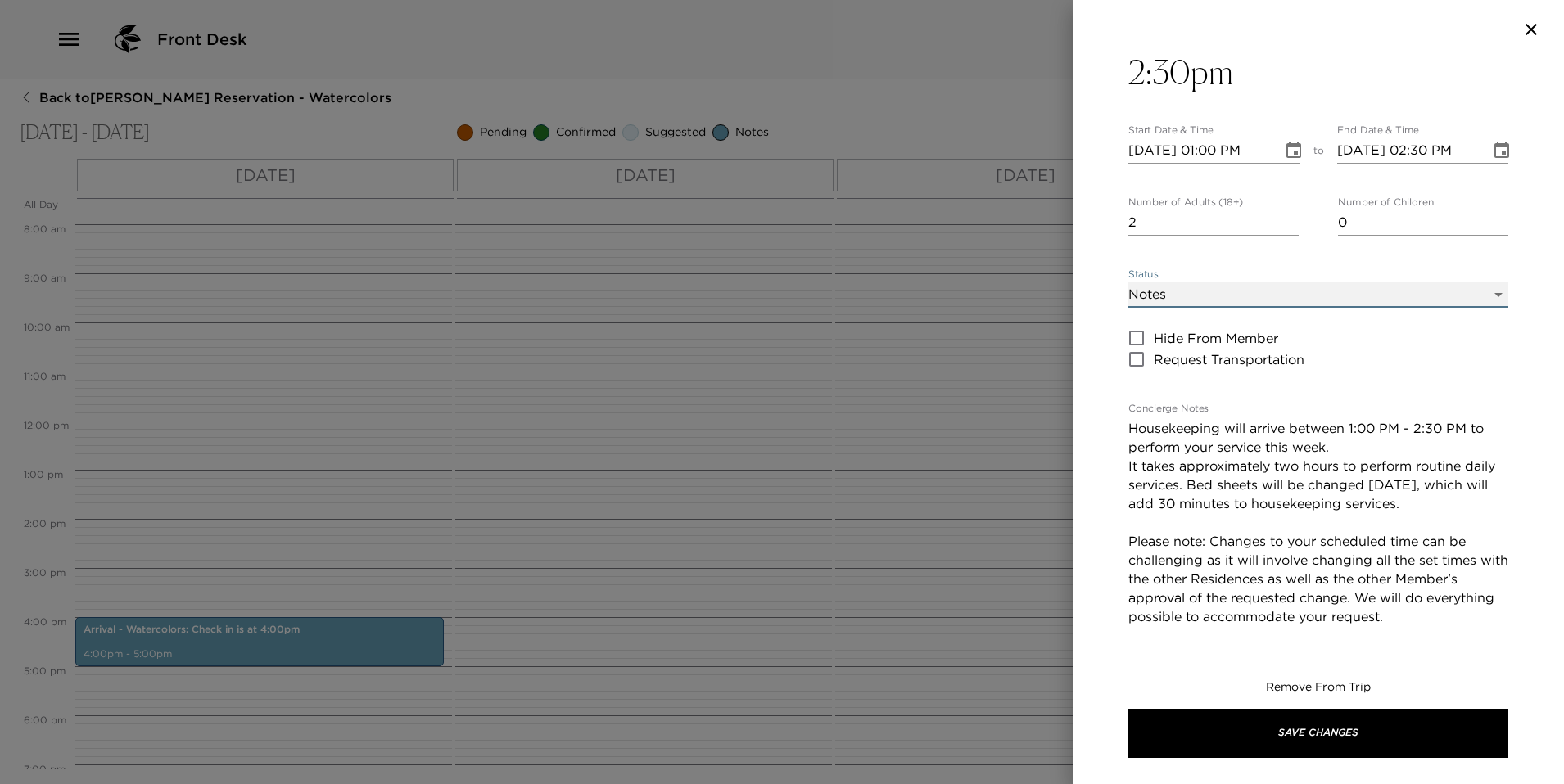 scroll, scrollTop: 90, scrollLeft: 0, axis: vertical 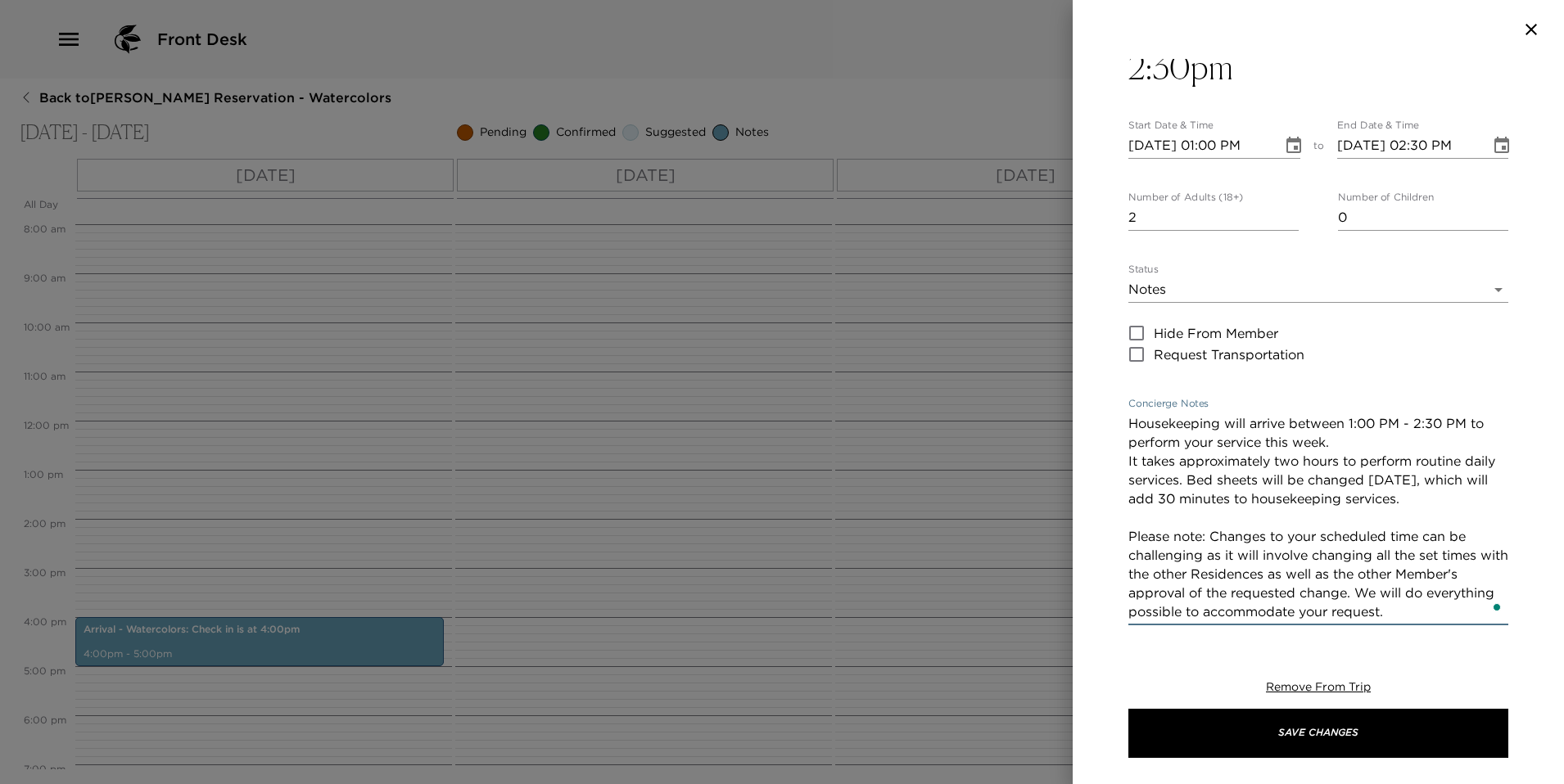 drag, startPoint x: 1479, startPoint y: 498, endPoint x: 1191, endPoint y: 482, distance: 288.4441 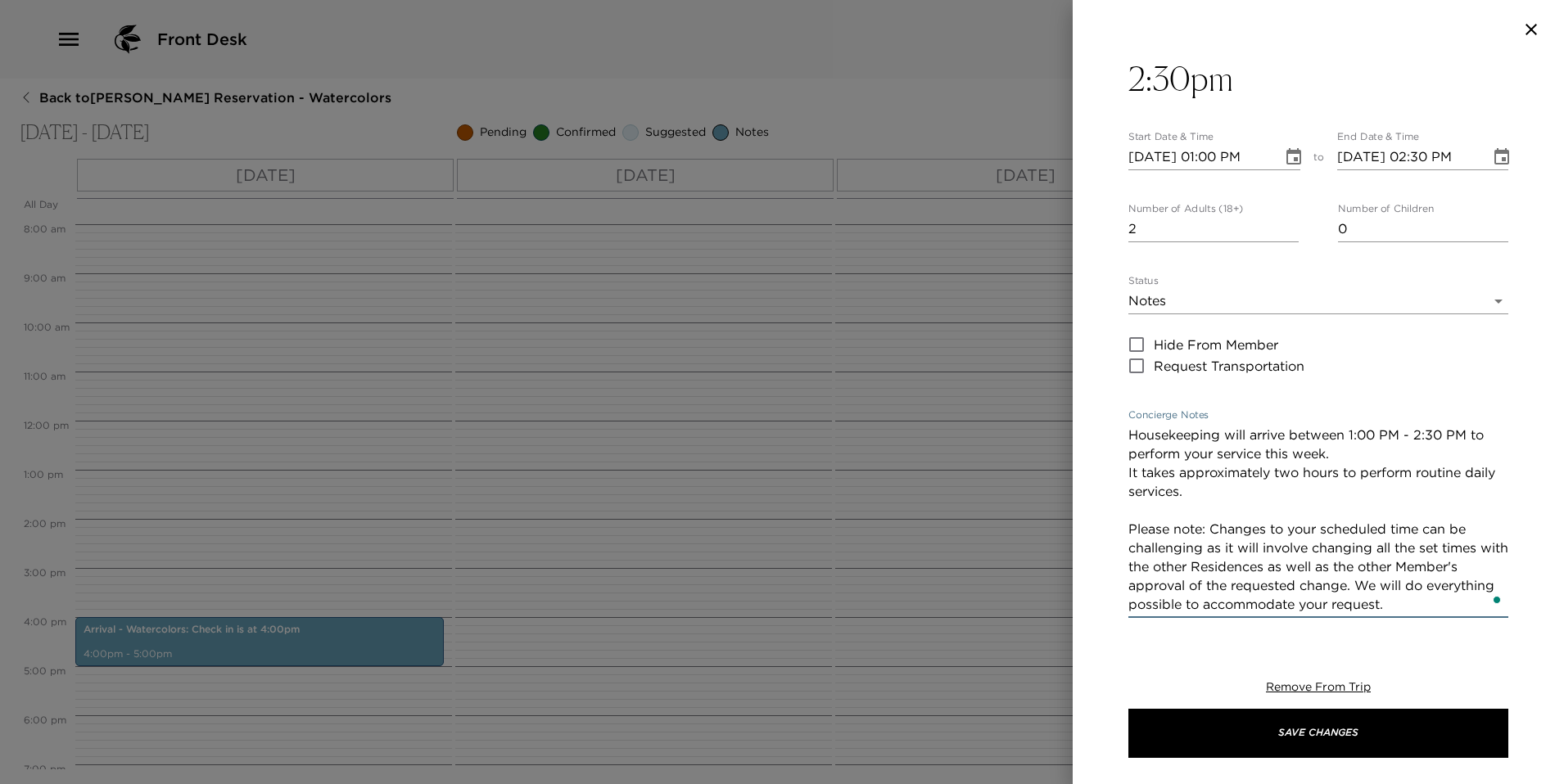 scroll, scrollTop: 185, scrollLeft: 0, axis: vertical 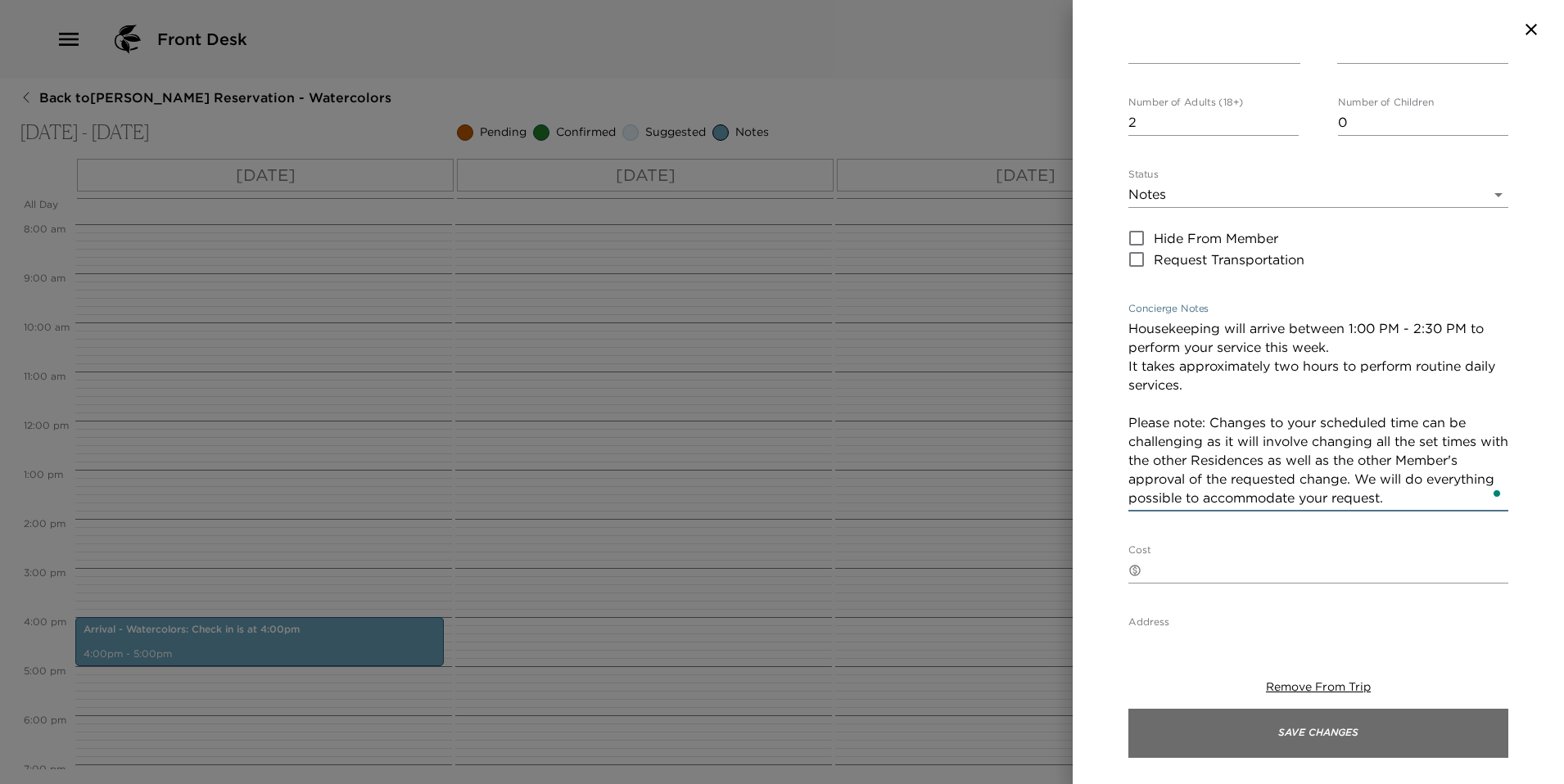 type on "Housekeeping will arrive between 1:00 PM - 2:30 PM to perform your service this week.
It takes approximately two hours to perform routine daily services.
Please note: Changes to your scheduled time can be challenging as it will involve changing all the set times with the other Residences as well as the other Member's approval of the requested change. We will do everything possible to accommodate your request." 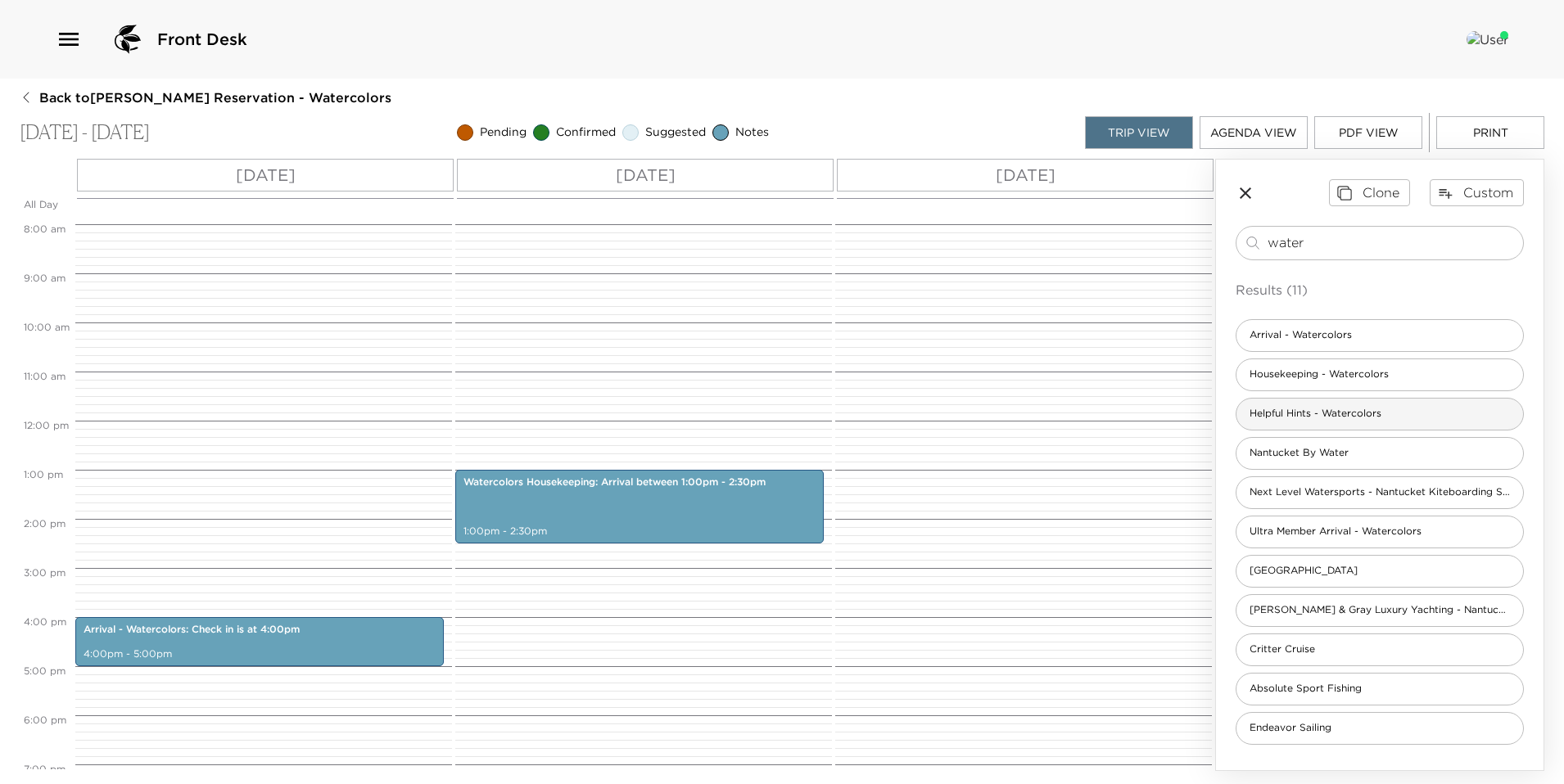 click on "Helpful Hints - Watercolors" at bounding box center (1315, 413) 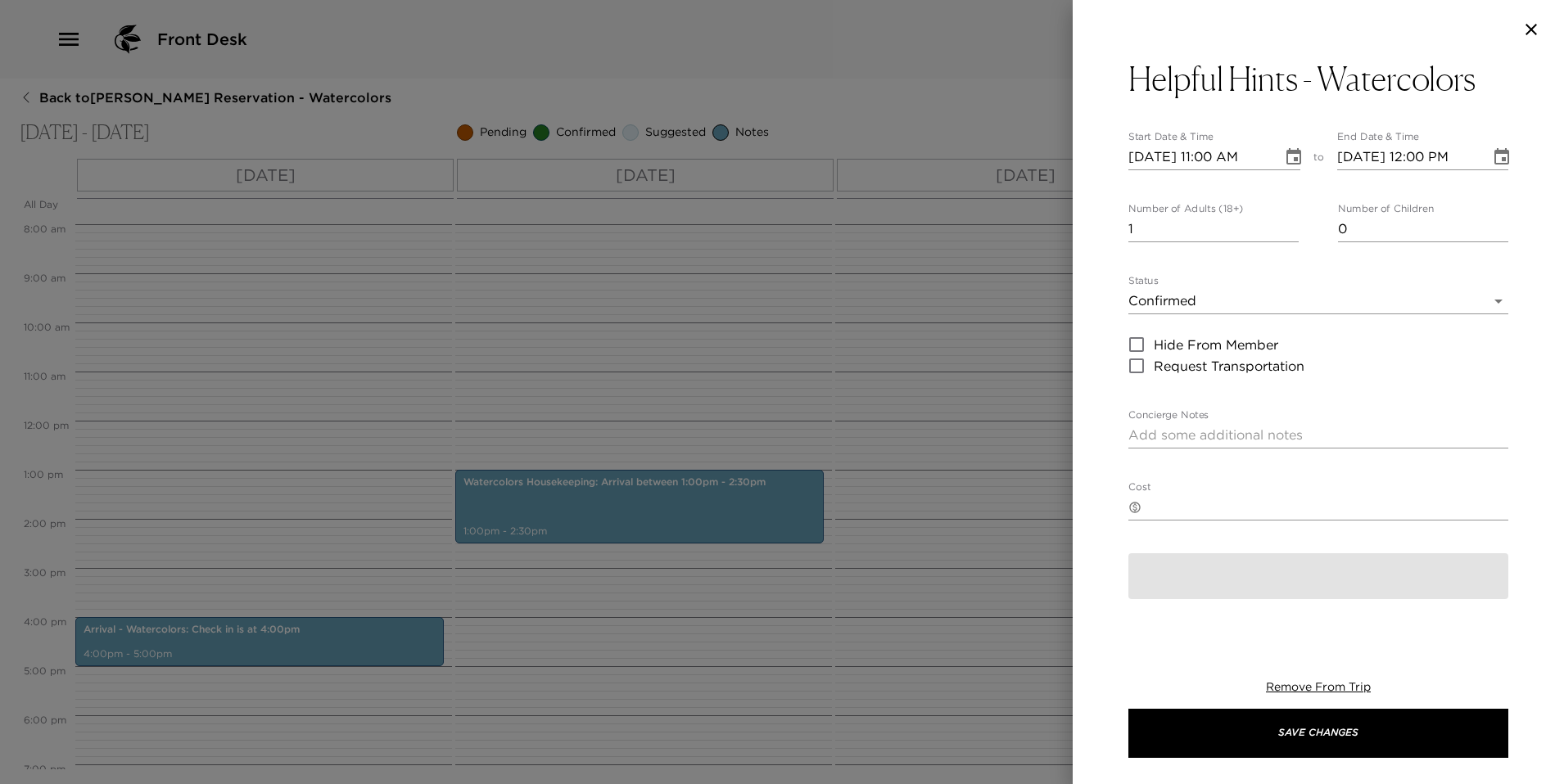 type on "Address: 21.5 Hussey Street. WiFi Network: Watercolors WiFi Password: Vangogh21
Nantucket has a strict recycling protocol please ensure you're separating trash and recyclables according to labeled bins.
PLEASE KEEP ALL DOORS AND WINDOWS CLOSED WHILE ENJOYING THE AC. FAILURE TO DO SO WILL RESULT IN THE SYSTEM FREEZING AND WE WILL HAVE TO SHUT IT DOWN FOR 48 HOURS.
The plunge pool is heated and hard-wired to 85*. Keeping the cover on the pool will help maintain the temperature.
Nantucket has a 10:00pm noise ordinance. Please be mindful of outdoor activity after 10:00pm." 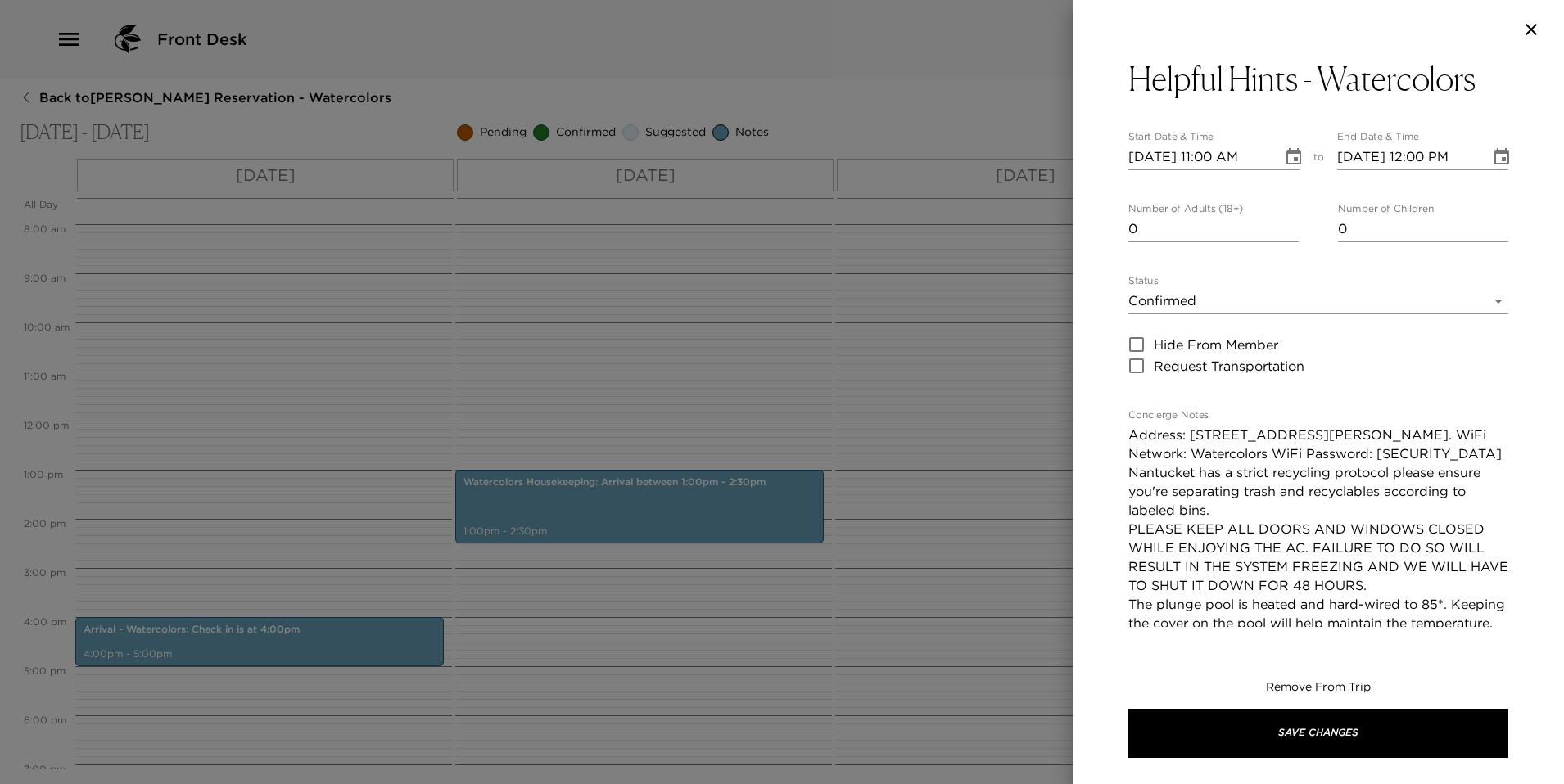 type on "0" 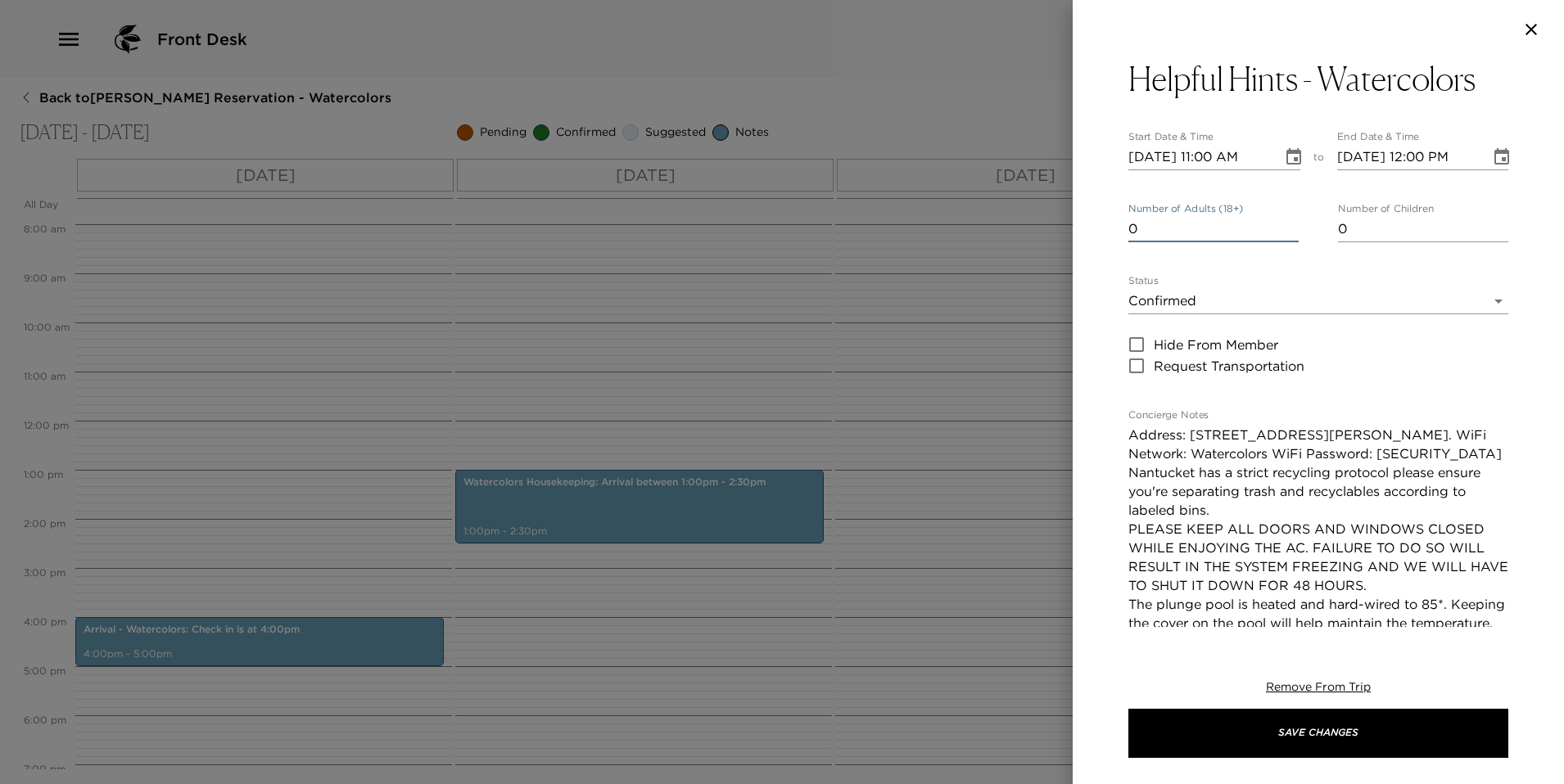 click 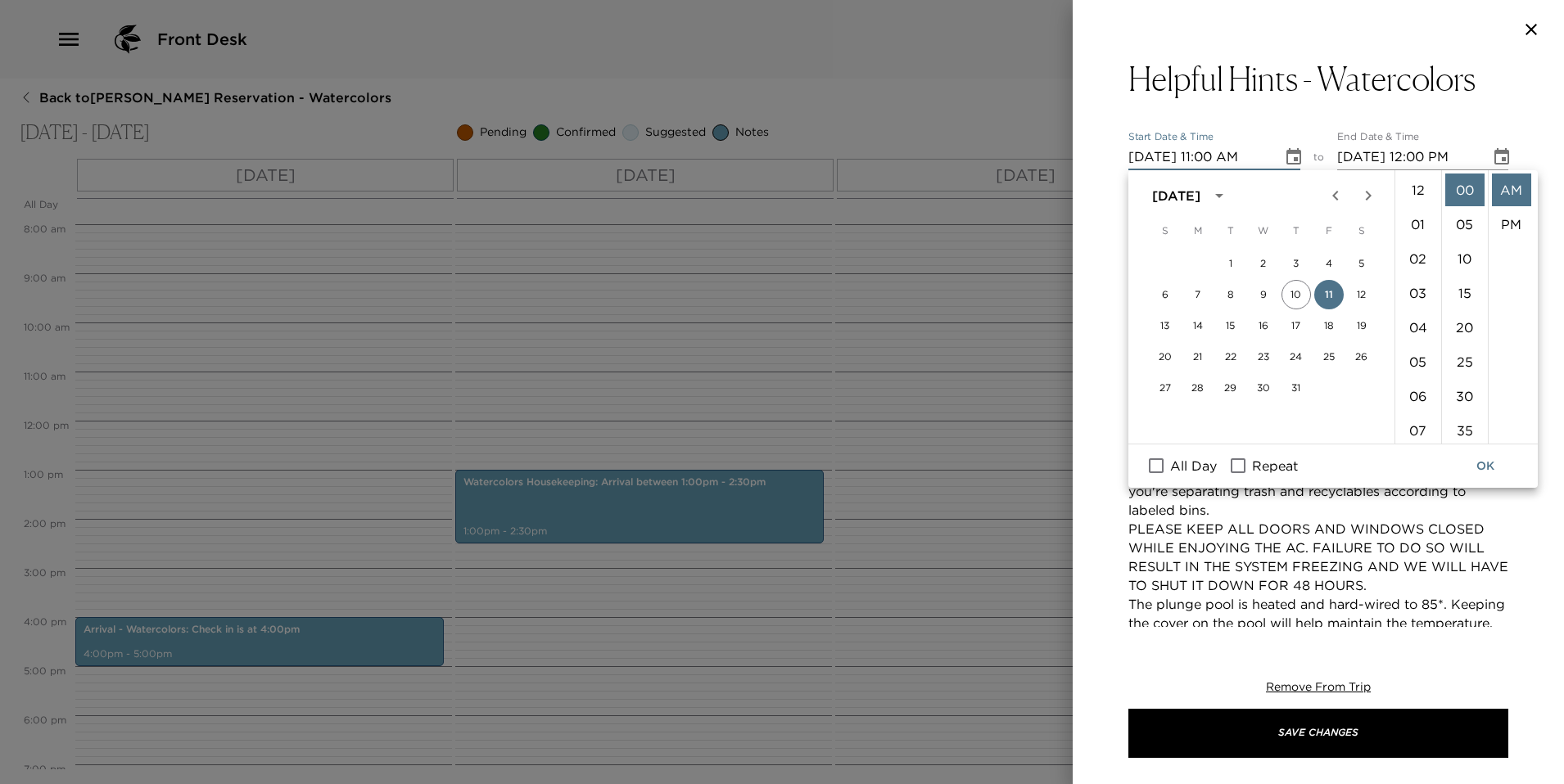 scroll, scrollTop: 378, scrollLeft: 0, axis: vertical 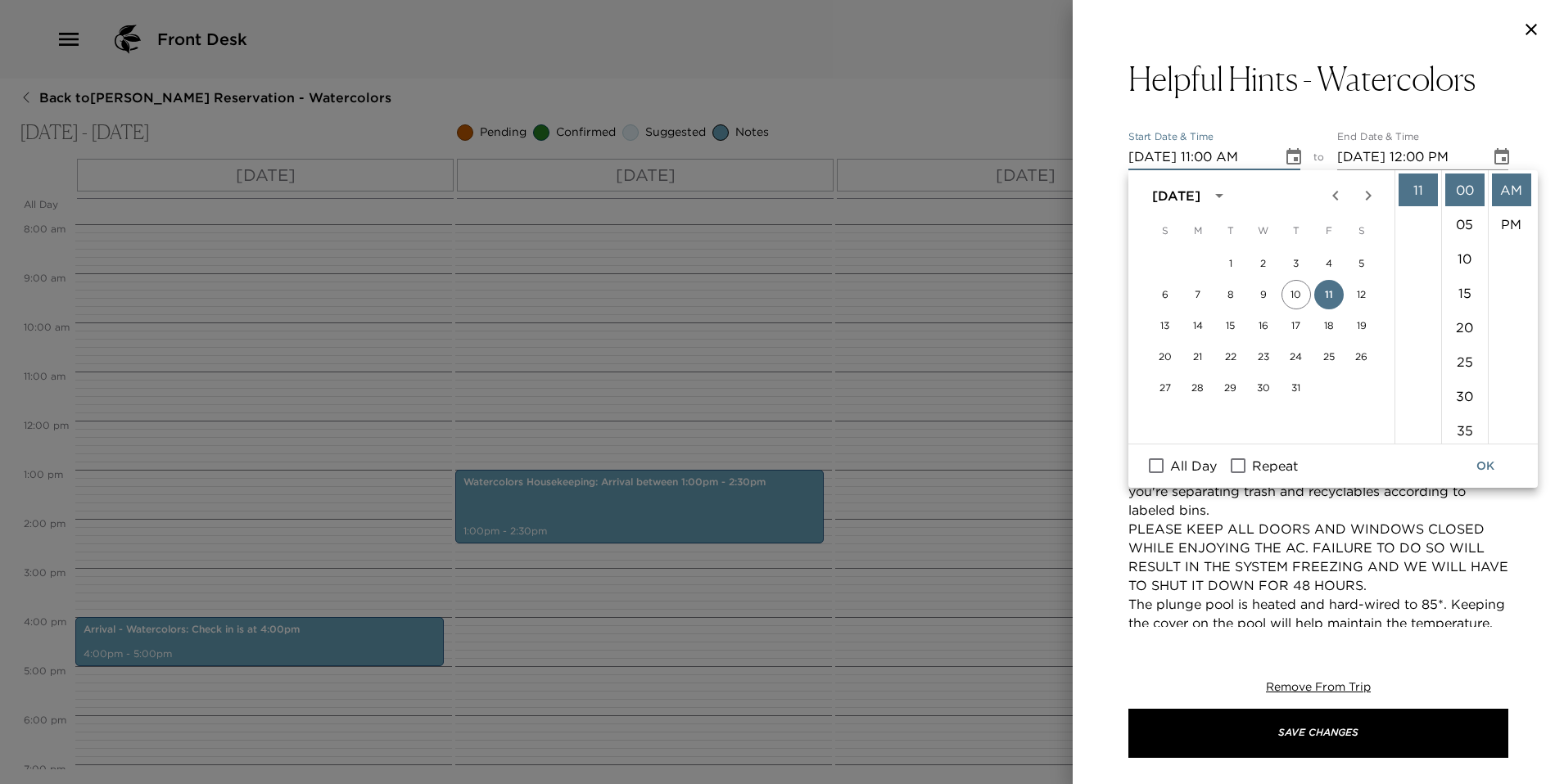 click on "All Day" at bounding box center (1156, 466) 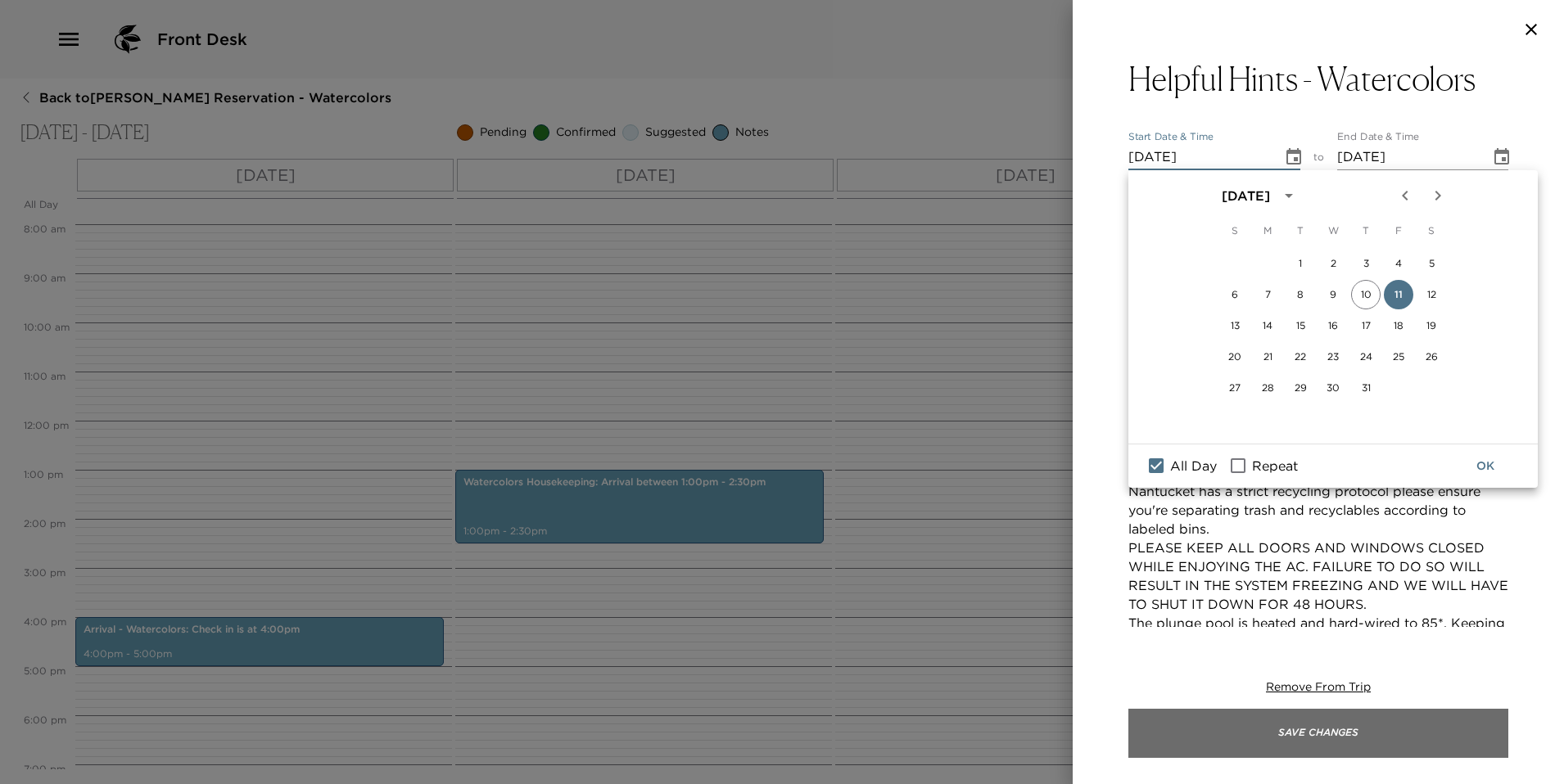 click on "Save Changes" at bounding box center [1318, 733] 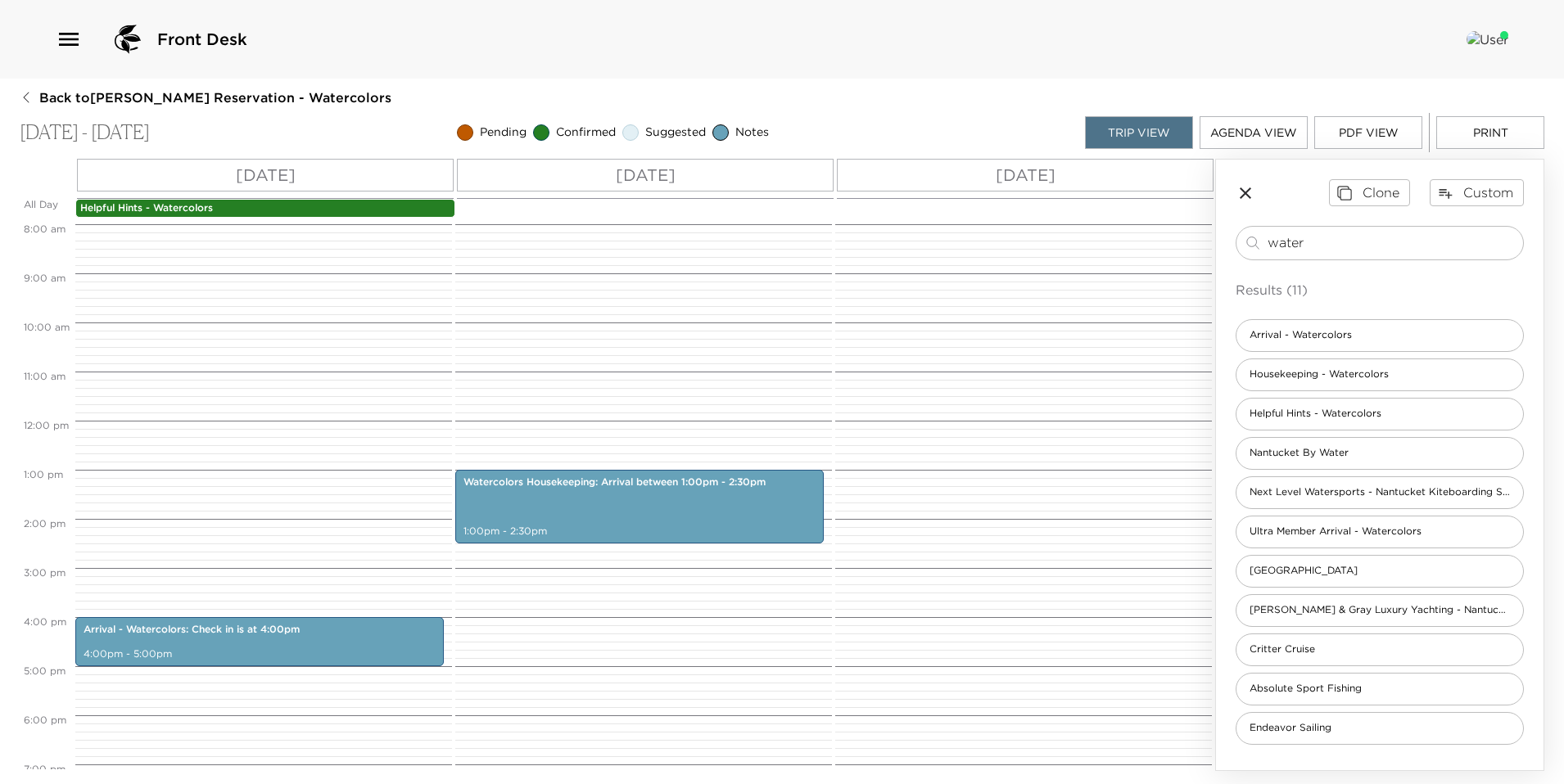 click on "Helpful Hints - Watercolors" at bounding box center (265, 208) 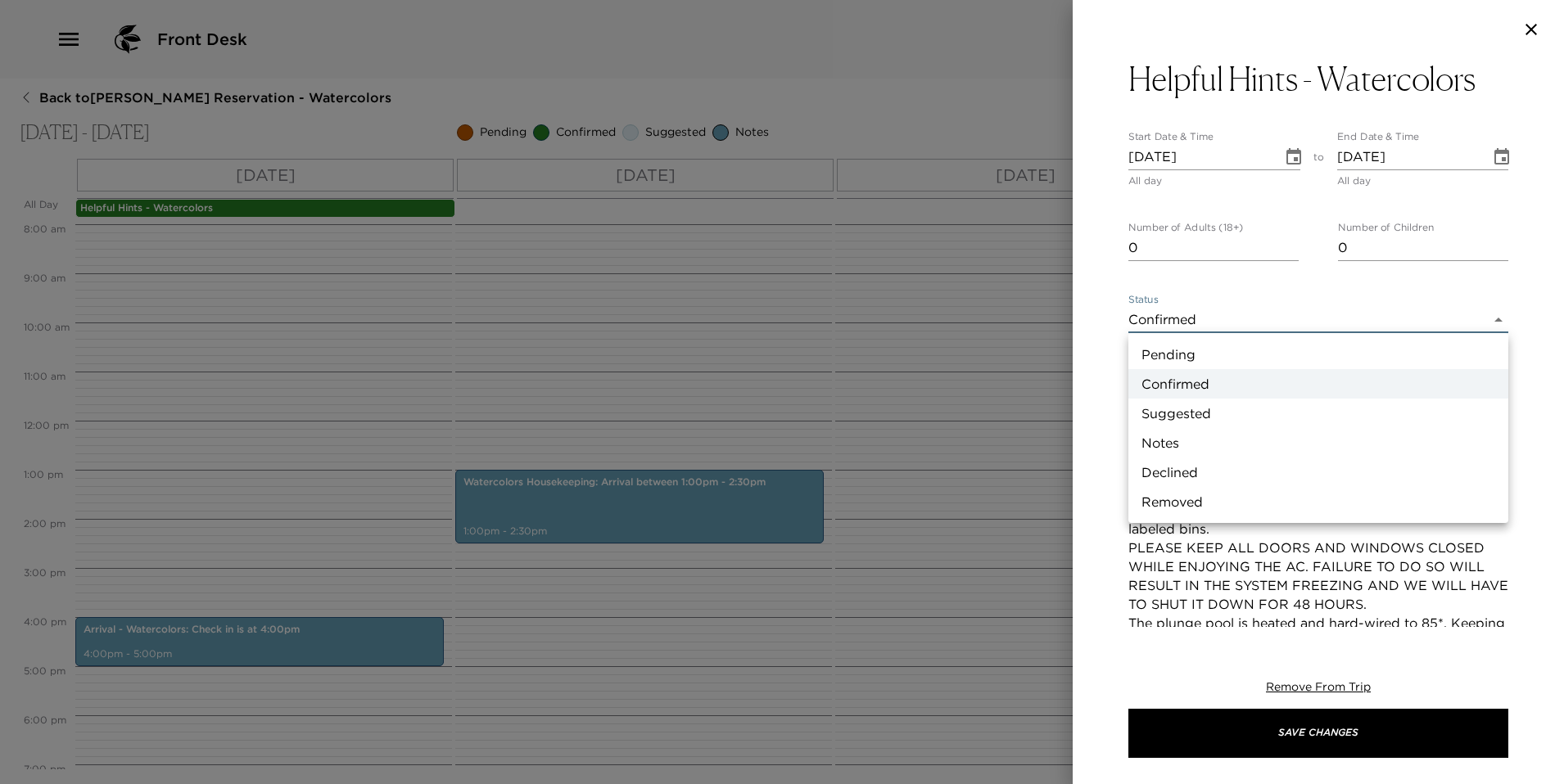 click on "Front Desk Back to  Joe Winkler Reservation - Watercolors Jul 11 - Jul 13, 2025 Pending Confirmed Suggested Notes Trip View Agenda View PDF View Print All Day Fri 07/11 Sat 07/12 Sun 07/13 Helpful Hints - Watercolors 12:00 AM 1:00 AM 2:00 AM 3:00 AM 4:00 AM 5:00 AM 6:00 AM 7:00 AM 8:00 AM 9:00 AM 10:00 AM 11:00 AM 12:00 PM 1:00 PM 2:00 PM 3:00 PM 4:00 PM 5:00 PM 6:00 PM 7:00 PM 8:00 PM 9:00 PM 10:00 PM 11:00 PM Arrival - Watercolors: Check in is at 4:00pm 4:00pm - 5:00pm Watercolors Housekeeping: Arrival between 1:00pm - 2:30pm 1:00pm - 2:30pm Clone Custom water ​ Results (11) Arrival - Watercolors Housekeeping - Watercolors Helpful Hints - Watercolors Nantucket By Water Next Level Watersports - Nantucket Kiteboarding School Ultra Member Arrival - Watercolors ACK Surf School Barton & Gray Luxury Yachting - Nantucket Critter Cruise Absolute Sport Fishing Endeavor Sailing Helpful Hints - Watercolors Start Date & Time 07/11/2025 All day to End Date & Time 07/11/2025 All day Number of Adults (18+) 0 0 Status x" at bounding box center (782, 392) 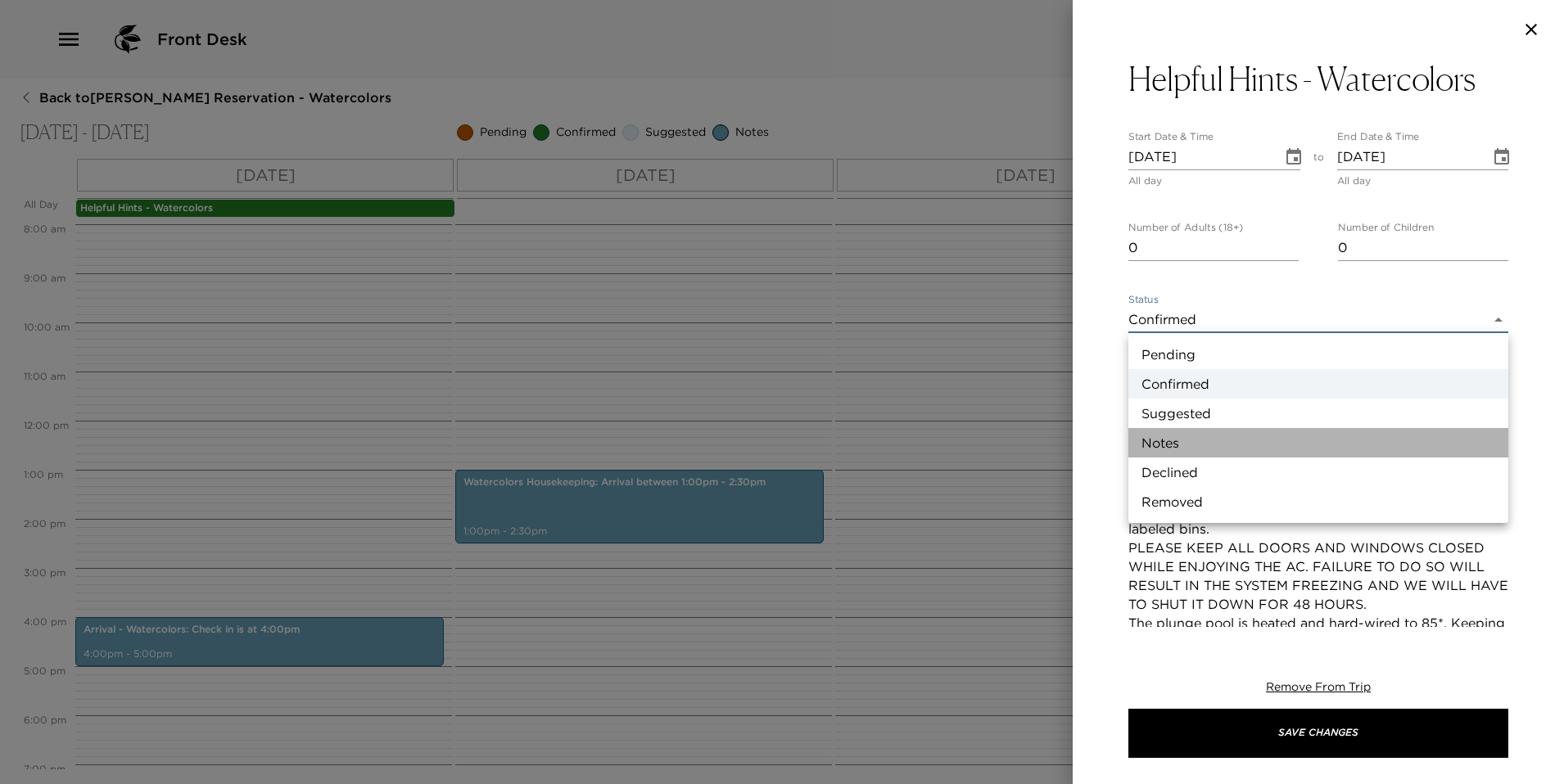 click on "Notes" at bounding box center [1318, 443] 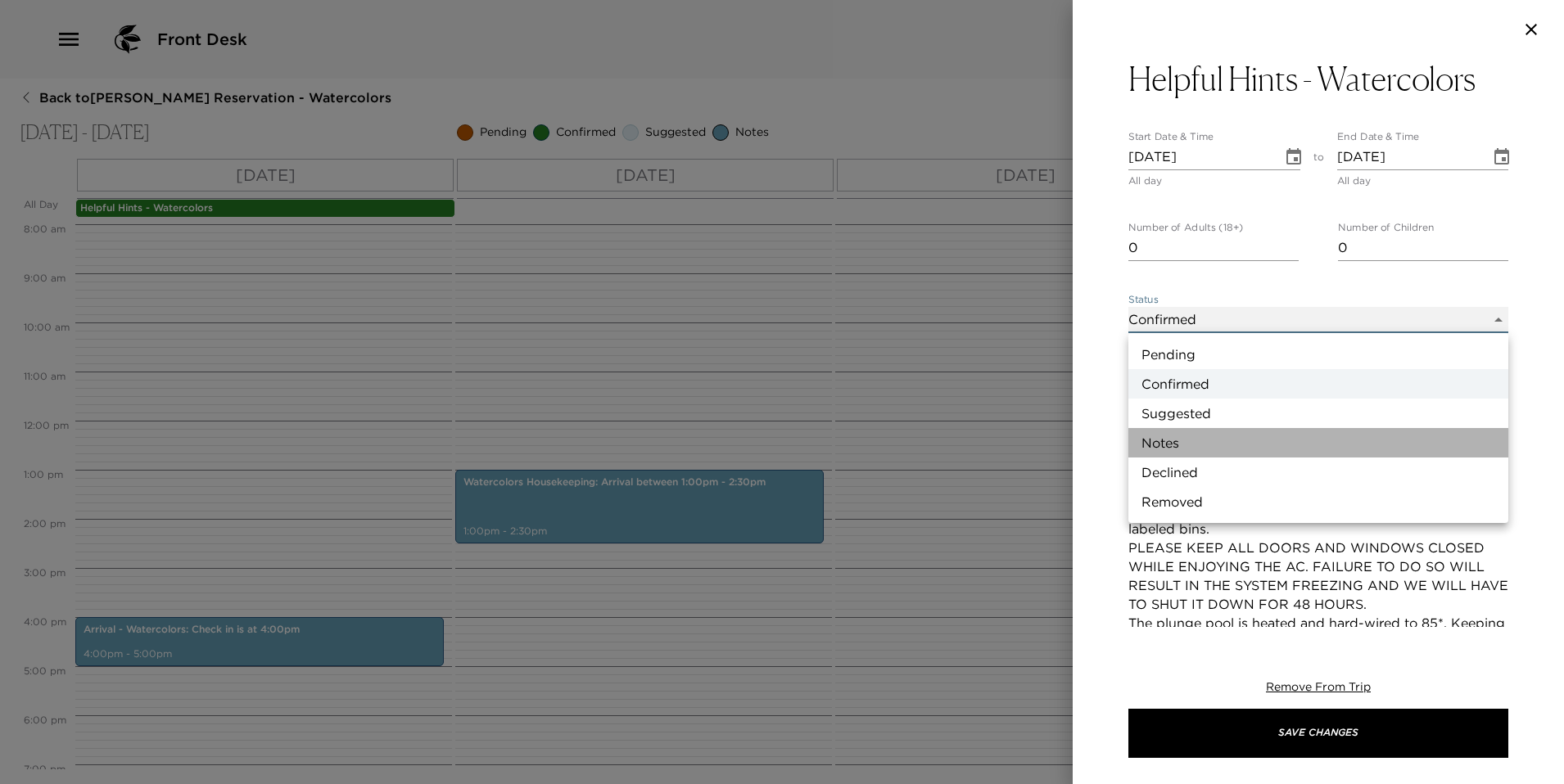 type on "Concierge Note" 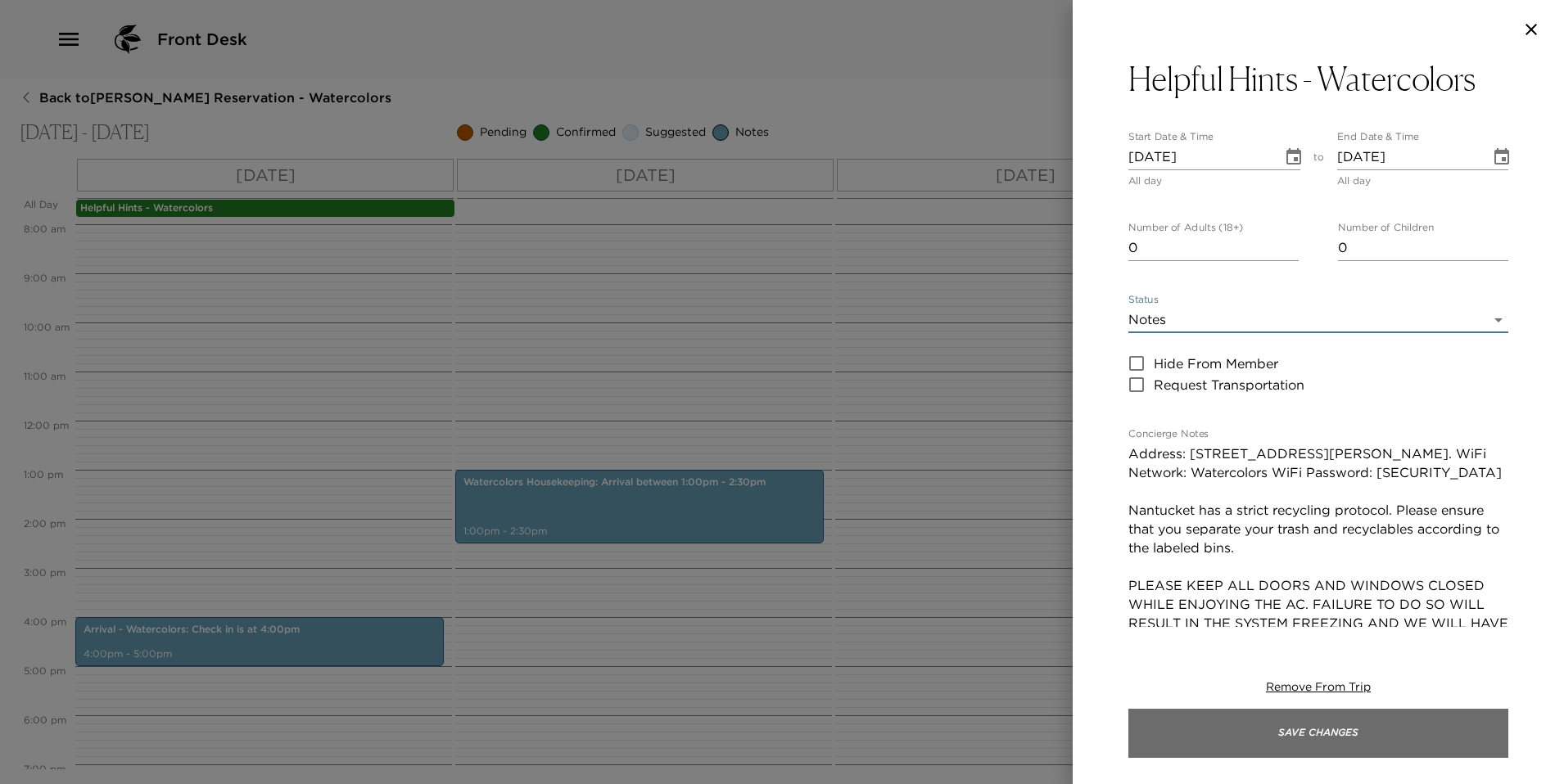 click on "Save Changes" at bounding box center [1318, 733] 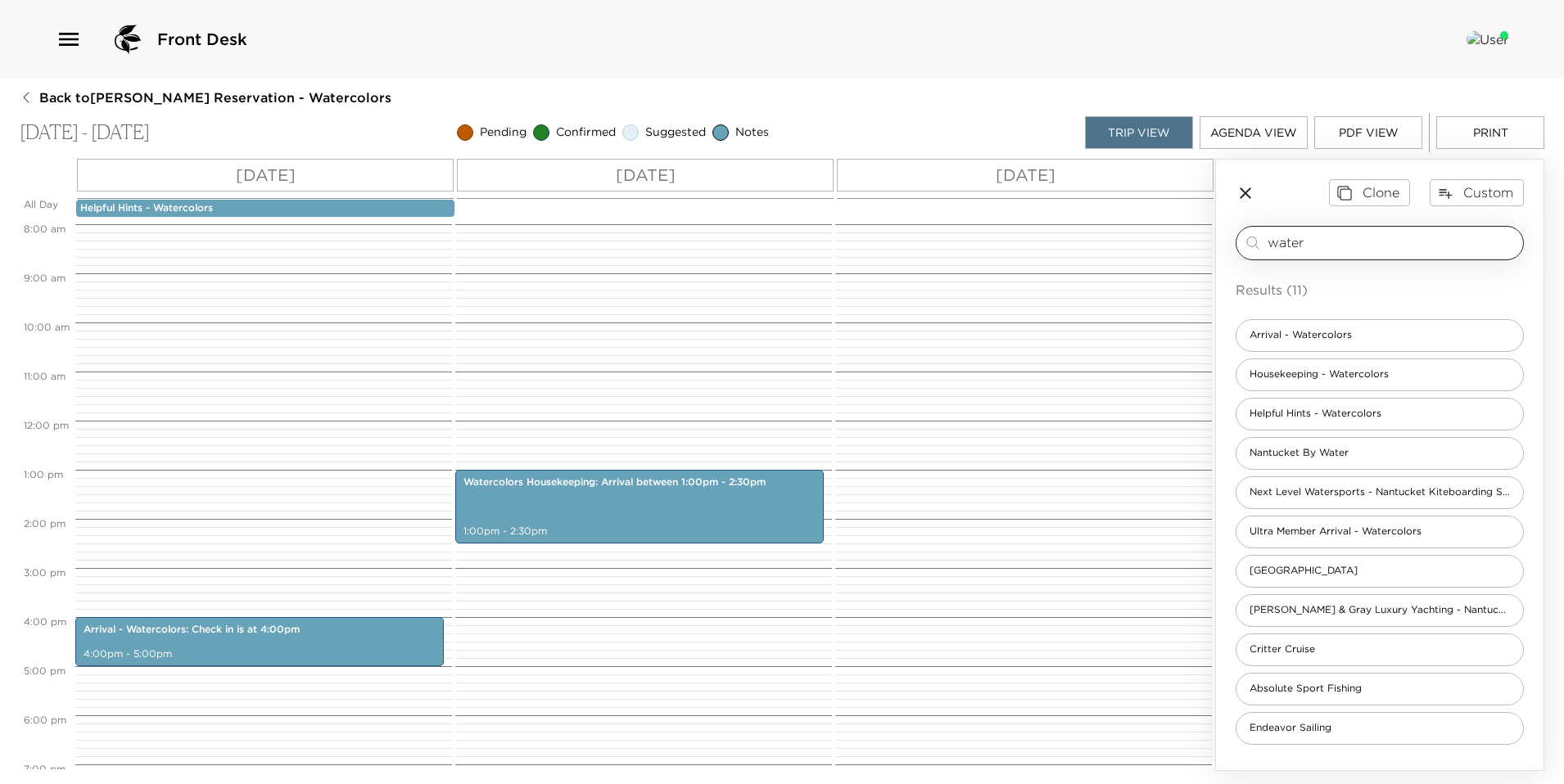 click on "water" at bounding box center (1392, 242) 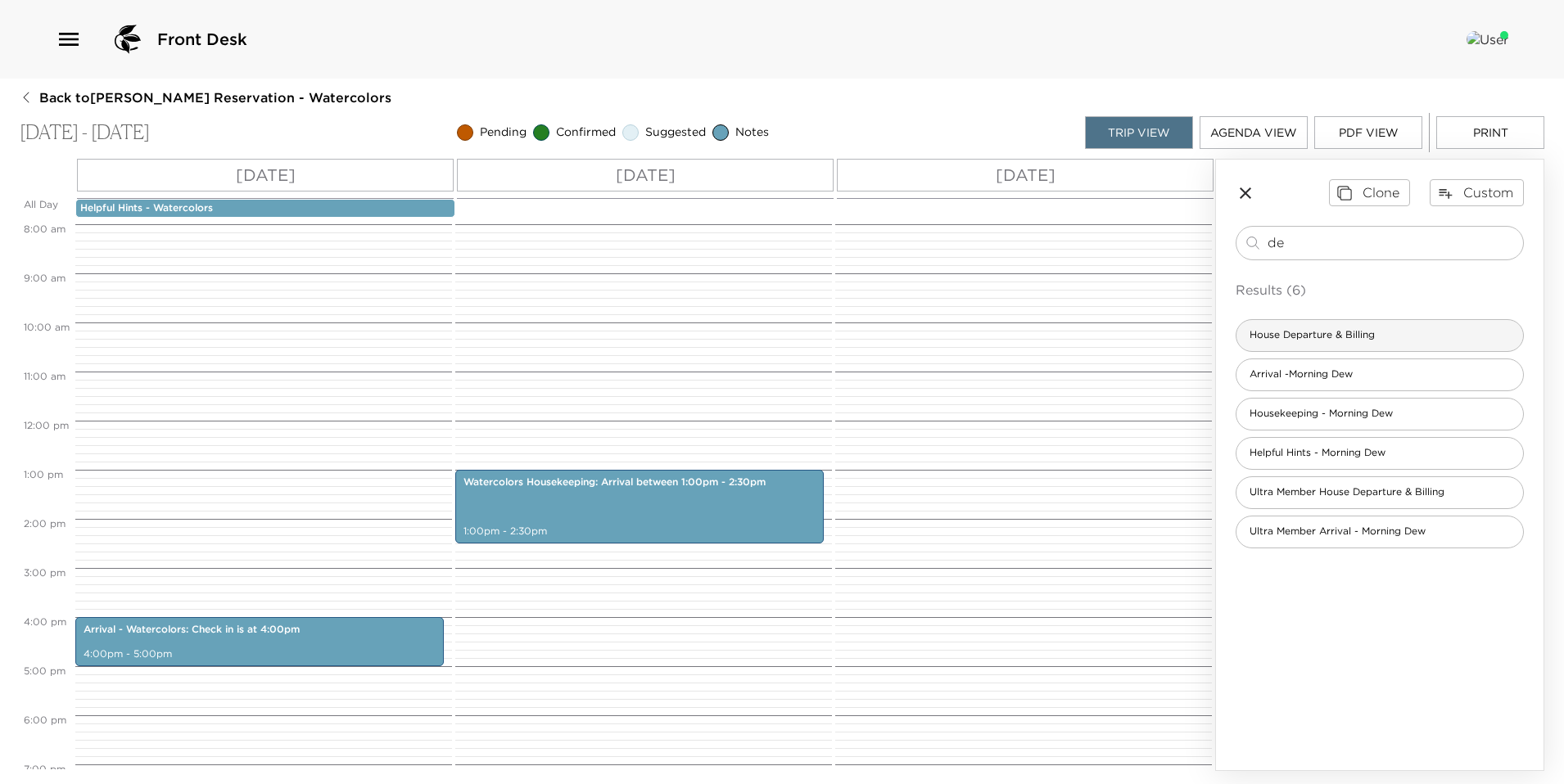 type on "de" 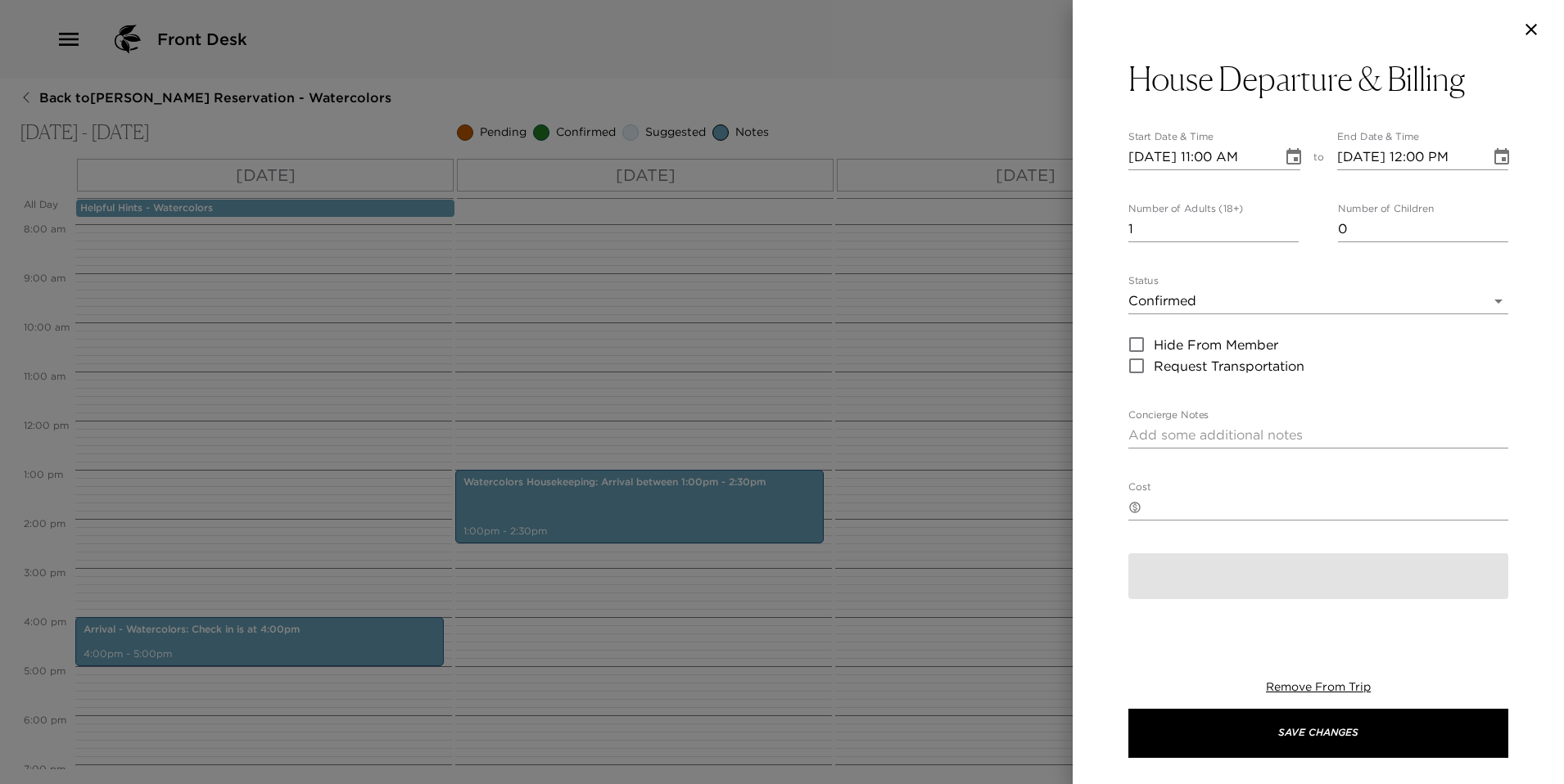 type on "We truly hope you had another exceptional vacation with Exclusive Resorts! Please come back to see us on Nantucket! Please note that check-out time is 11:00 a.m. Magee is available to assist you with your departure and any arrangements for the remainder of your day. The day before your departure Magee will stop by your Residence at a time that she has pre arranged with you. At that time she will ask for your approval and signature on the house bill. Please leave all keys in the residence and the door unlocked upon your departure. Wishing you smooth sailing home!" 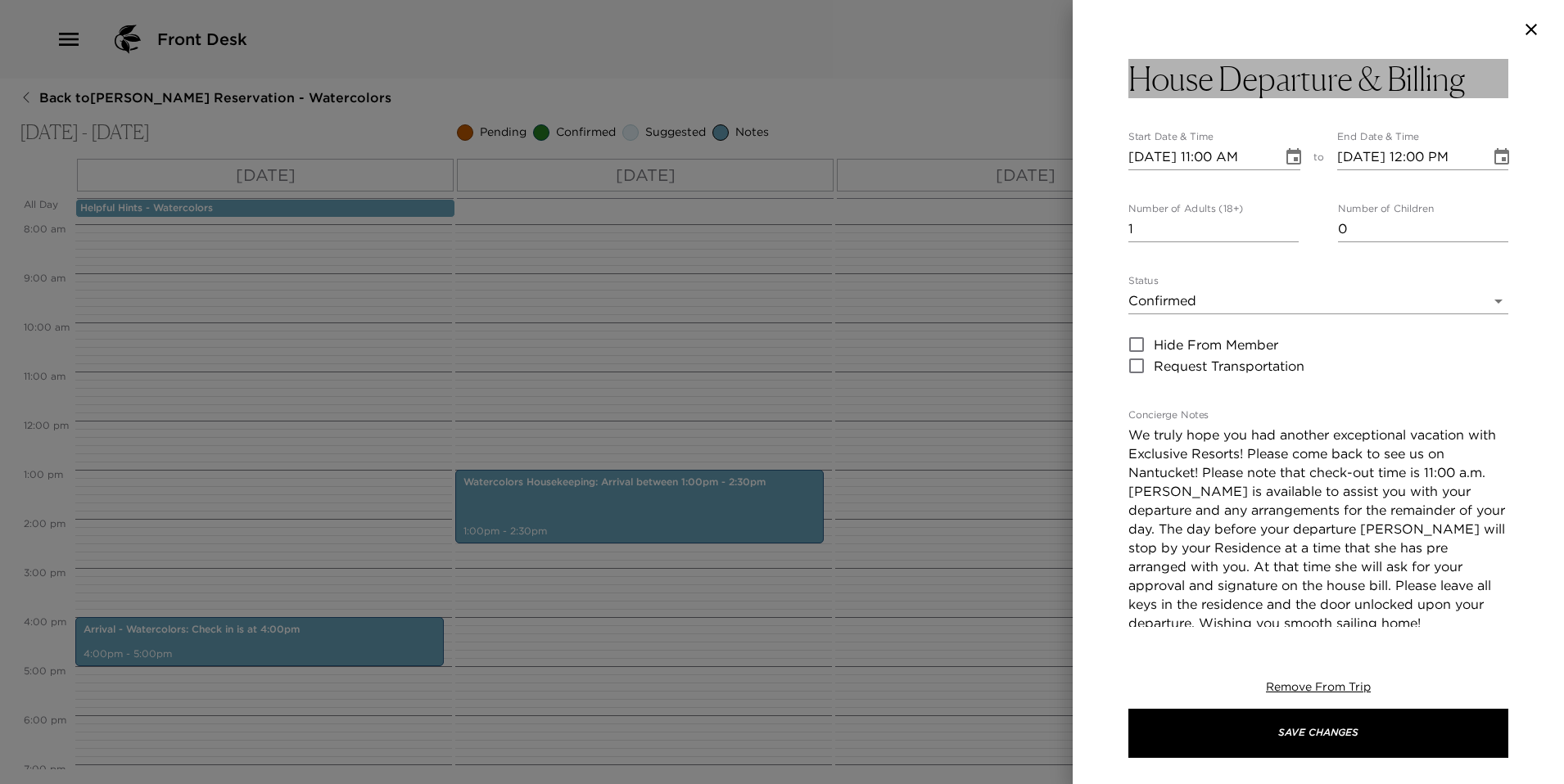 click on "House Departure & Billing" at bounding box center [1296, 79] 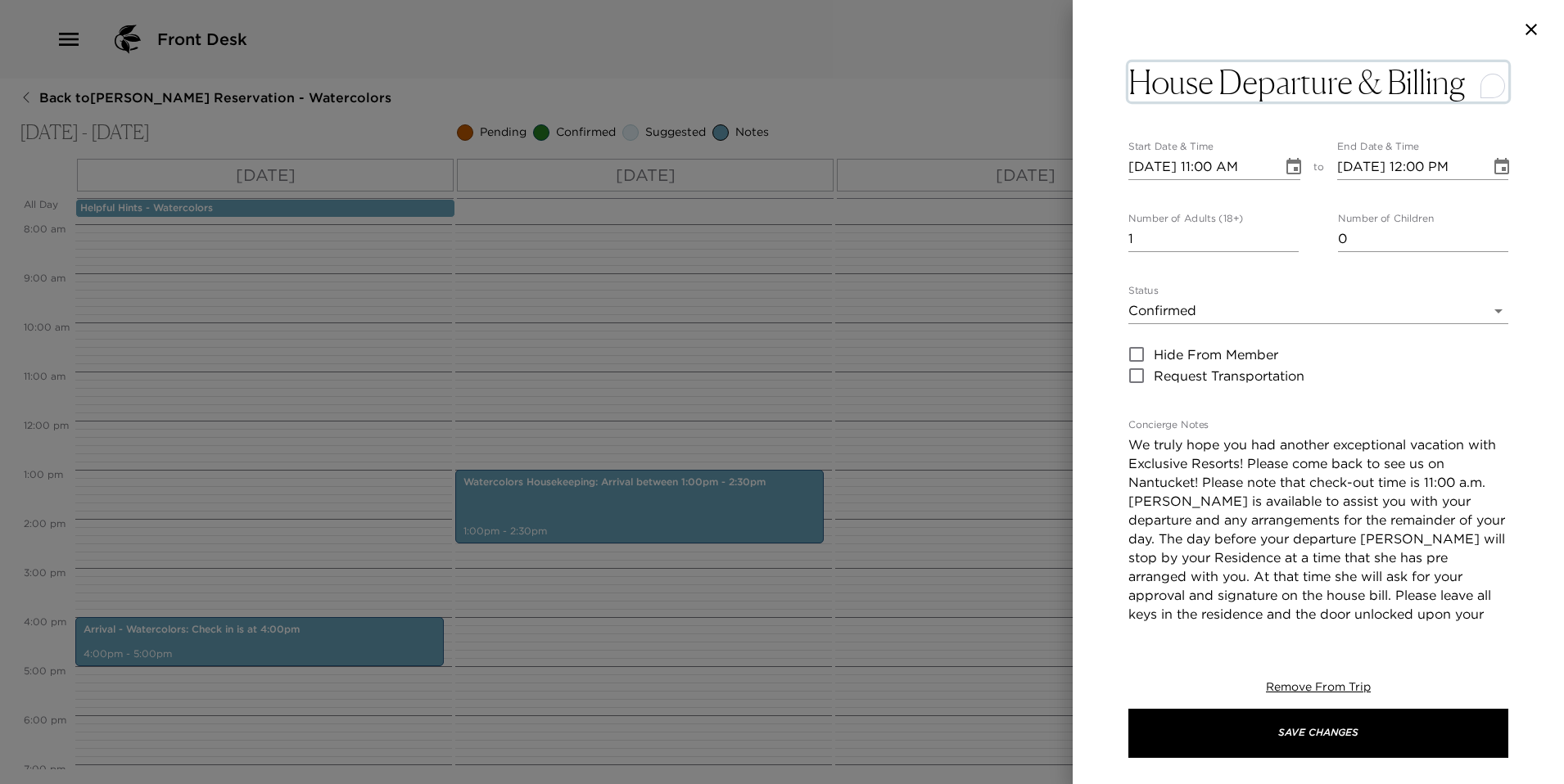click on "House Departure & Billing" at bounding box center (1318, 82) 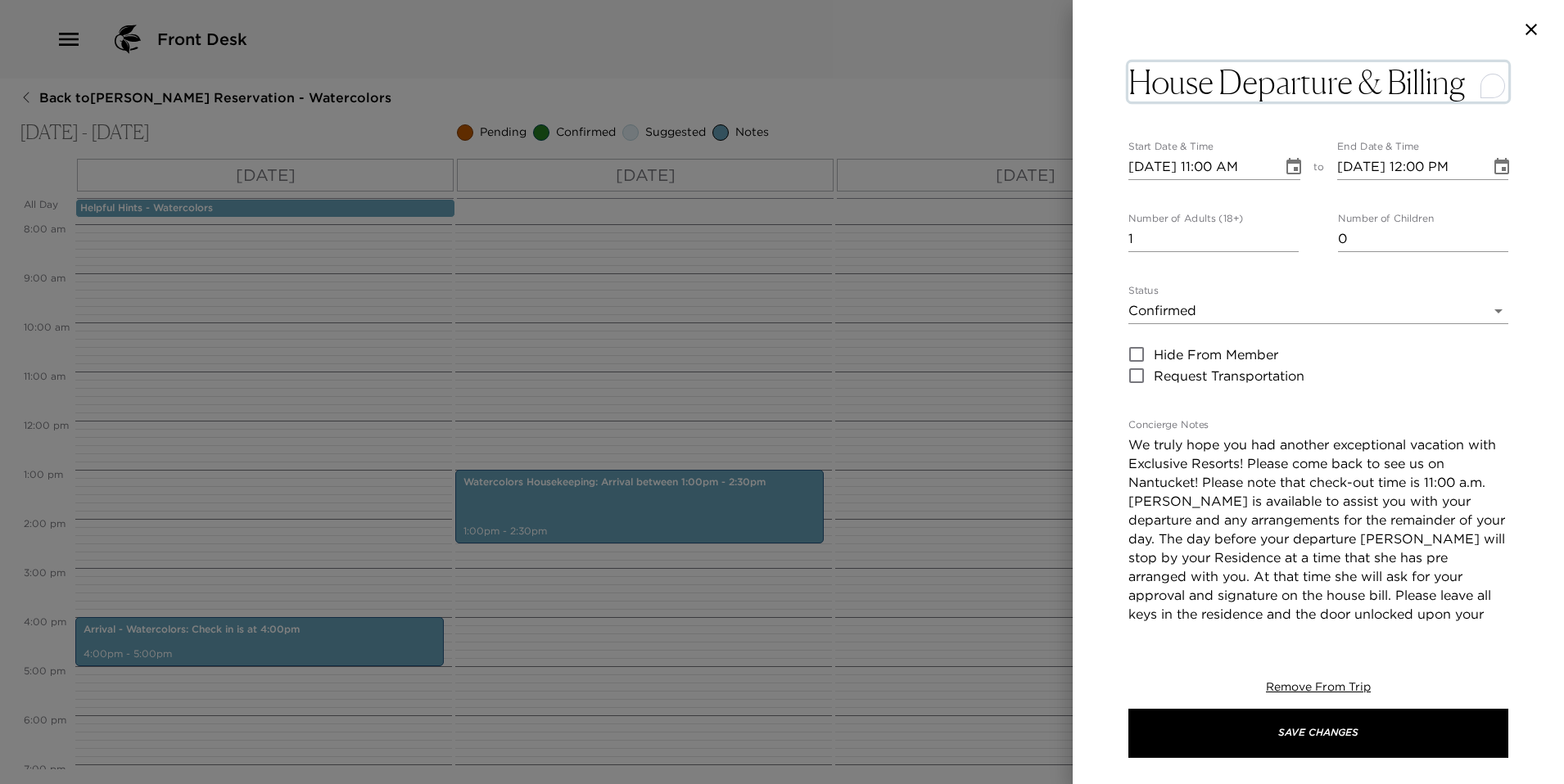 click on "House Departure & Billing" at bounding box center [1318, 82] 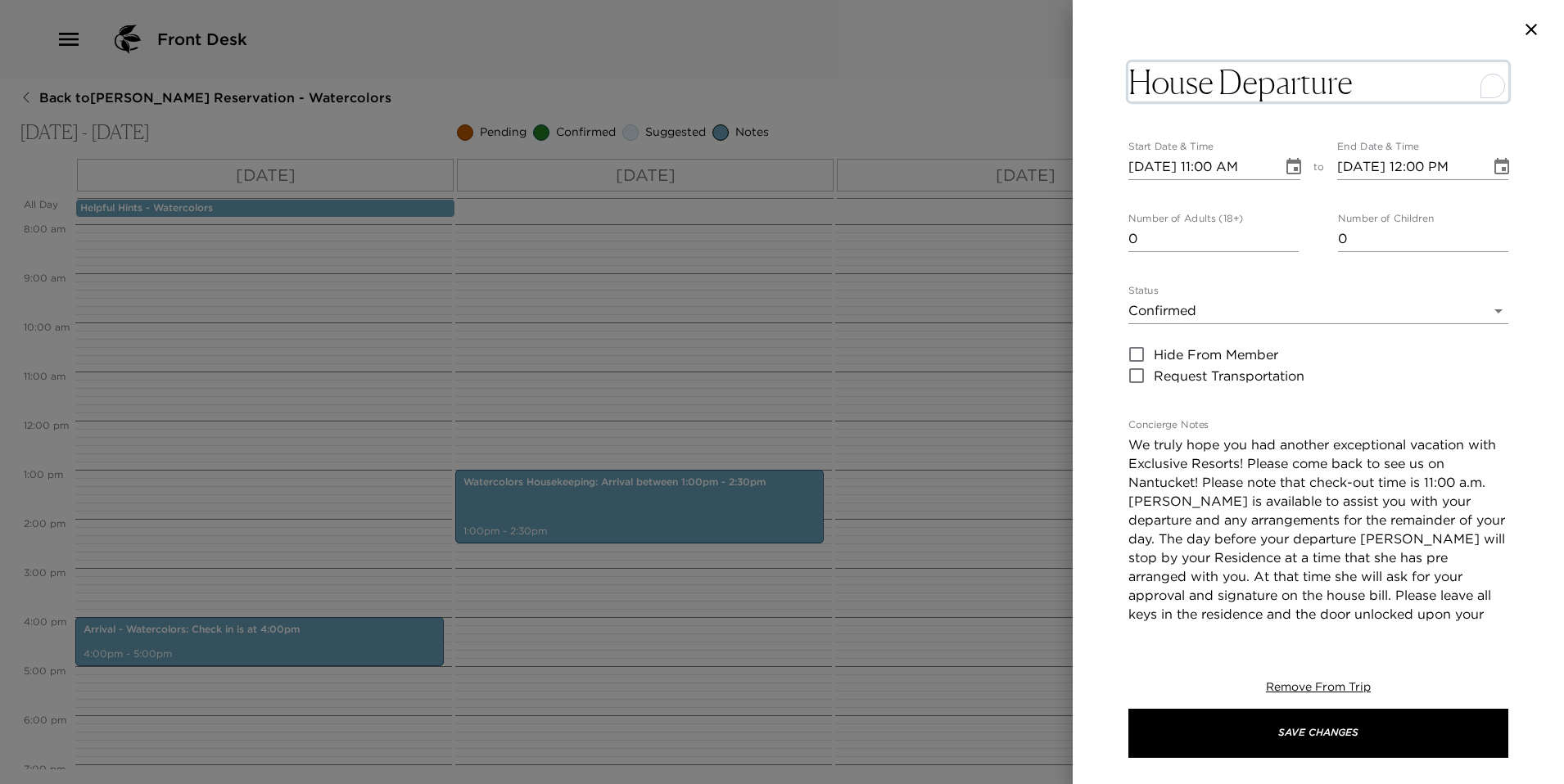 type on "0" 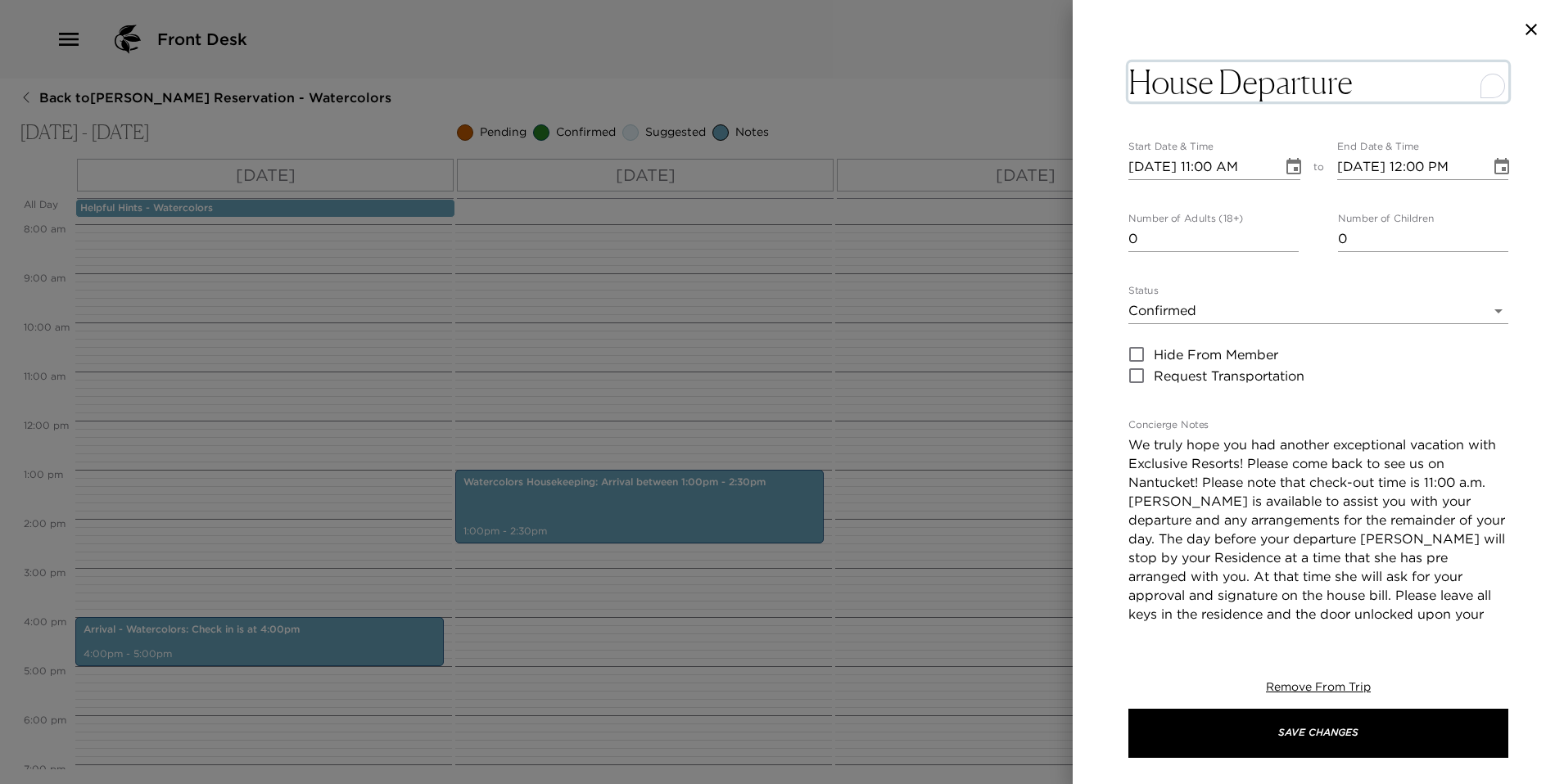 click on "0" at bounding box center (1214, 239) 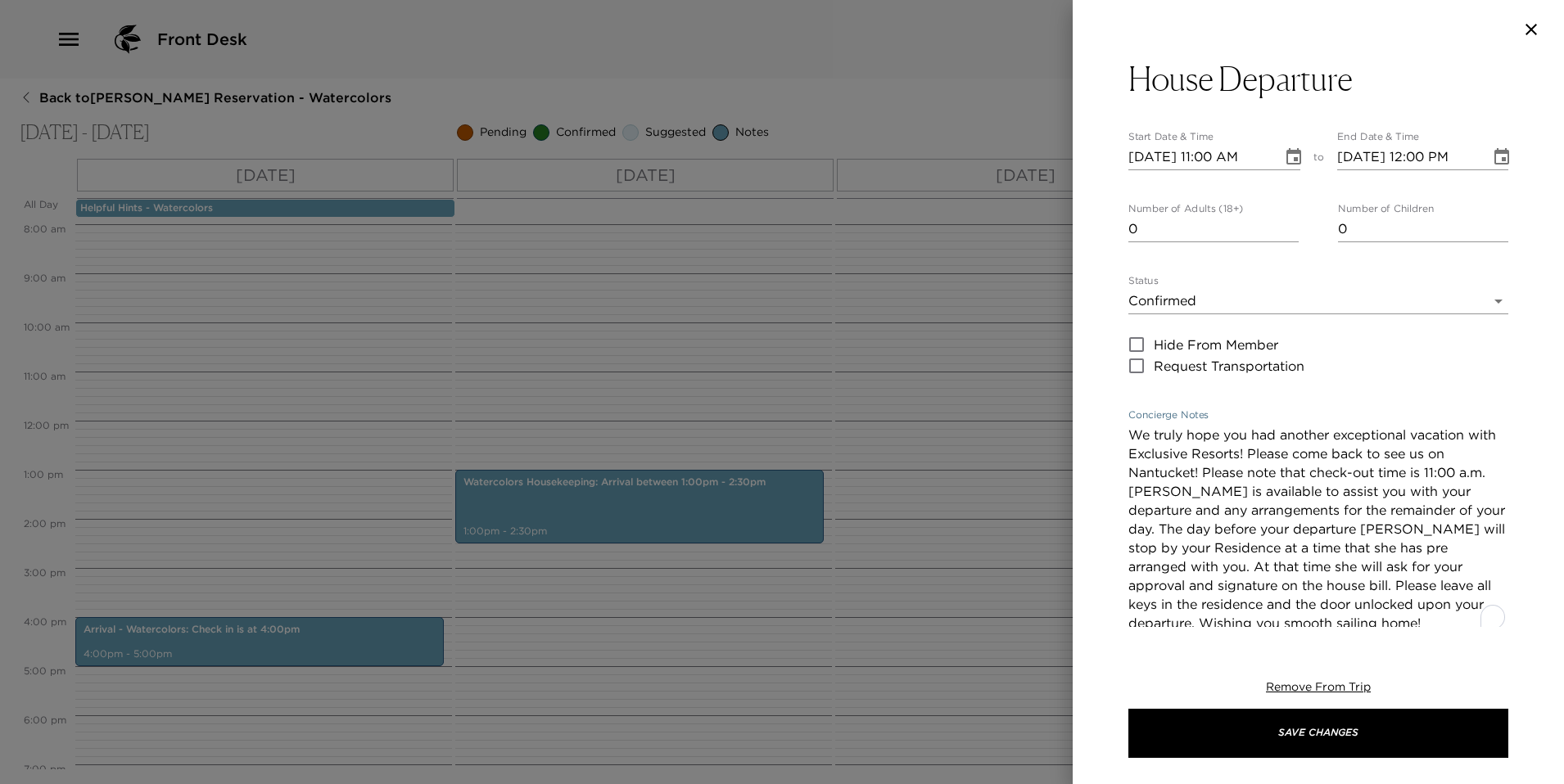 drag, startPoint x: 1336, startPoint y: 435, endPoint x: 1278, endPoint y: 433, distance: 58.034473 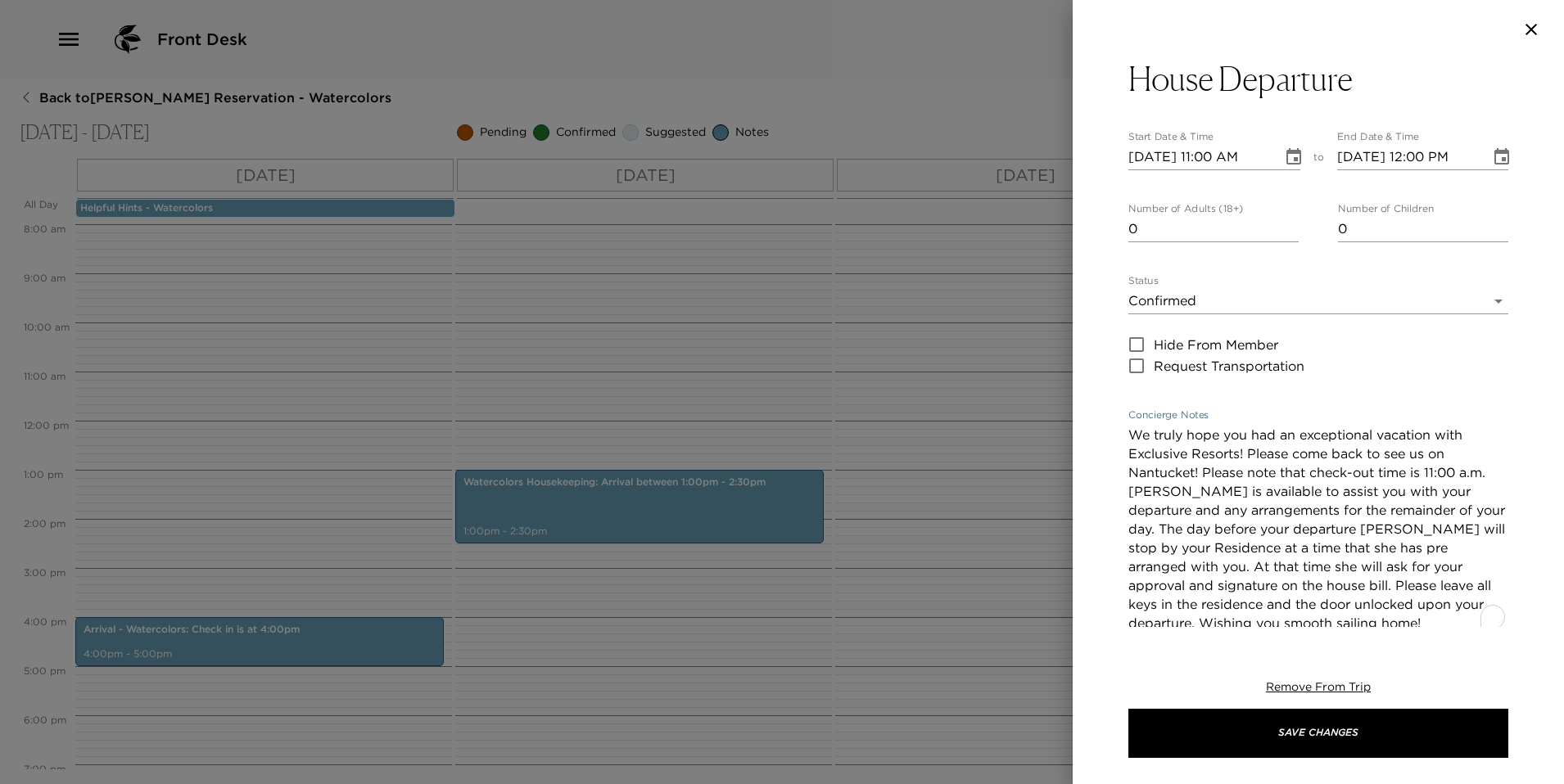 drag, startPoint x: 1380, startPoint y: 435, endPoint x: 1431, endPoint y: 437, distance: 51.0392 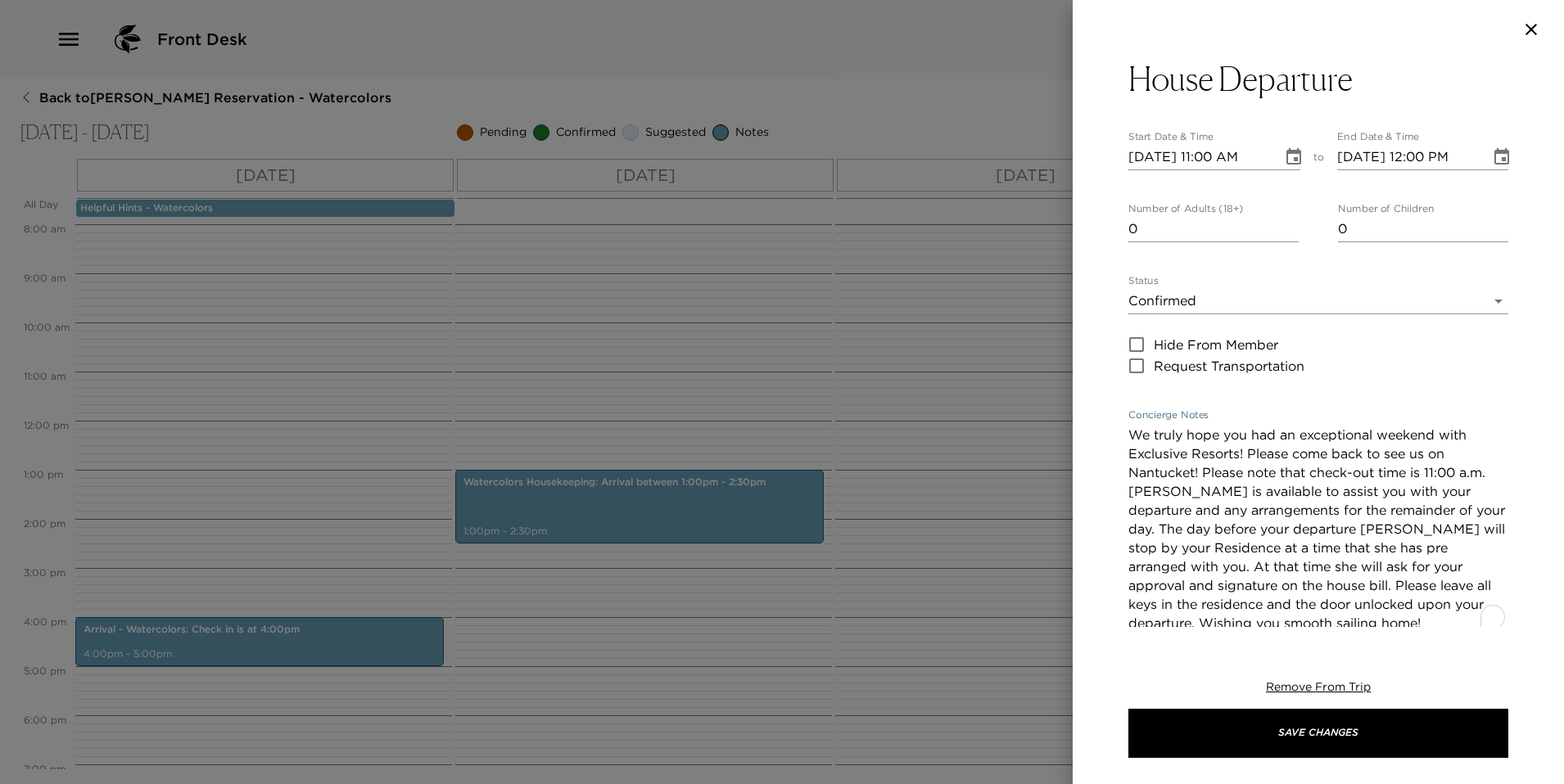 click on "We truly hope you had an exceptional weekend with Exclusive Resorts! Please come back to see us on Nantucket! Please note that check-out time is 11:00 a.m. Magee is available to assist you with your departure and any arrangements for the remainder of your day. The day before your departure Magee will stop by your Residence at a time that she has pre arranged with you. At that time she will ask for your approval and signature on the house bill. Please leave all keys in the residence and the door unlocked upon your departure. Wishing you smooth sailing home!" at bounding box center (1318, 529) 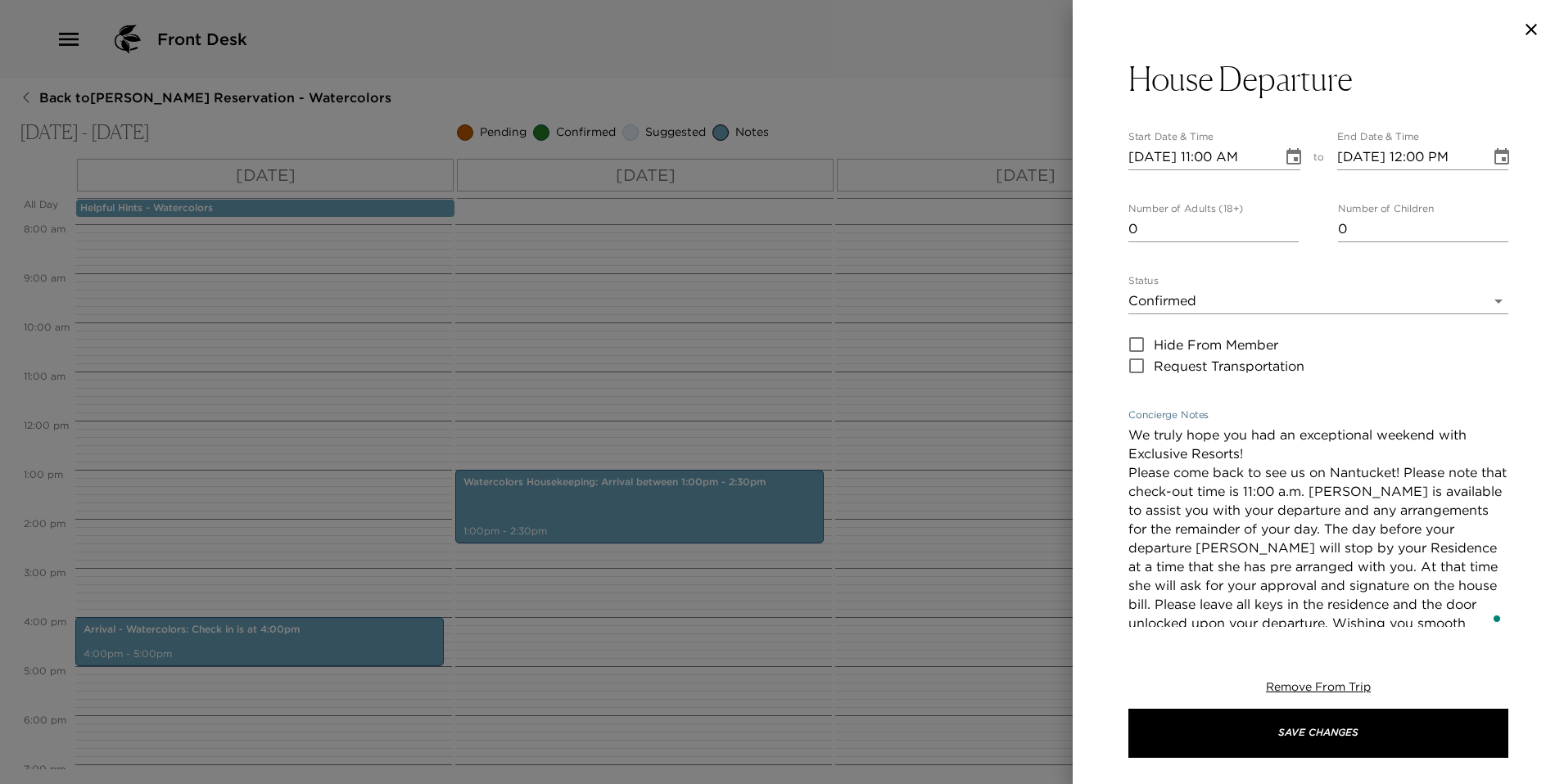 click on "We truly hope you had an exceptional weekend with Exclusive Resorts!
Please come back to see us on Nantucket! Please note that check-out time is 11:00 a.m. Magee is available to assist you with your departure and any arrangements for the remainder of your day. The day before your departure Magee will stop by your Residence at a time that she has pre arranged with you. At that time she will ask for your approval and signature on the house bill. Please leave all keys in the residence and the door unlocked upon your departure. Wishing you smooth sailing home!" at bounding box center [1318, 529] 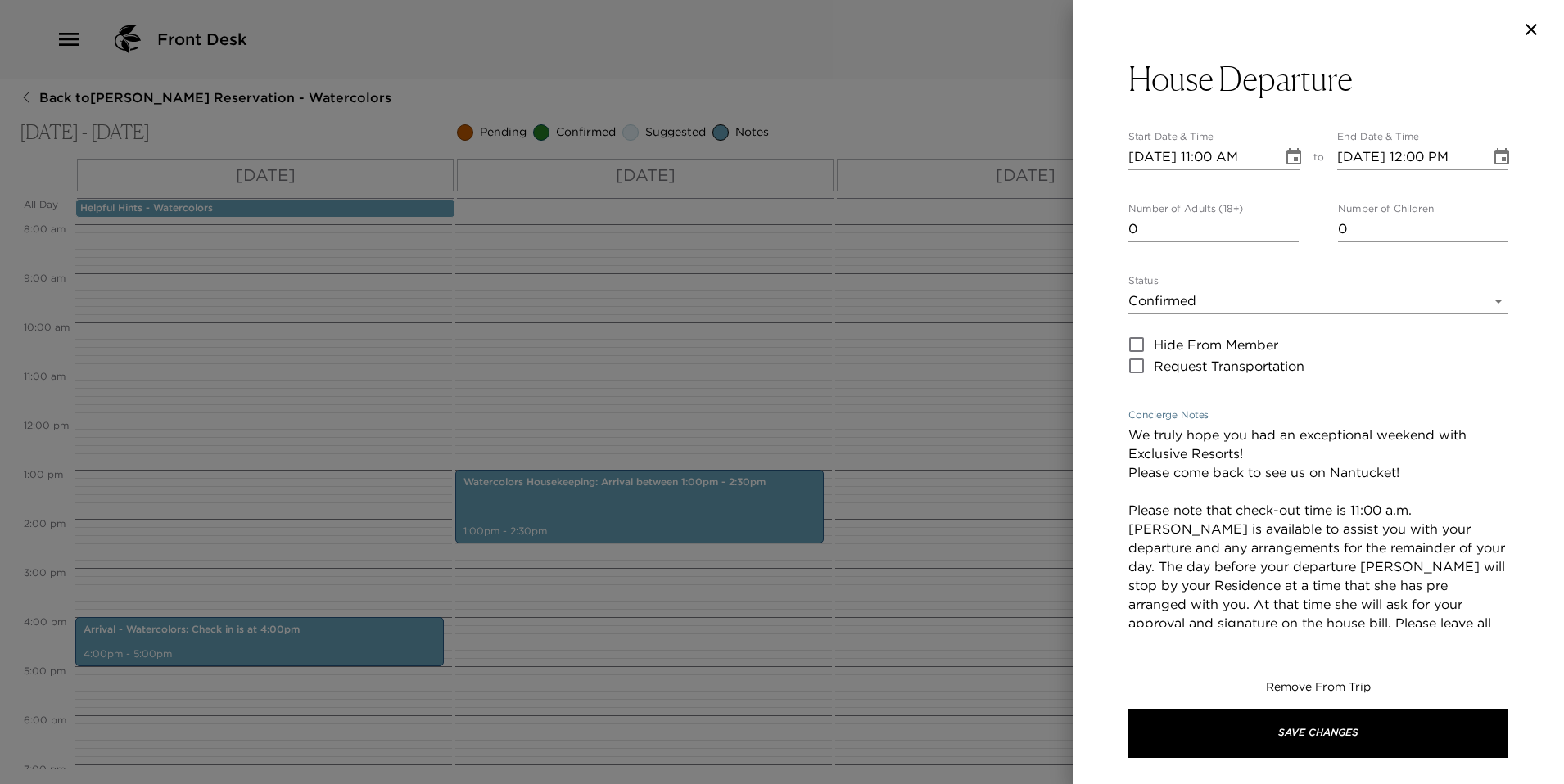 click on "We truly hope you had an exceptional weekend with Exclusive Resorts!
Please come back to see us on Nantucket!
Please note that check-out time is 11:00 a.m. Magee is available to assist you with your departure and any arrangements for the remainder of your day. The day before your departure Magee will stop by your Residence at a time that she has pre arranged with you. At that time she will ask for your approval and signature on the house bill. Please leave all keys in the residence and the door unlocked upon your departure. Wishing you smooth sailing home!" at bounding box center [1318, 547] 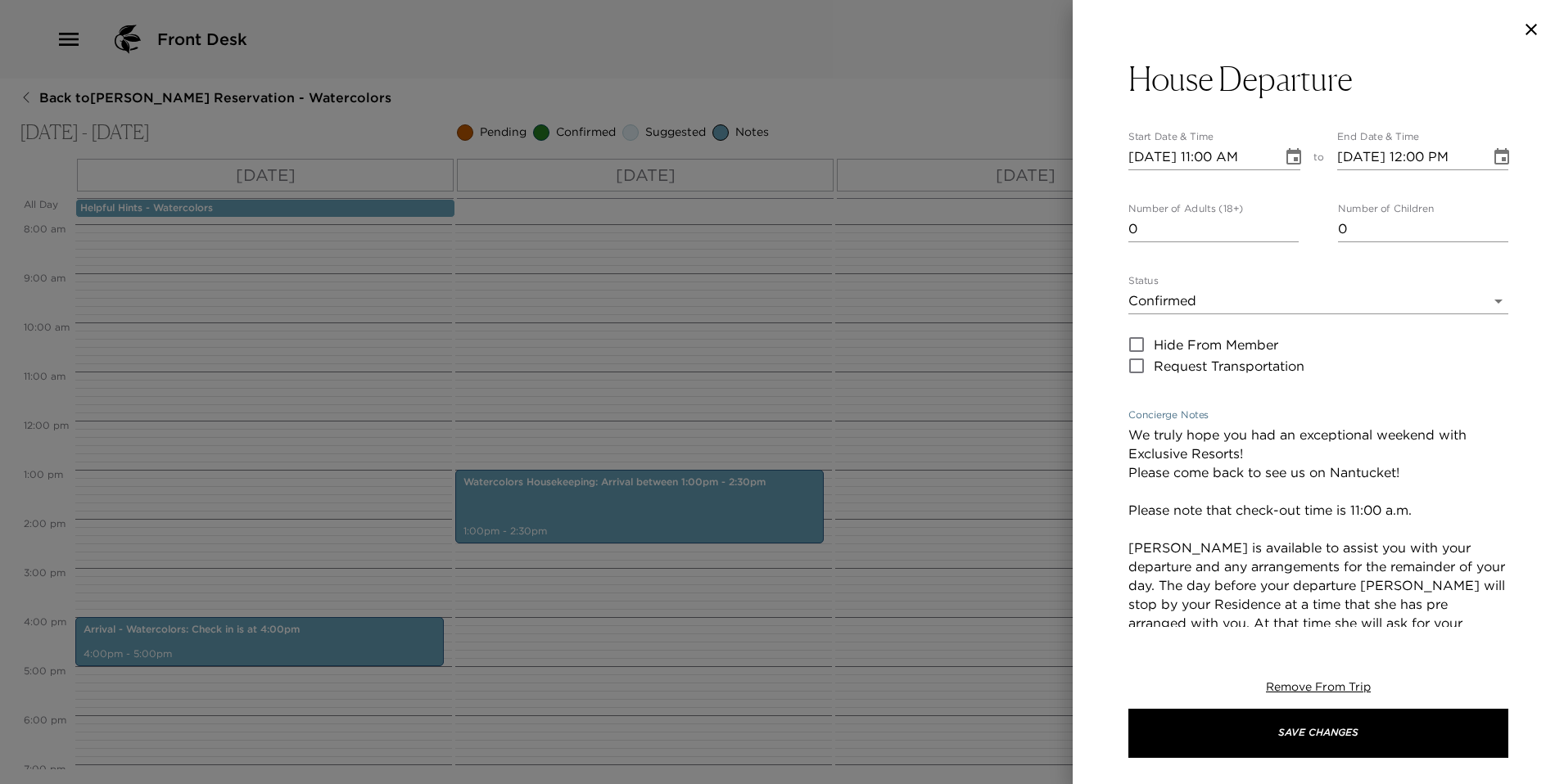 scroll, scrollTop: 97, scrollLeft: 0, axis: vertical 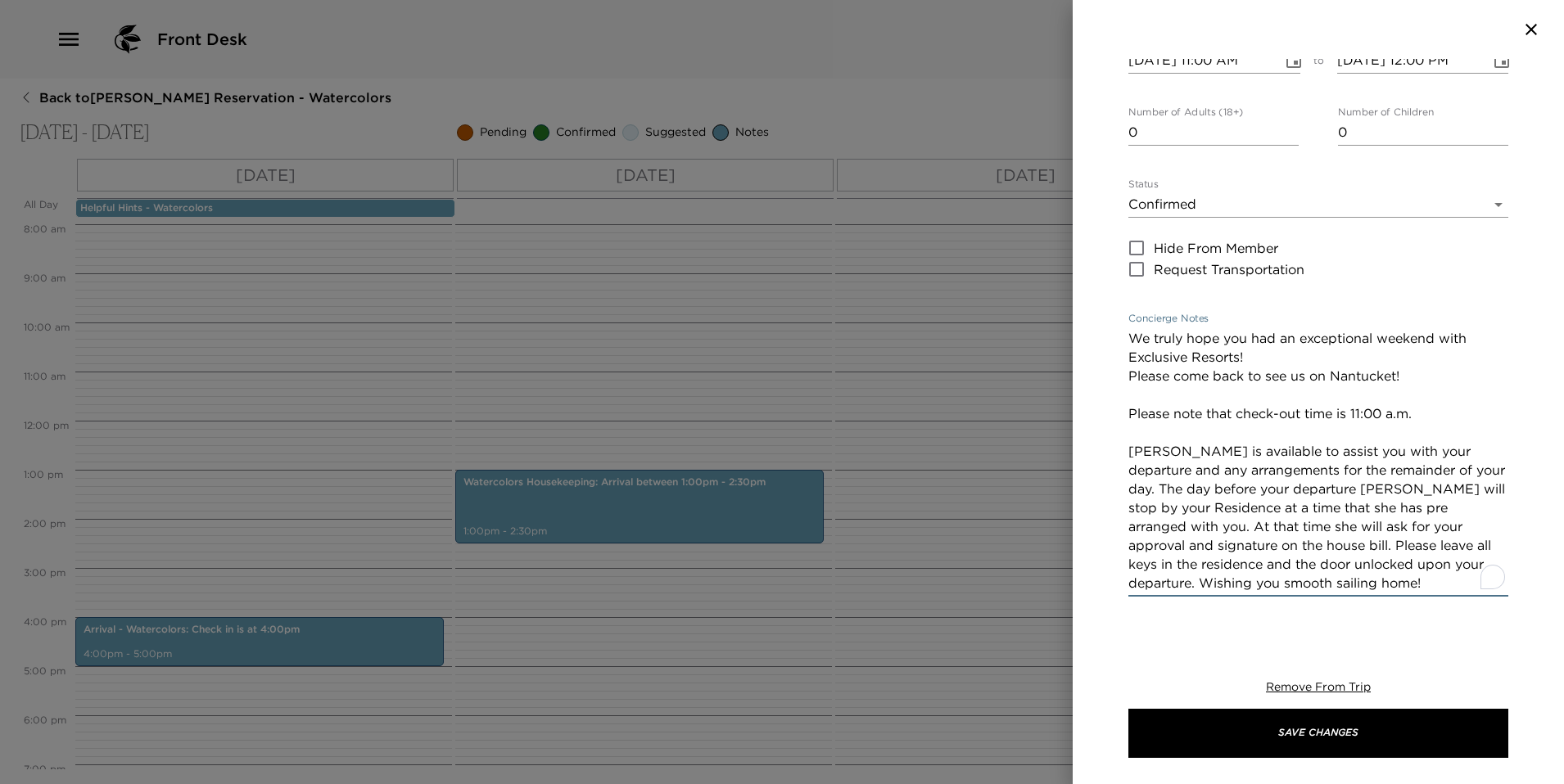 drag, startPoint x: 1155, startPoint y: 543, endPoint x: 1427, endPoint y: 507, distance: 274.37201 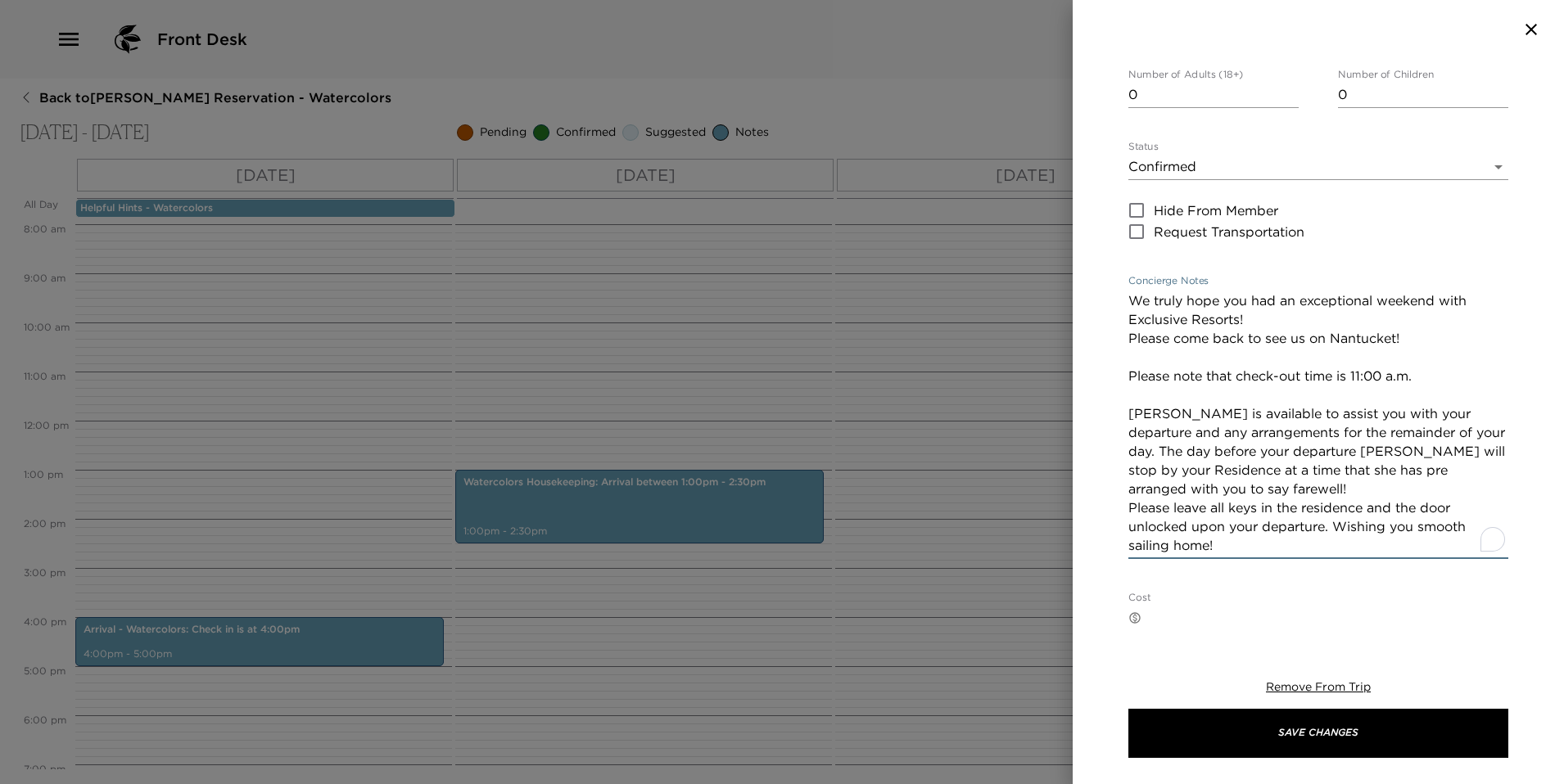 scroll, scrollTop: 144, scrollLeft: 0, axis: vertical 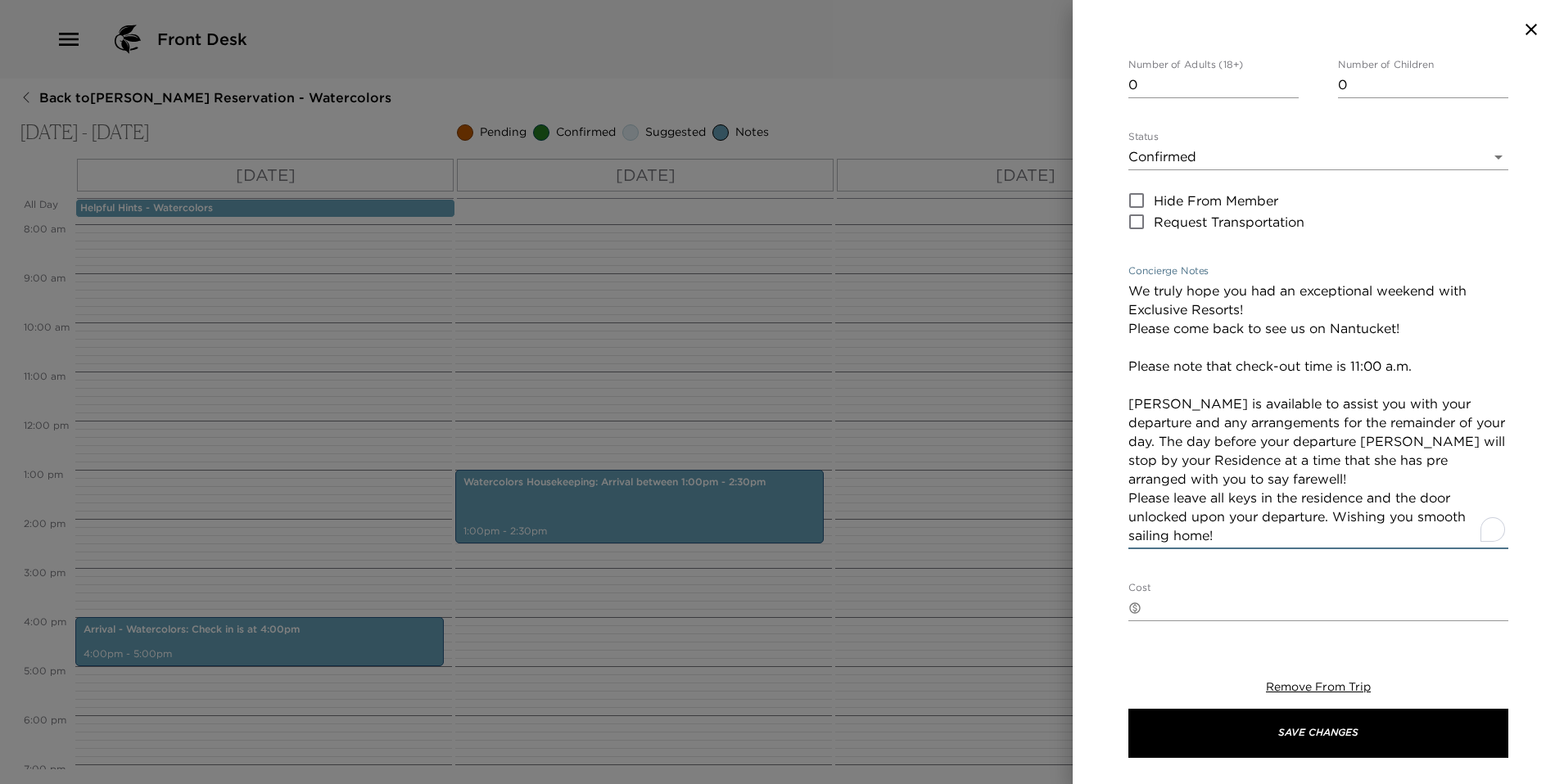 click on "We truly hope you had an exceptional weekend with Exclusive Resorts!
Please come back to see us on Nantucket!
Please note that check-out time is 11:00 a.m.
Magee is available to assist you with your departure and any arrangements for the remainder of your day. The day before your departure Magee will stop by your Residence at a time that she has pre arranged with you to say farewell!
Please leave all keys in the residence and the door unlocked upon your departure. Wishing you smooth sailing home!" at bounding box center [1318, 413] 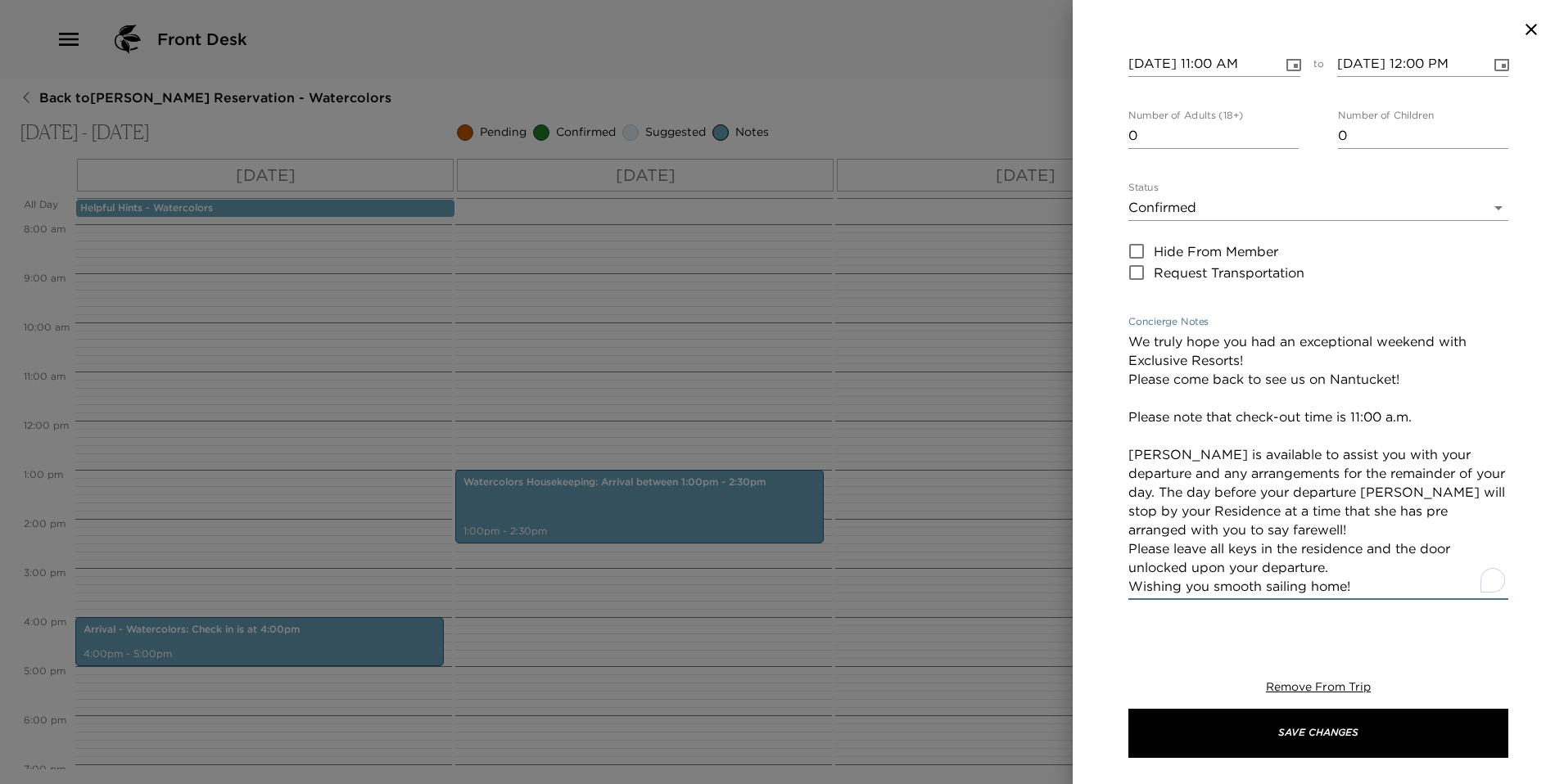scroll, scrollTop: 88, scrollLeft: 0, axis: vertical 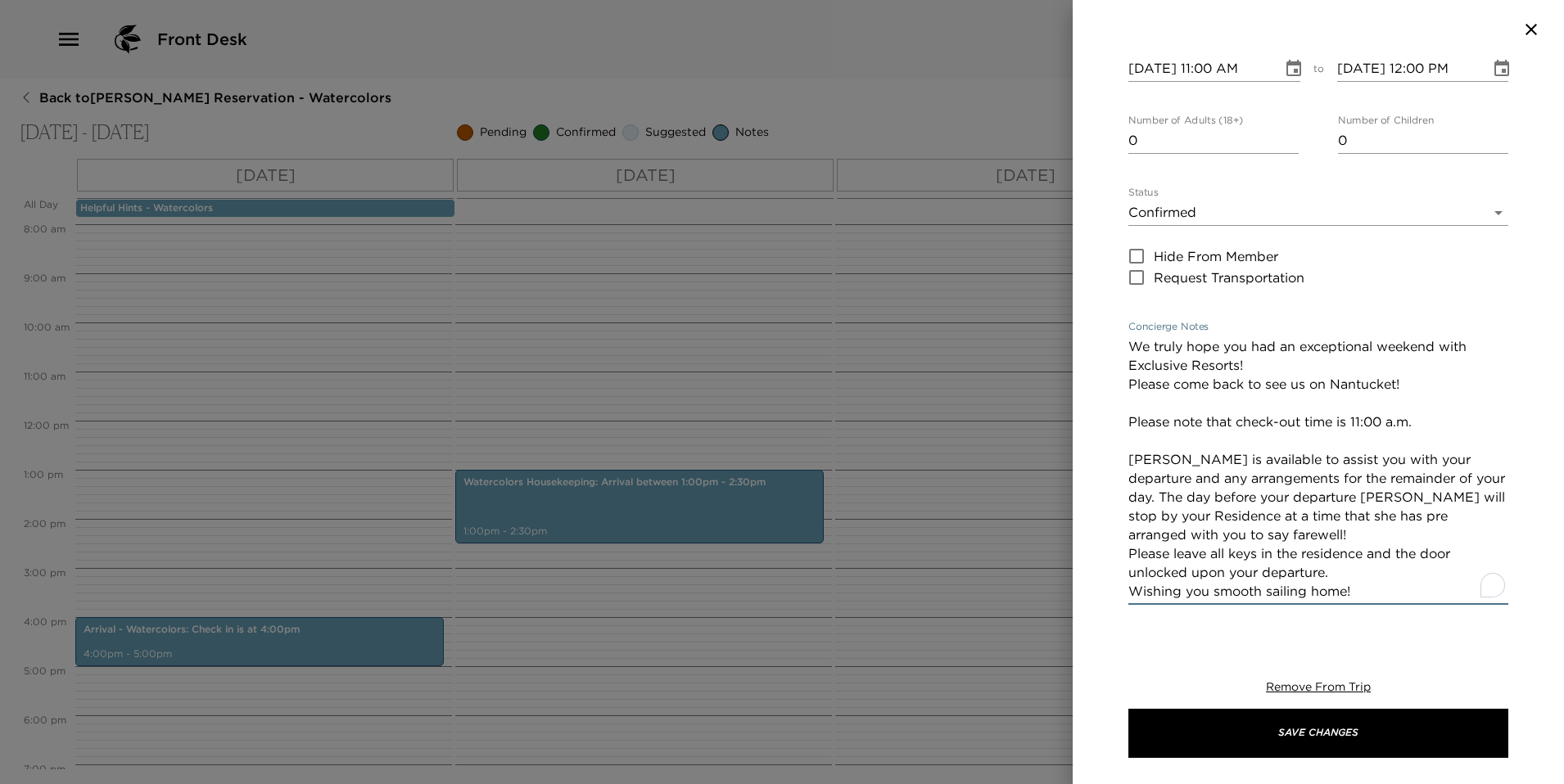 type on "We truly hope you had an exceptional weekend with Exclusive Resorts!
Please come back to see us on Nantucket!
Please note that check-out time is 11:00 a.m.
Magee is available to assist you with your departure and any arrangements for the remainder of your day. The day before your departure Magee will stop by your Residence at a time that she has pre arranged with you to say farewell!
Please leave all keys in the residence and the door unlocked upon your departure.
Wishing you smooth sailing home!" 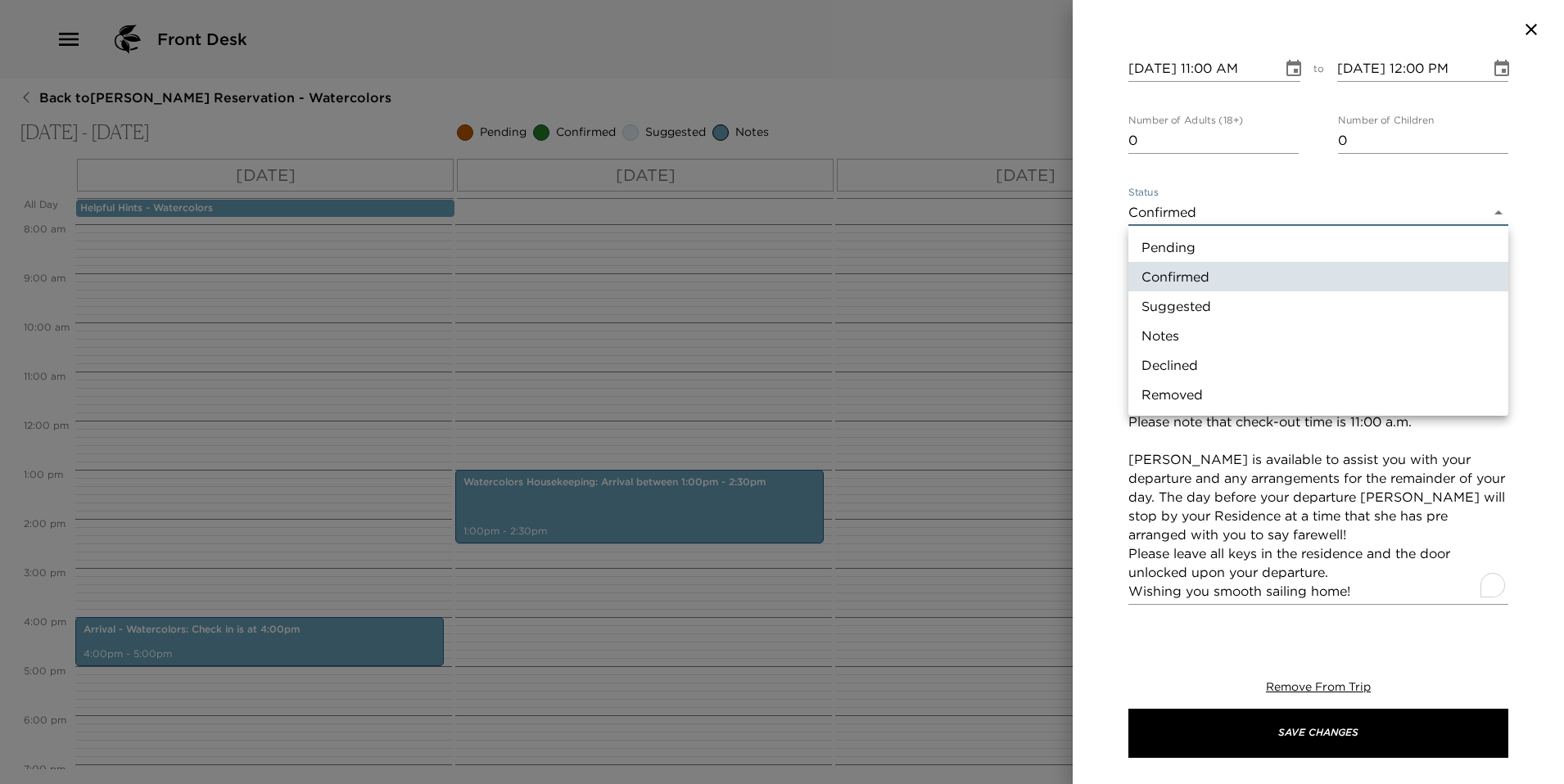 click on "Front Desk Back to  Joe Winkler Reservation - Watercolors Jul 11 - Jul 13, 2025 Pending Confirmed Suggested Notes Trip View Agenda View PDF View Print All Day Fri 07/11 Sat 07/12 Sun 07/13 Helpful Hints - Watercolors 12:00 AM 1:00 AM 2:00 AM 3:00 AM 4:00 AM 5:00 AM 6:00 AM 7:00 AM 8:00 AM 9:00 AM 10:00 AM 11:00 AM 12:00 PM 1:00 PM 2:00 PM 3:00 PM 4:00 PM 5:00 PM 6:00 PM 7:00 PM 8:00 PM 9:00 PM 10:00 PM 11:00 PM Arrival - Watercolors: Check in is at 4:00pm 4:00pm - 5:00pm Watercolors Housekeeping: Arrival between 1:00pm - 2:30pm 1:00pm - 2:30pm Clone Custom de ​ Results (6) House Departure & Billing Arrival -Morning Dew Housekeeping - Morning Dew Helpful Hints - Morning Dew Ultra Member House Departure & Billing Ultra Member Arrival - Morning Dew House Departure  Start Date & Time 07/11/2025 11:00 AM to End Date & Time 07/11/2025 12:00 PM Number of Adults (18+) 0 Number of Children 0 Status Confirmed Confirmed Hide From Member Request Transportation Concierge Notes x Cost ​ x Address ​ x Phone Number ​" at bounding box center (782, 392) 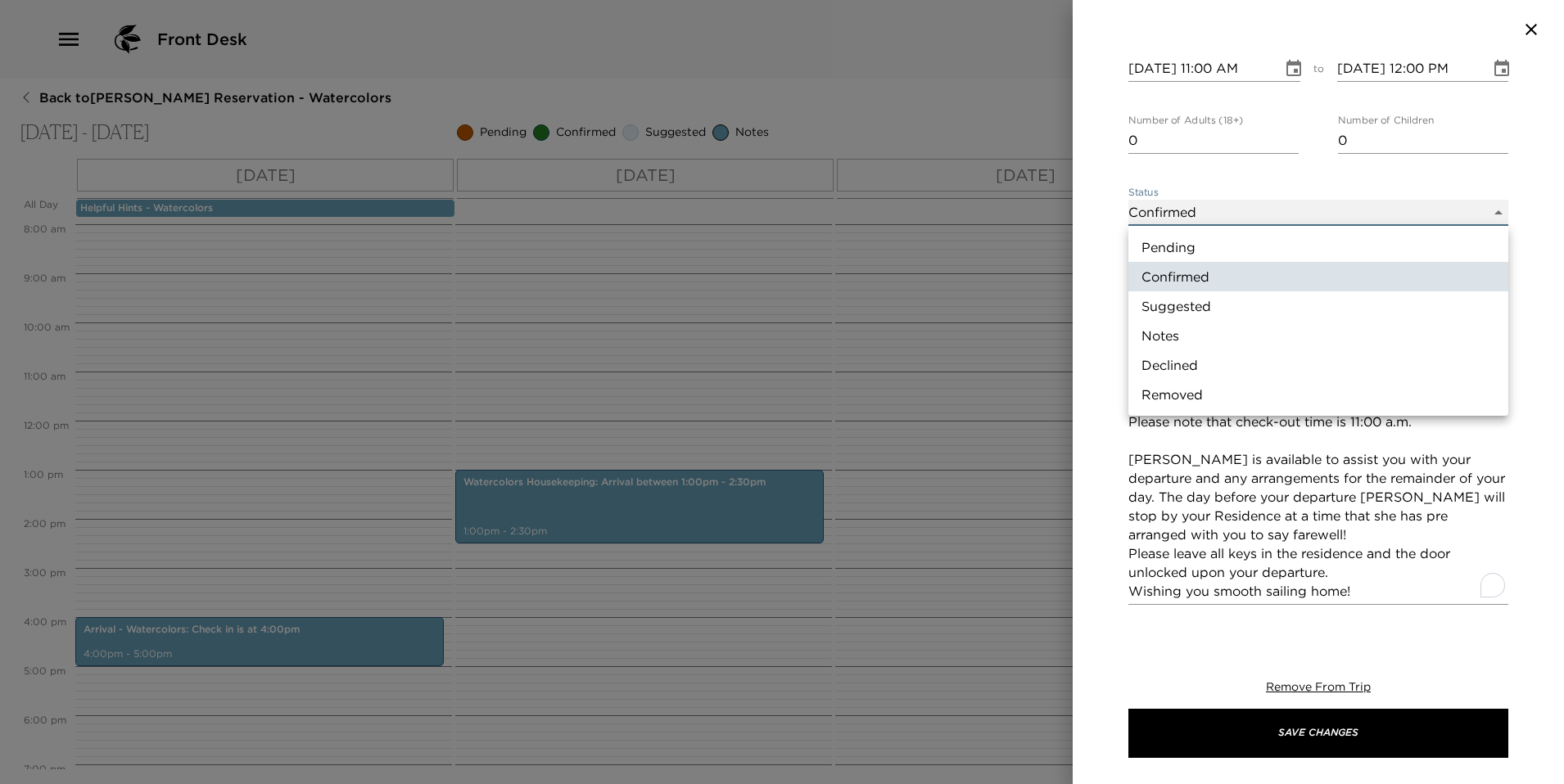 type on "Concierge Note" 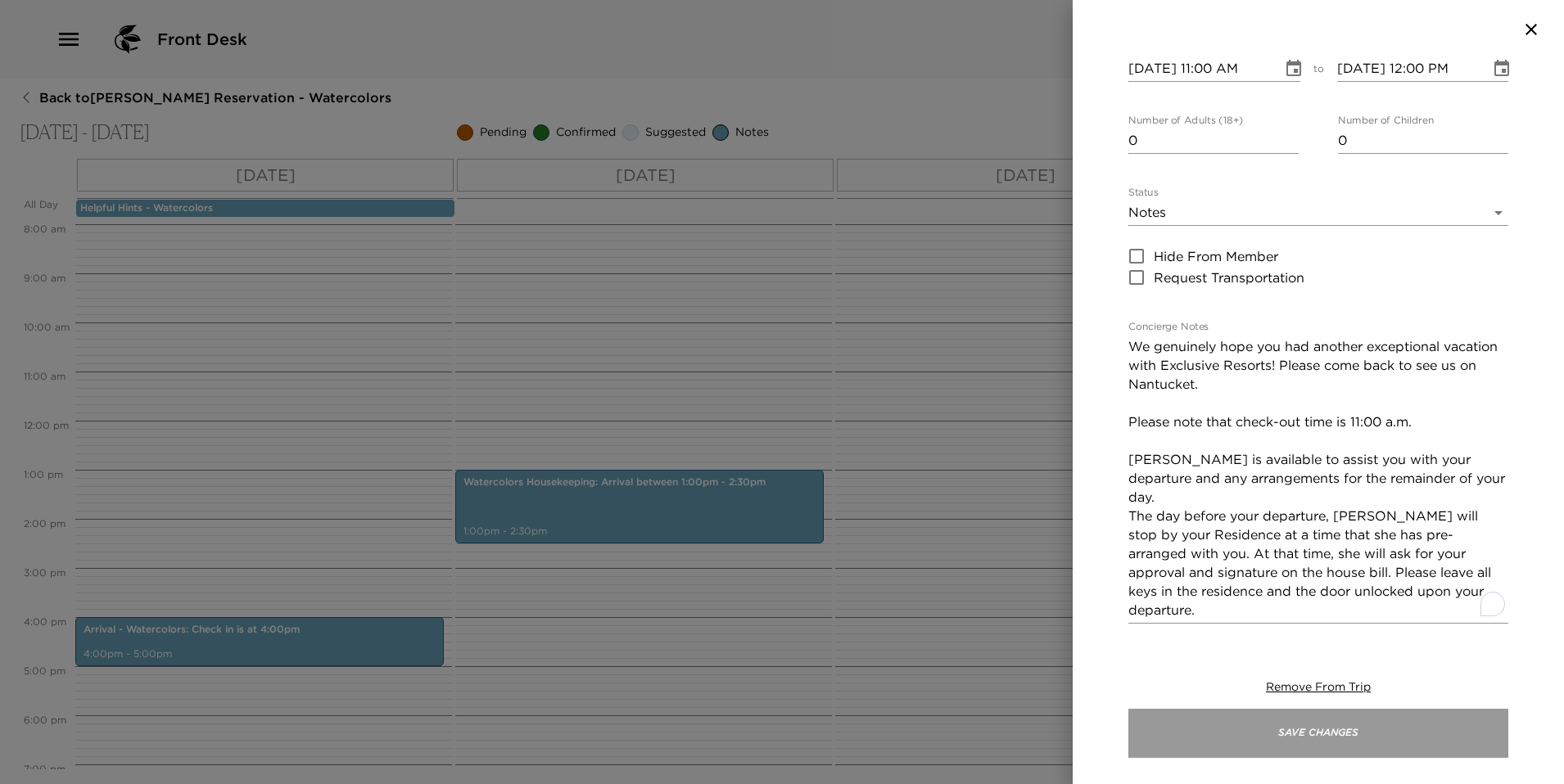 click on "Save Changes" at bounding box center (1318, 733) 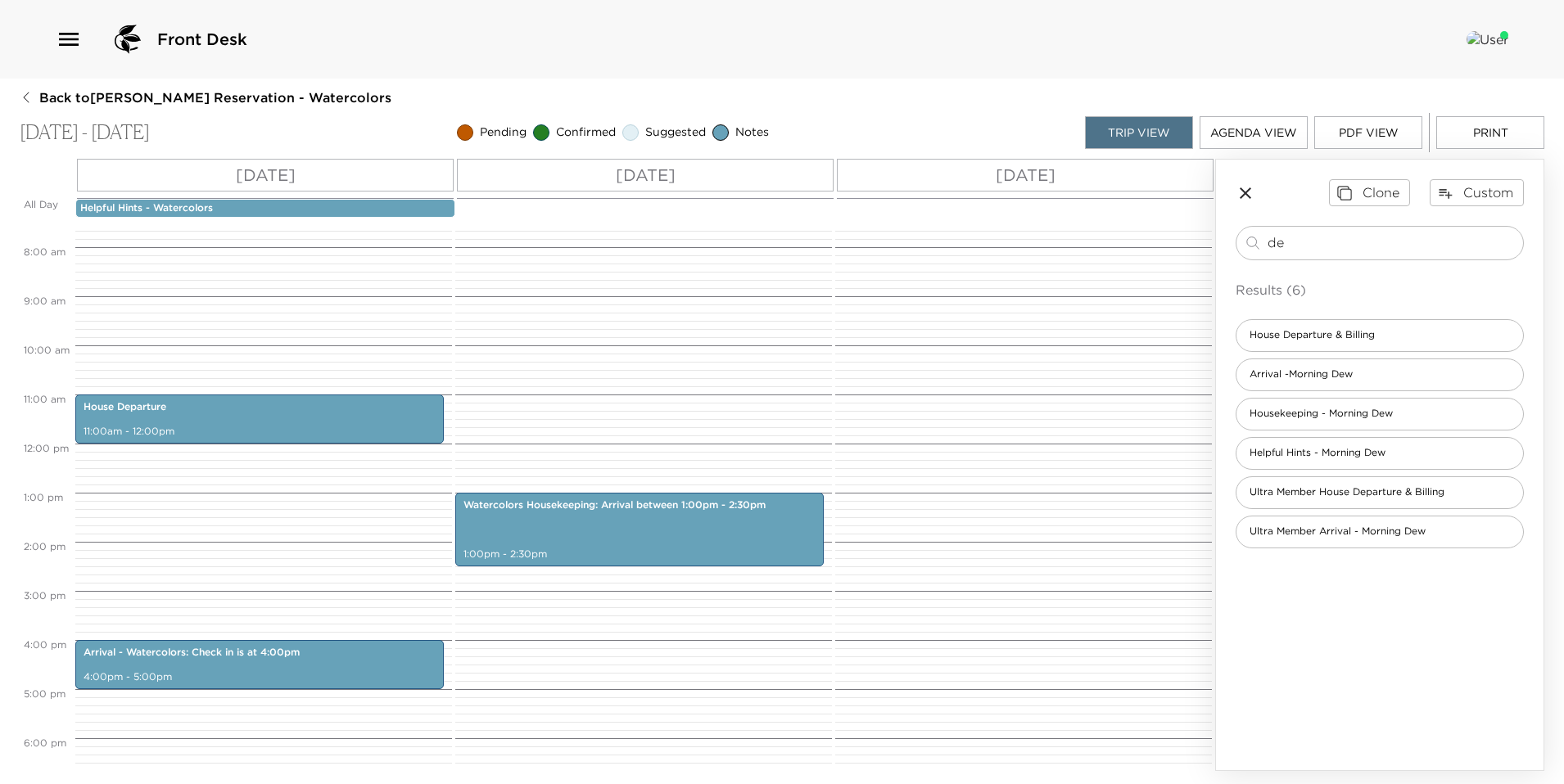 scroll, scrollTop: 329, scrollLeft: 0, axis: vertical 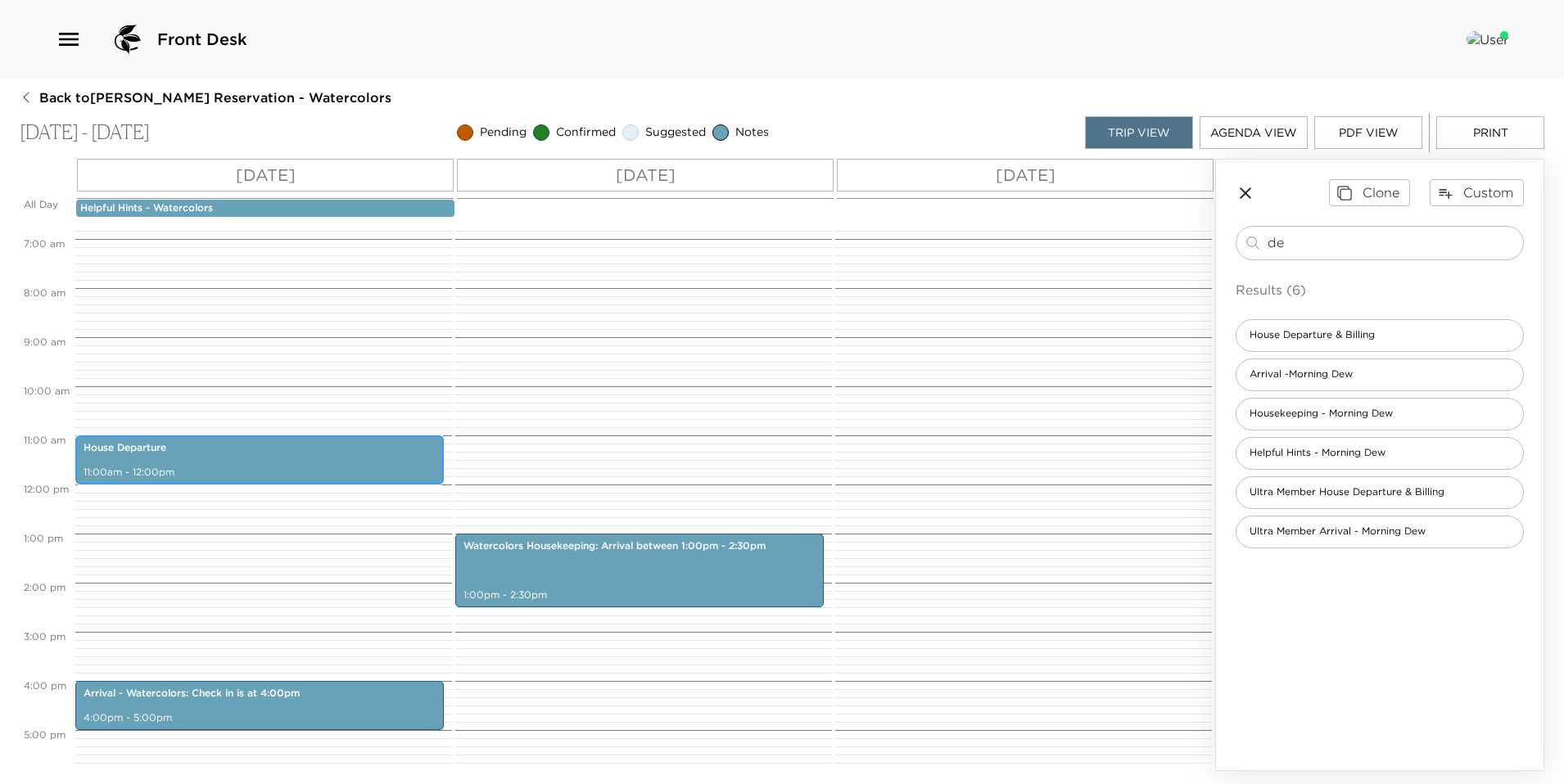 click on "House Departure" at bounding box center (260, 448) 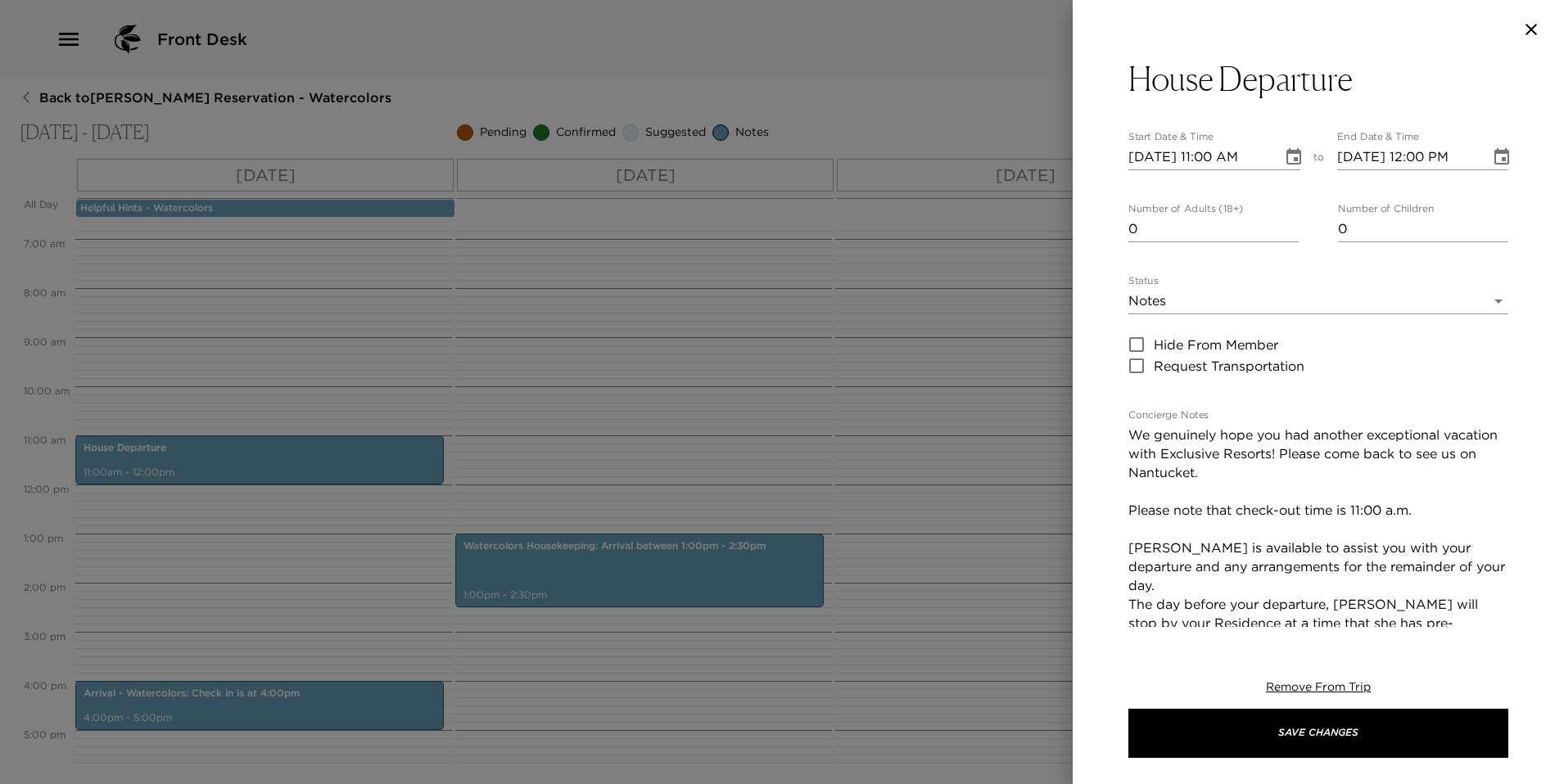 click 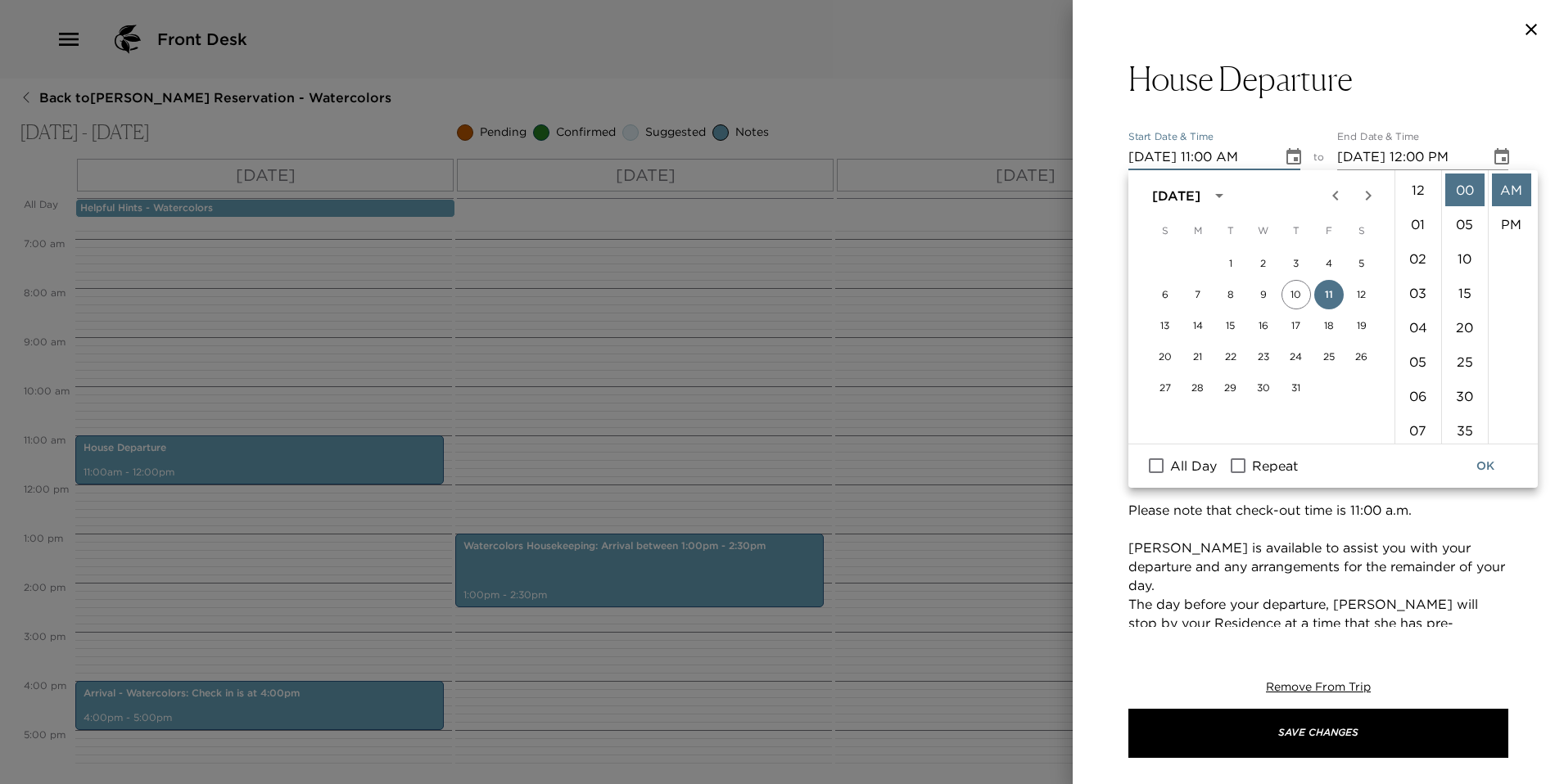 scroll, scrollTop: 378, scrollLeft: 0, axis: vertical 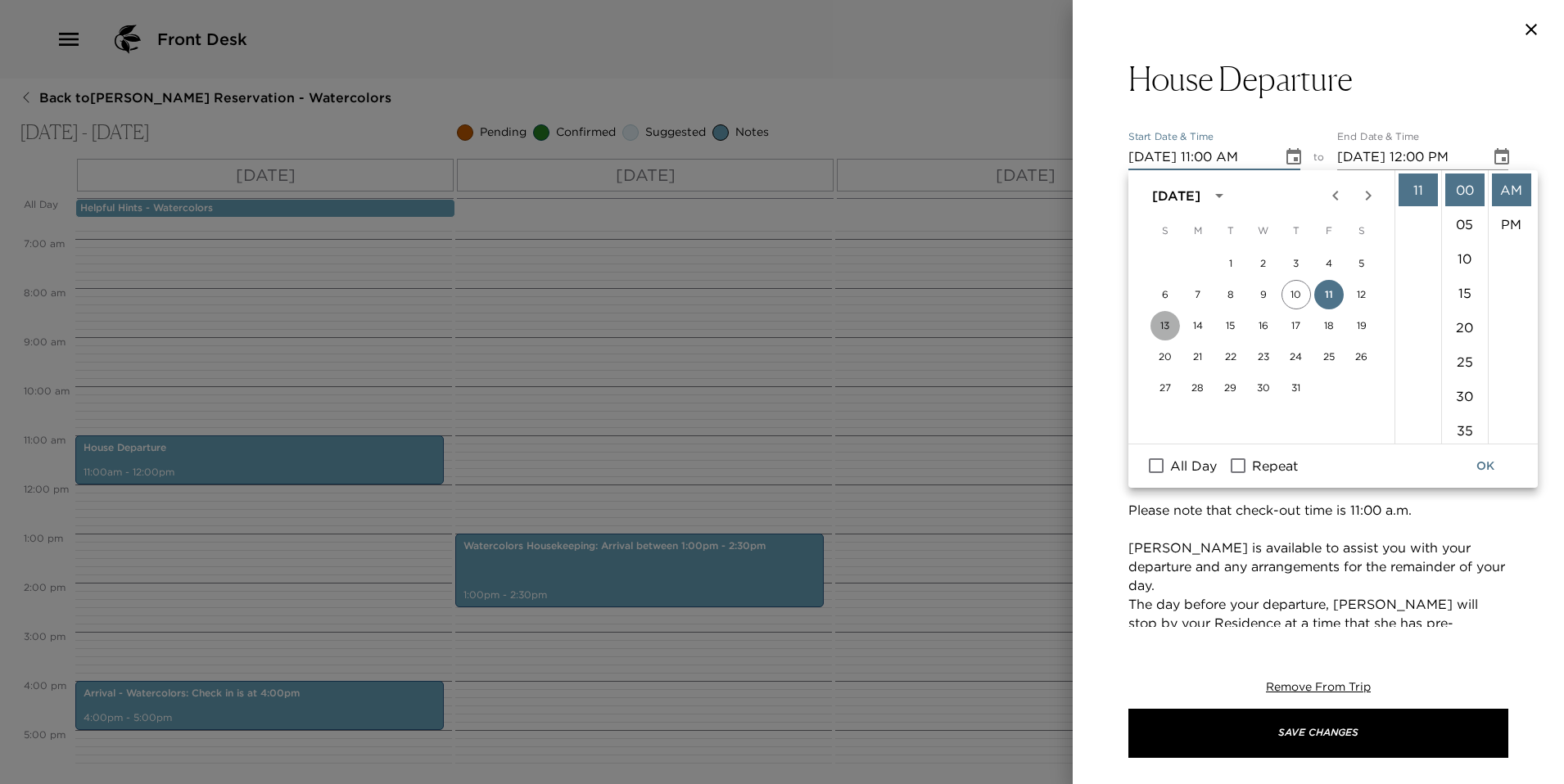 click on "13" at bounding box center [1165, 326] 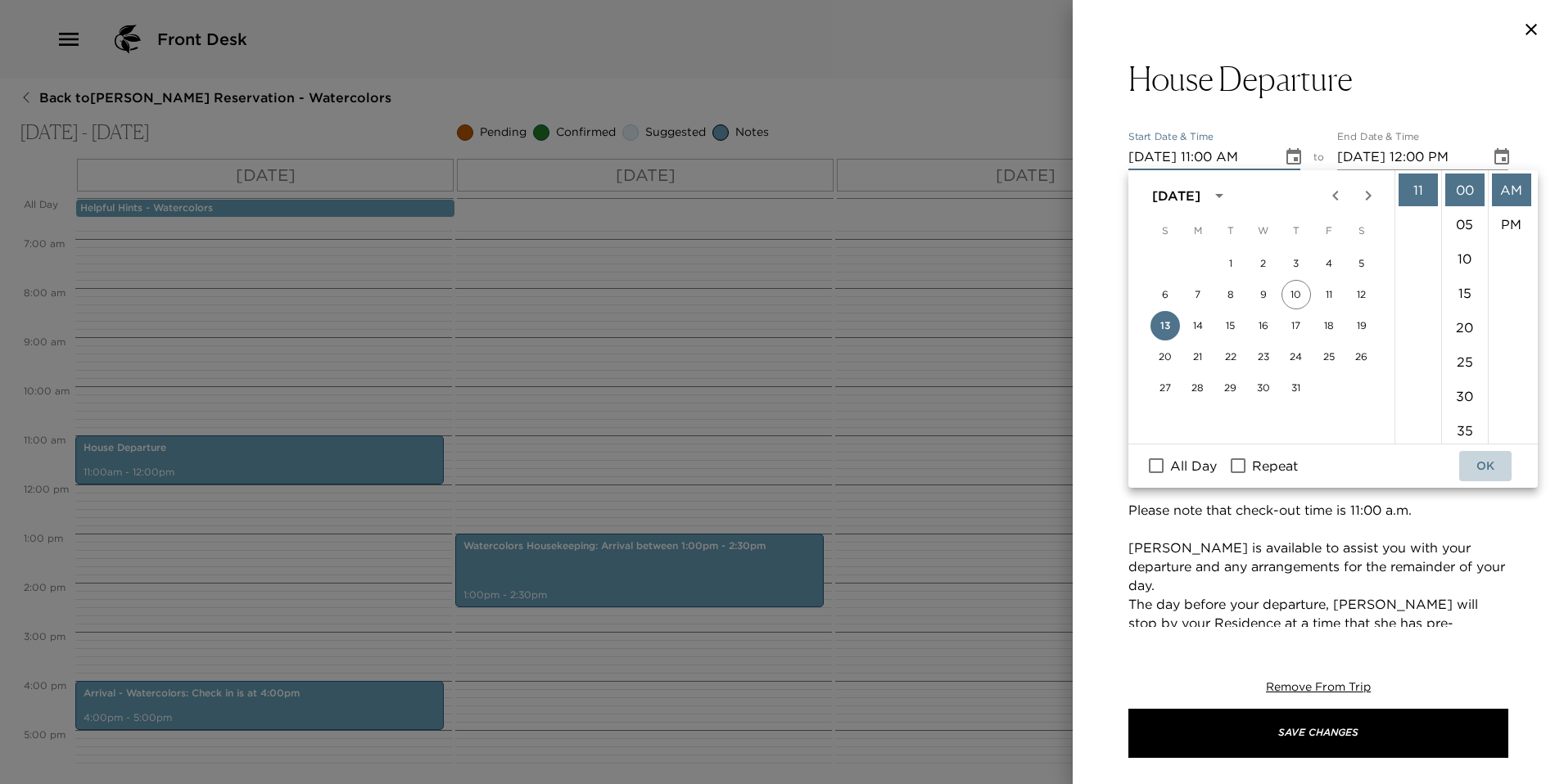 click on "OK" at bounding box center [1485, 466] 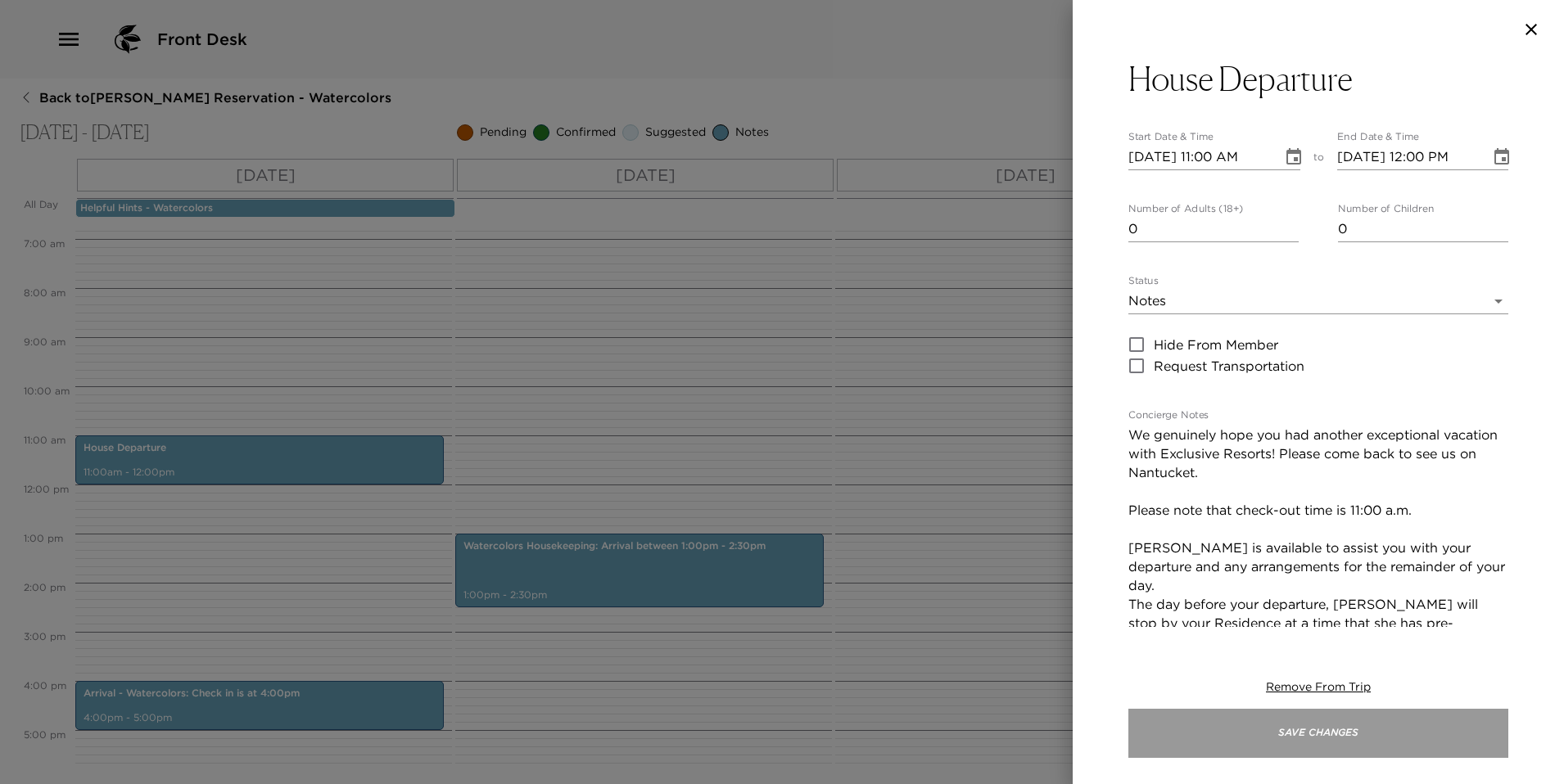 click on "Save Changes" at bounding box center [1318, 733] 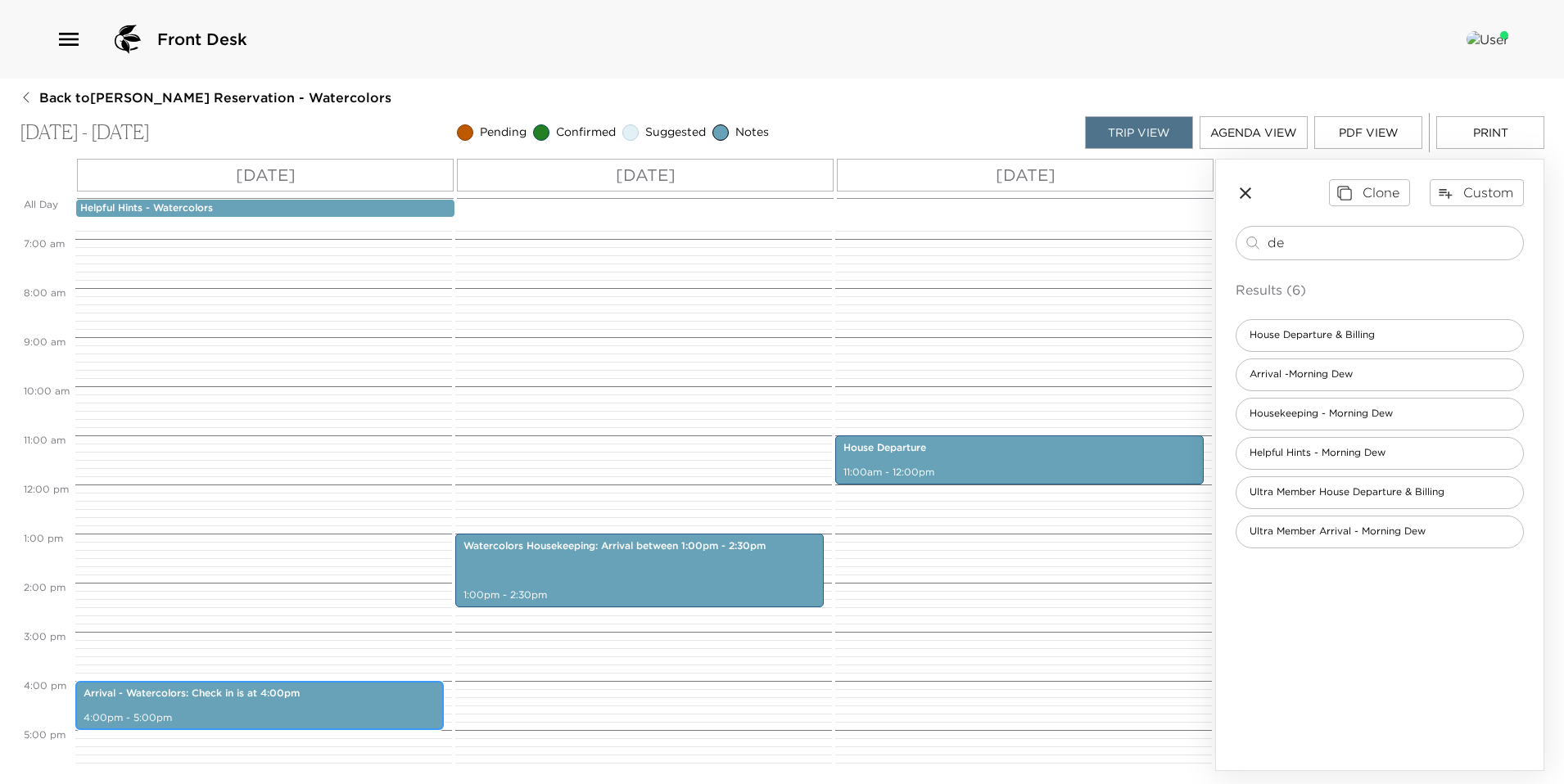 scroll, scrollTop: 393, scrollLeft: 0, axis: vertical 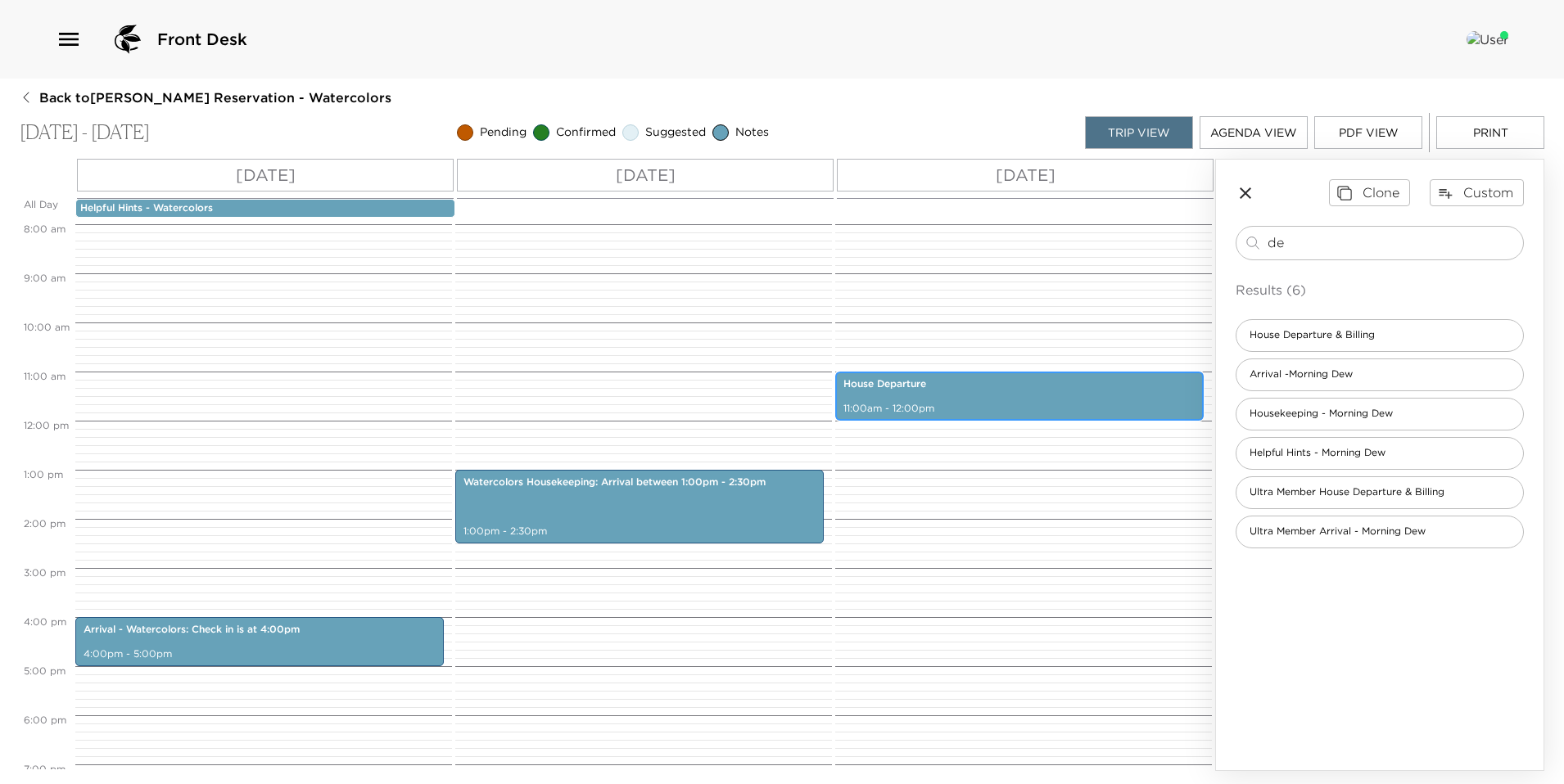 click on "11:00am - 12:00pm" at bounding box center (1019, 408) 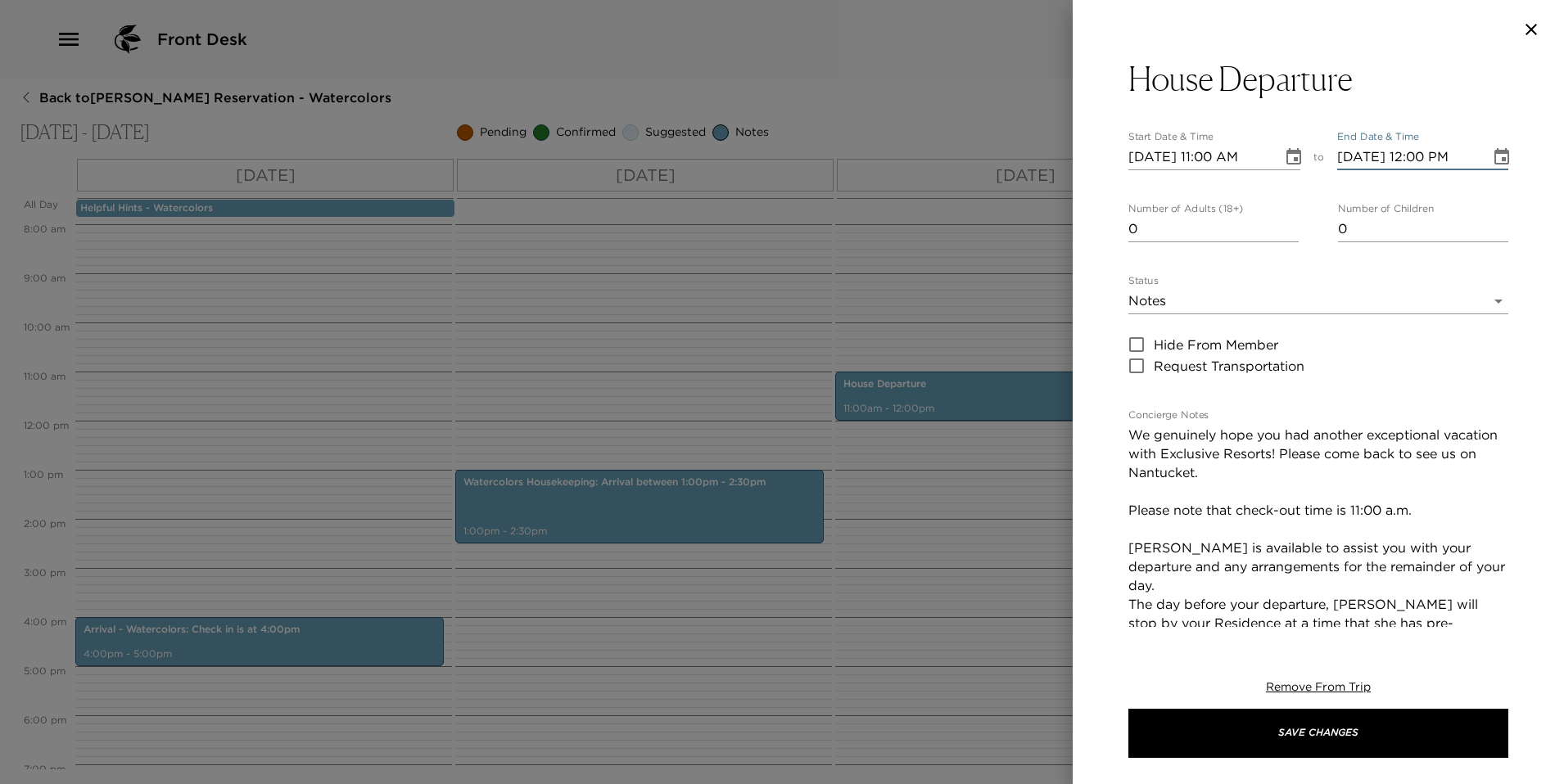 click on "07/13/2025 12:00 PM" at bounding box center (1408, 157) 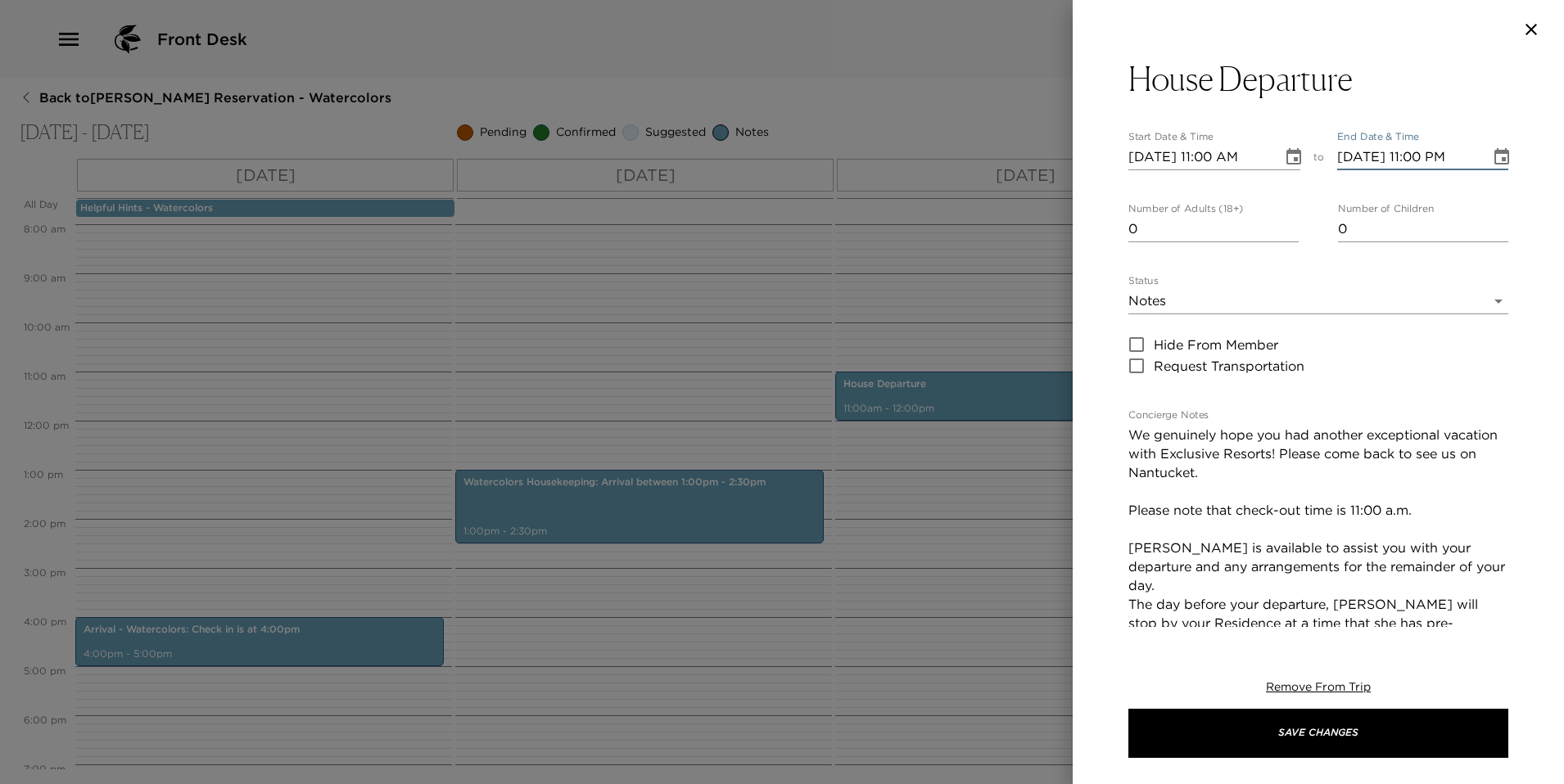 click on "07/13/2025 11:00 PM" at bounding box center [1408, 157] 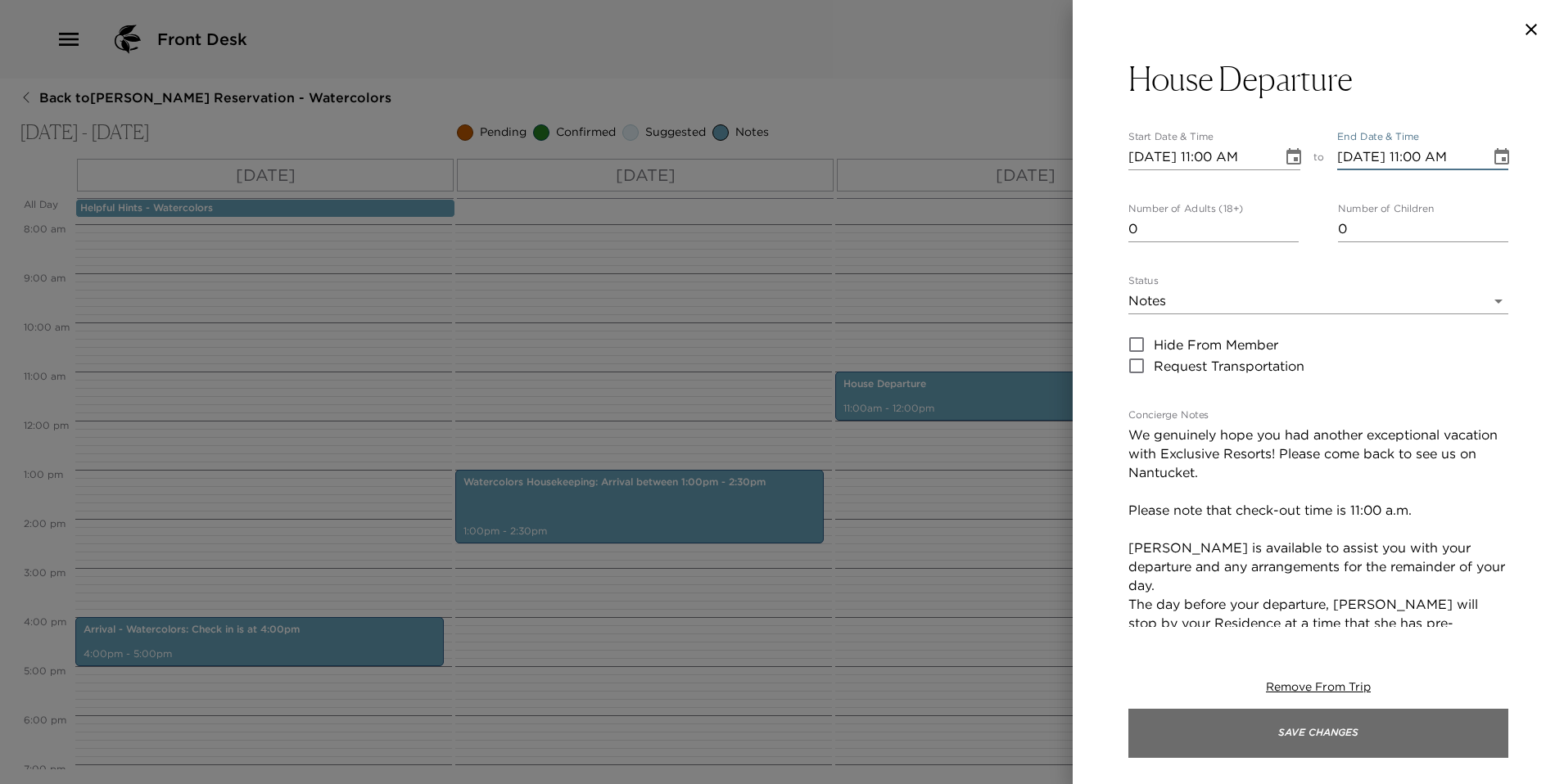 type on "07/13/2025 11:00 AM" 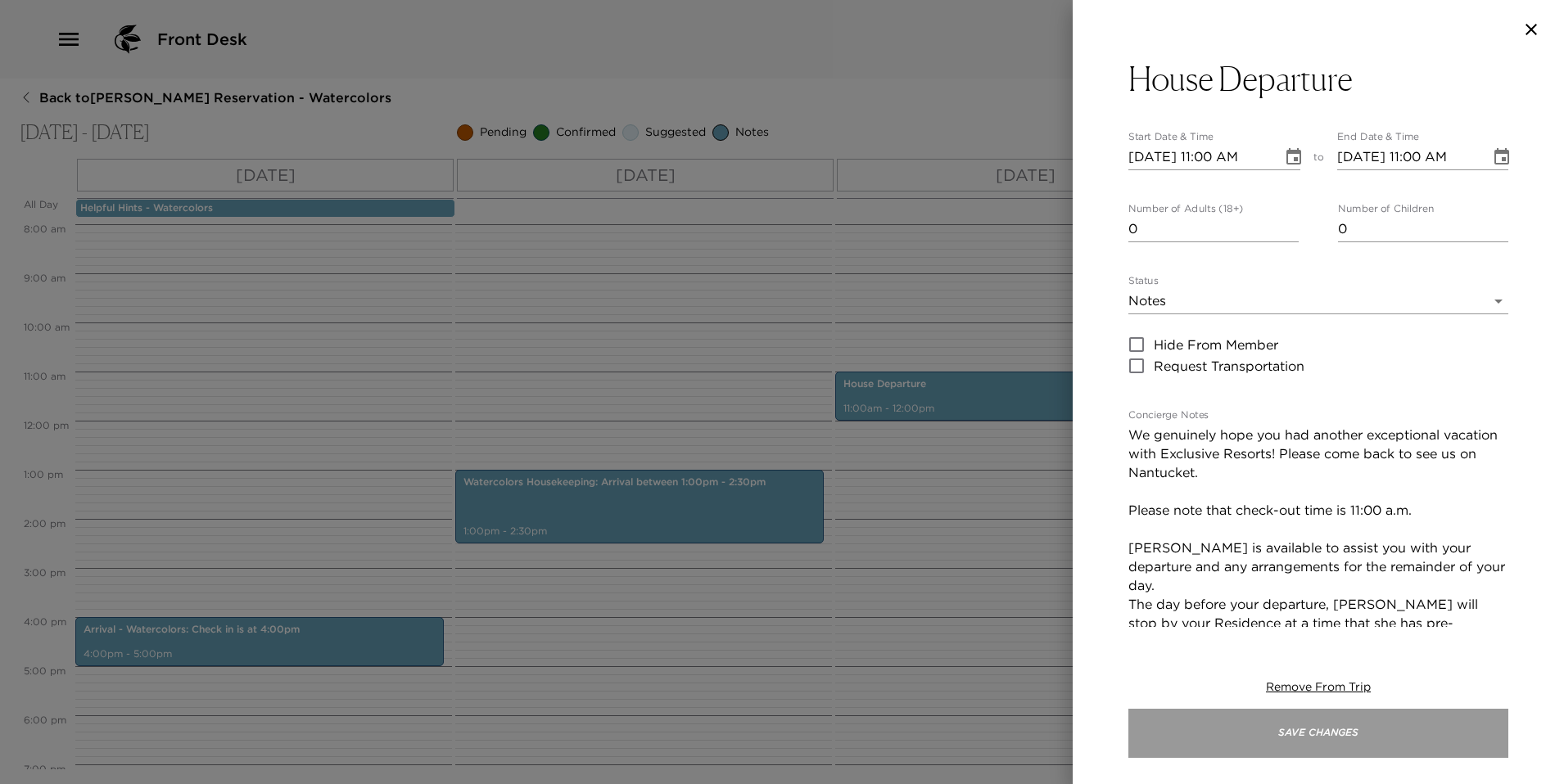 click on "Save Changes" at bounding box center (1318, 733) 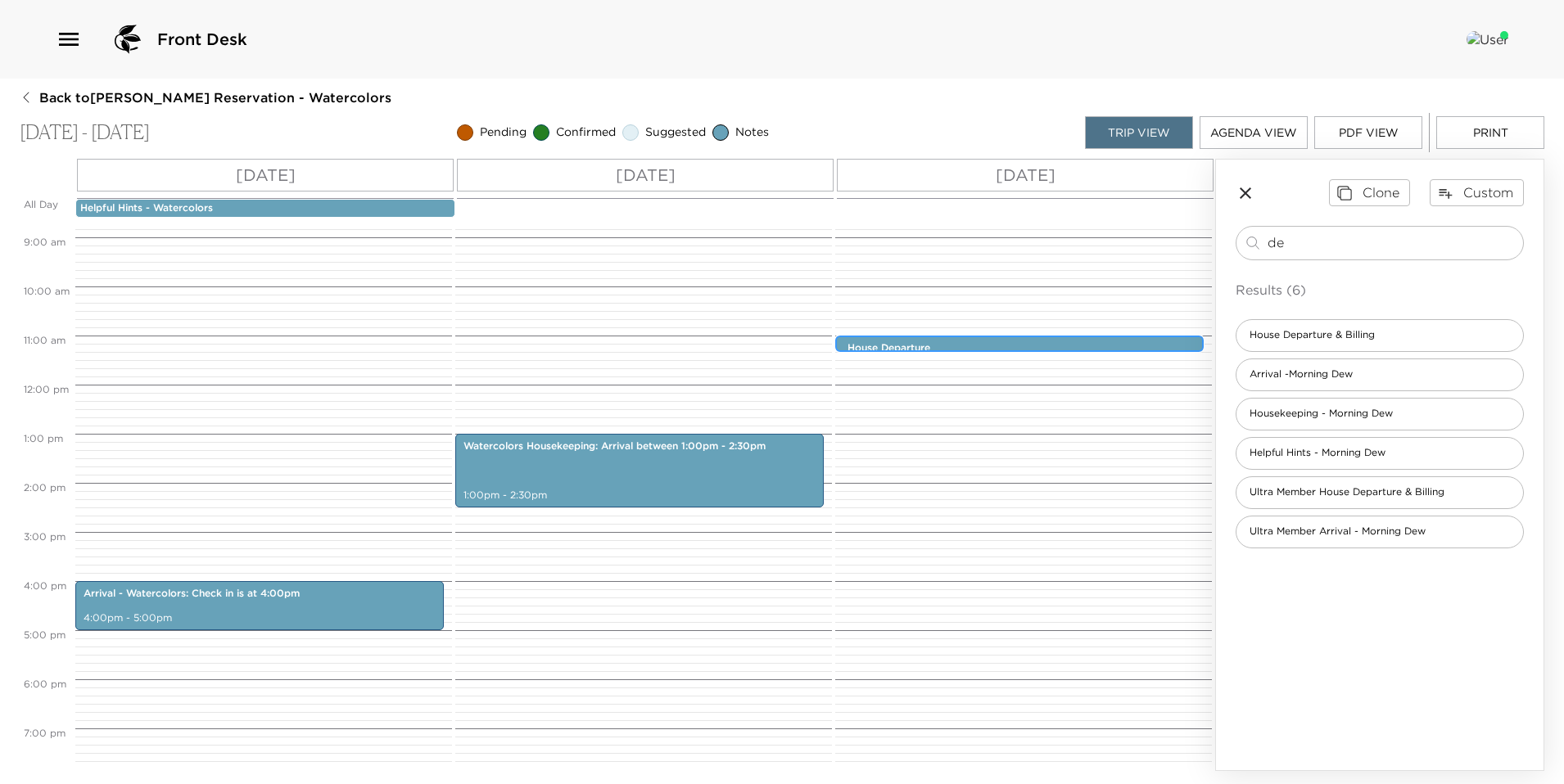 scroll, scrollTop: 422, scrollLeft: 0, axis: vertical 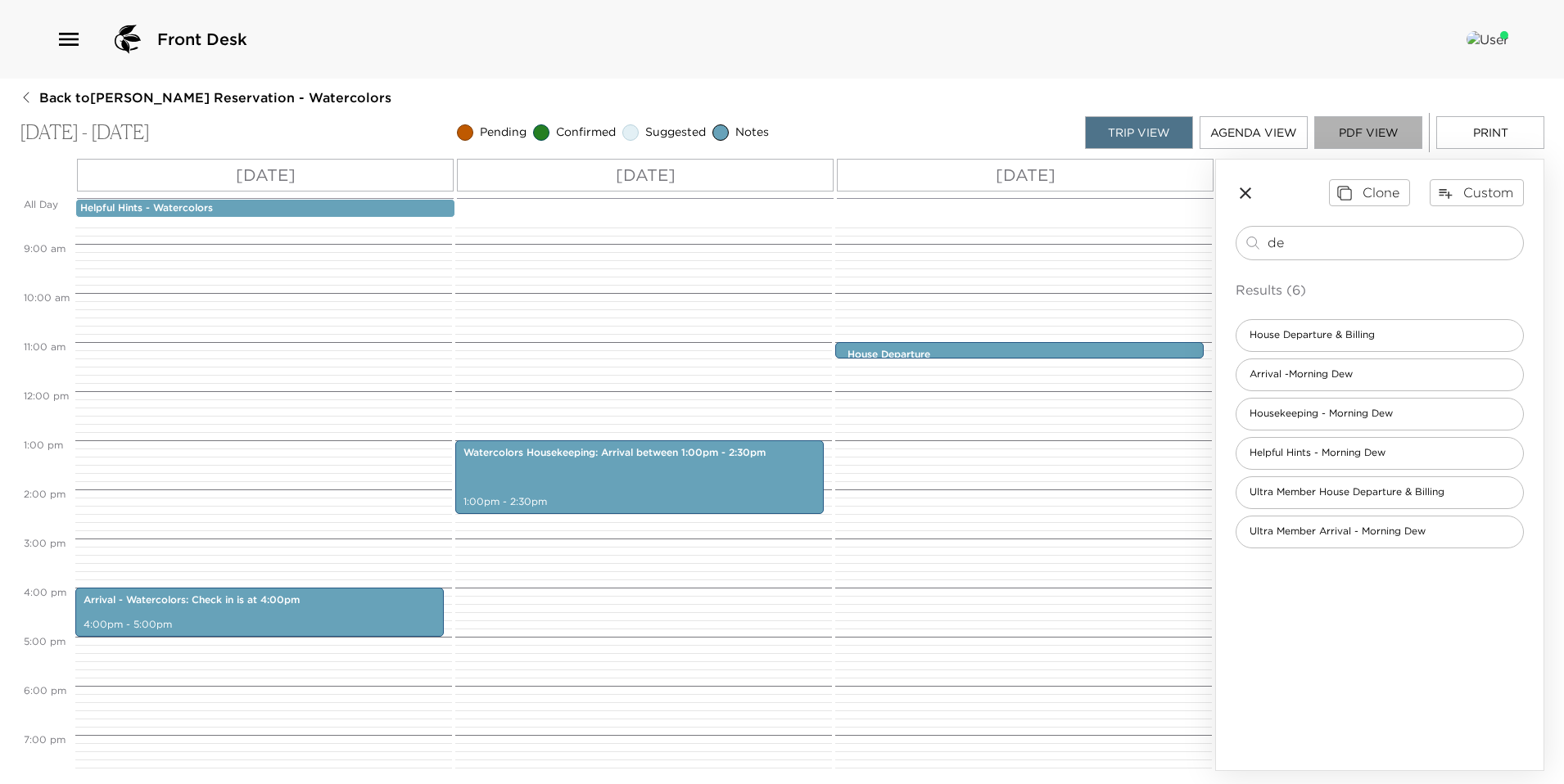 click on "PDF View" at bounding box center [1368, 133] 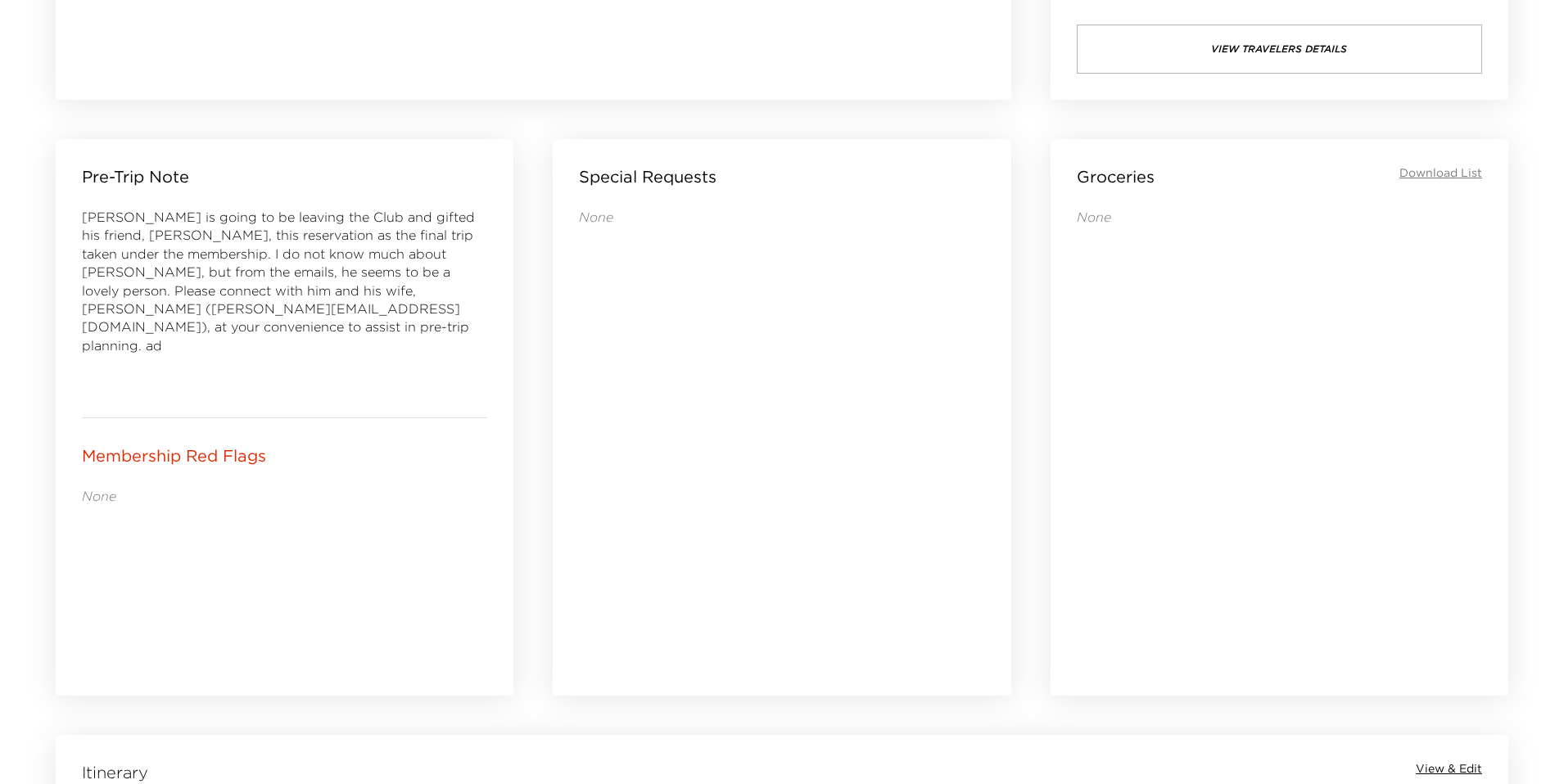 scroll, scrollTop: 658, scrollLeft: 0, axis: vertical 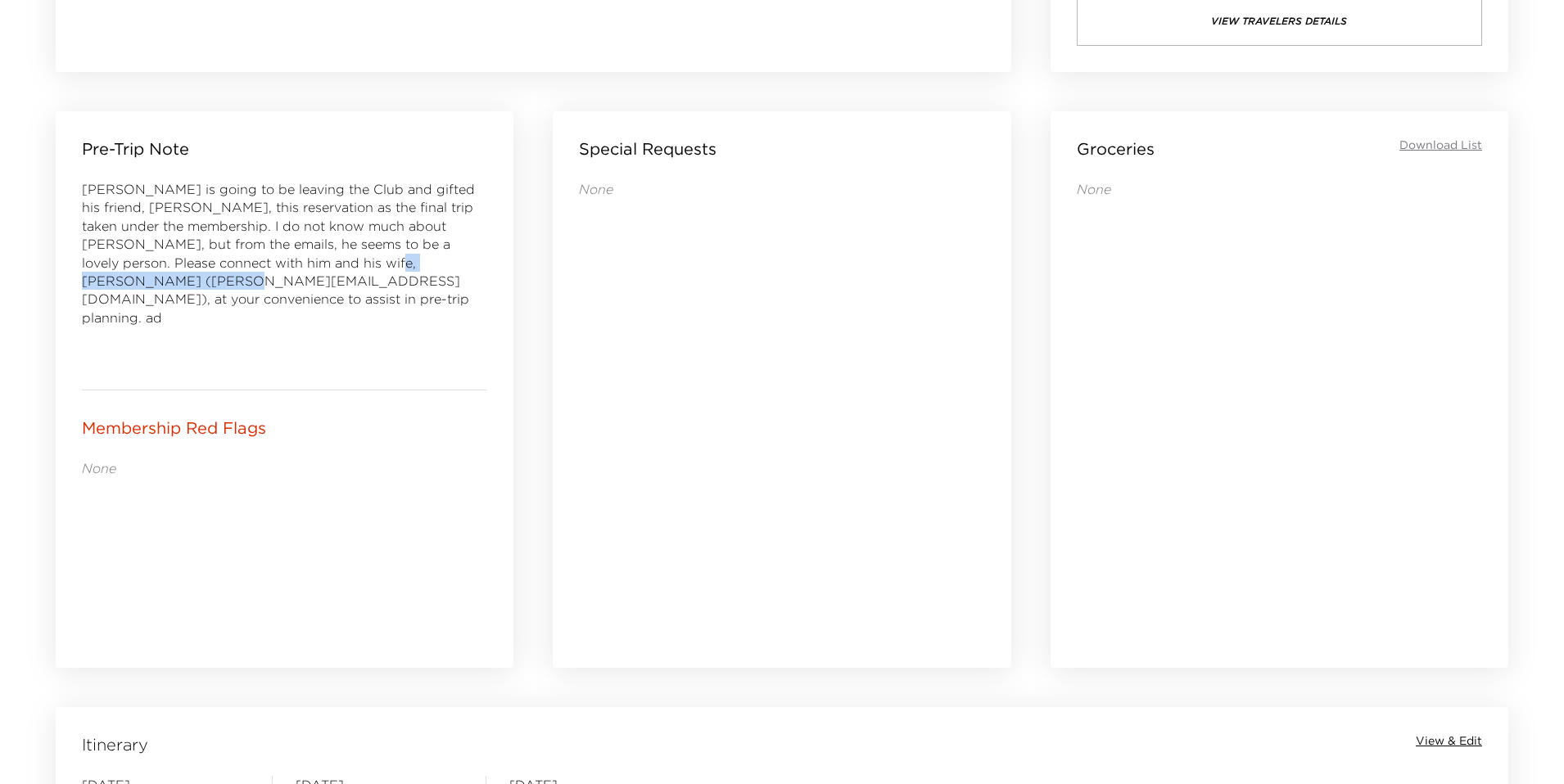 drag, startPoint x: 260, startPoint y: 280, endPoint x: 85, endPoint y: 276, distance: 175.04571 